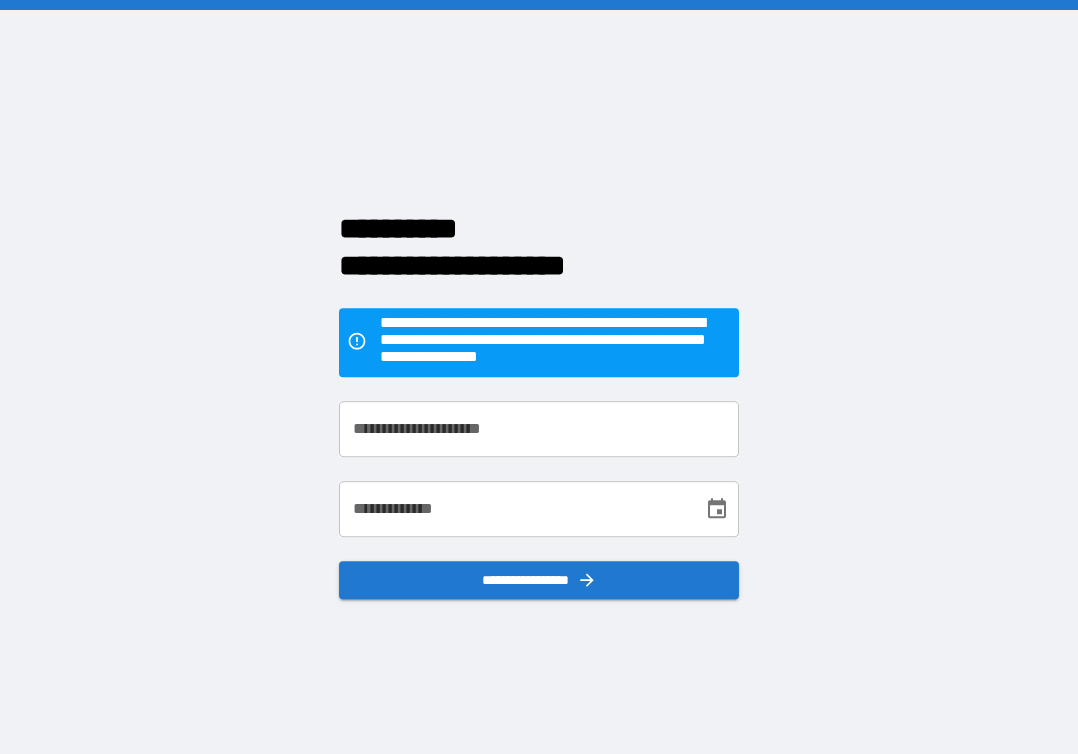 scroll, scrollTop: 0, scrollLeft: 0, axis: both 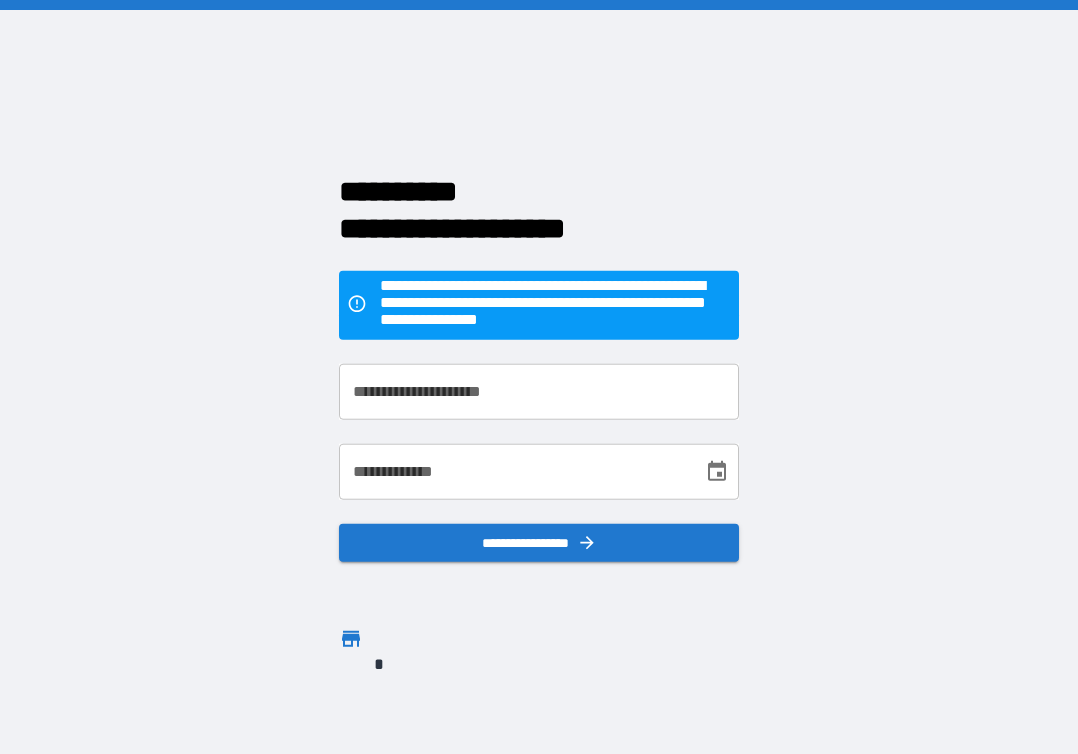 click on "**********" at bounding box center [539, 392] 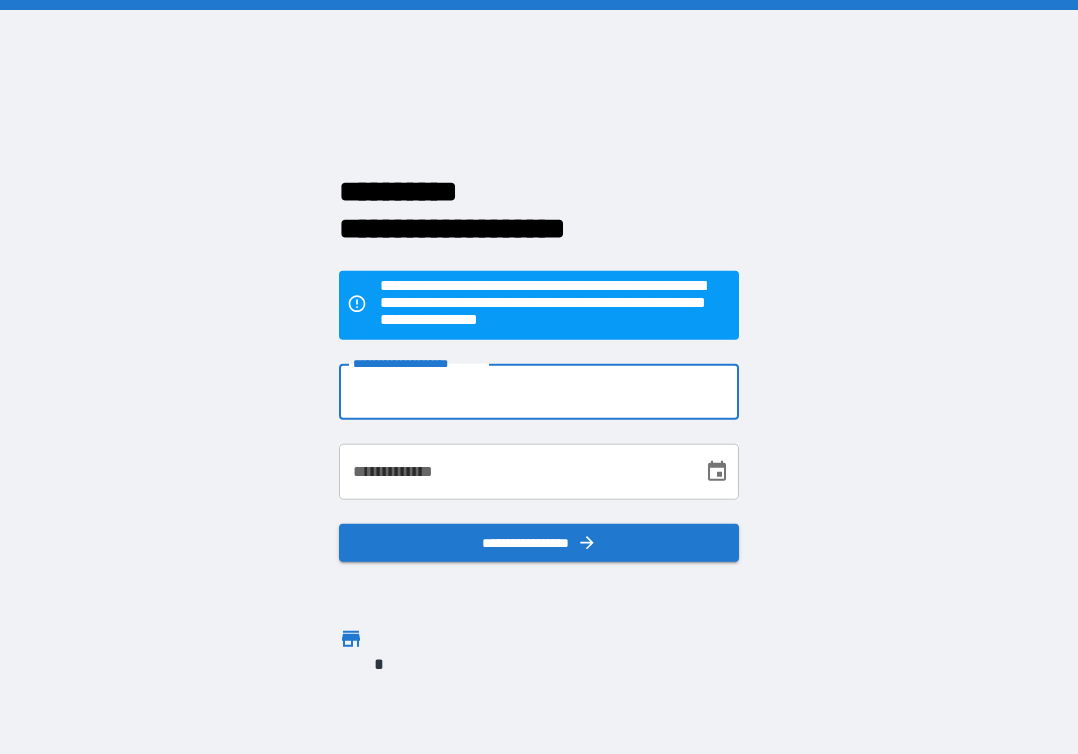 type on "**********" 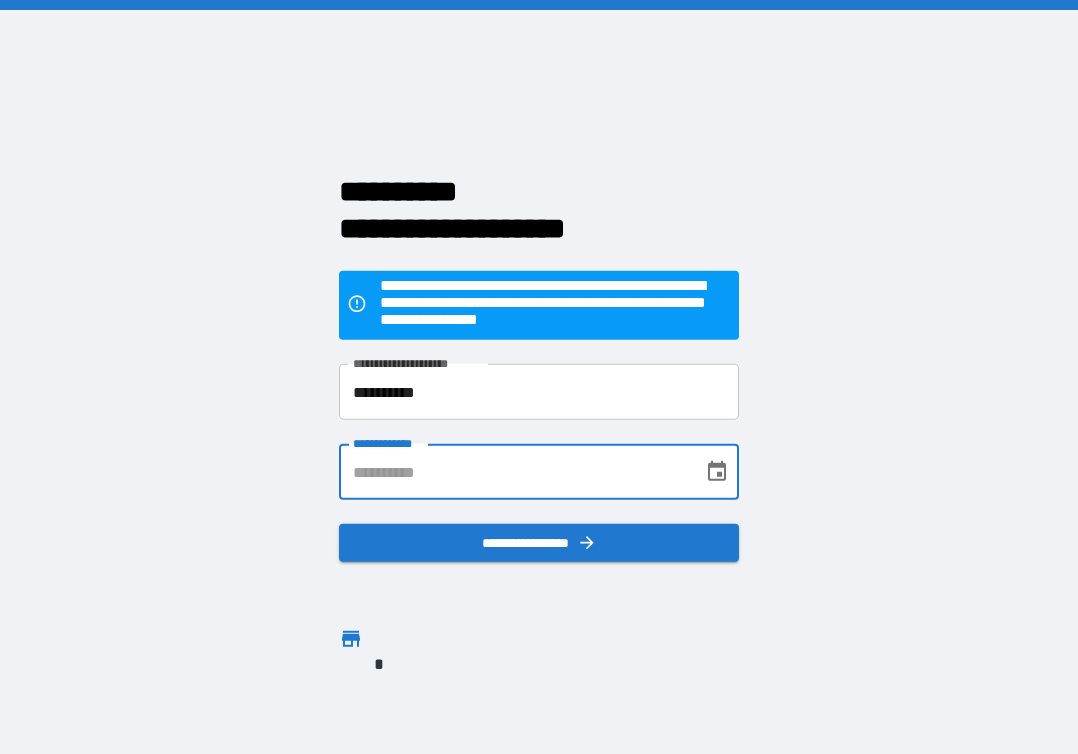 click on "**********" at bounding box center [514, 472] 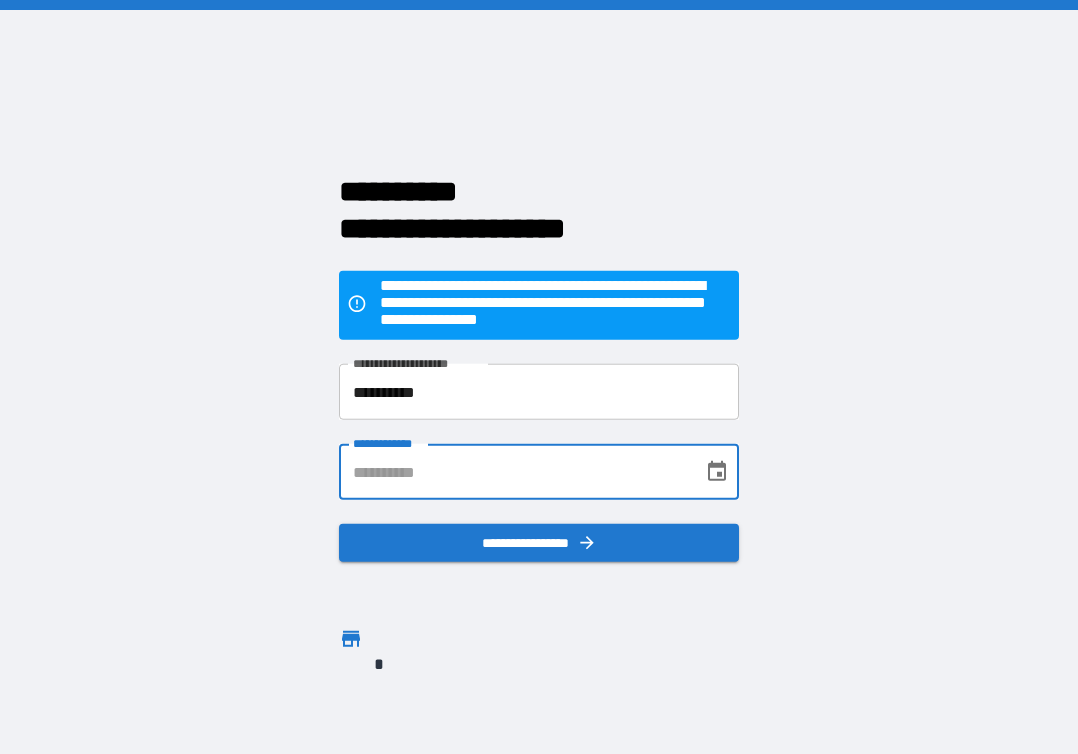 type on "**********" 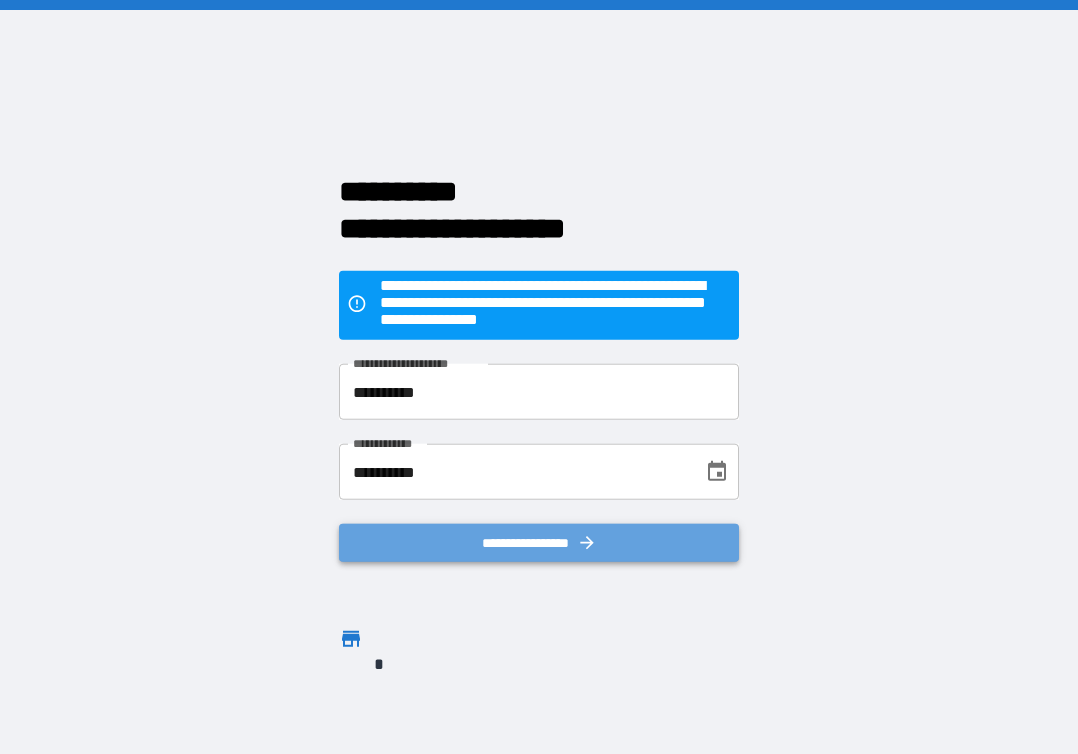 click on "**********" at bounding box center (539, 543) 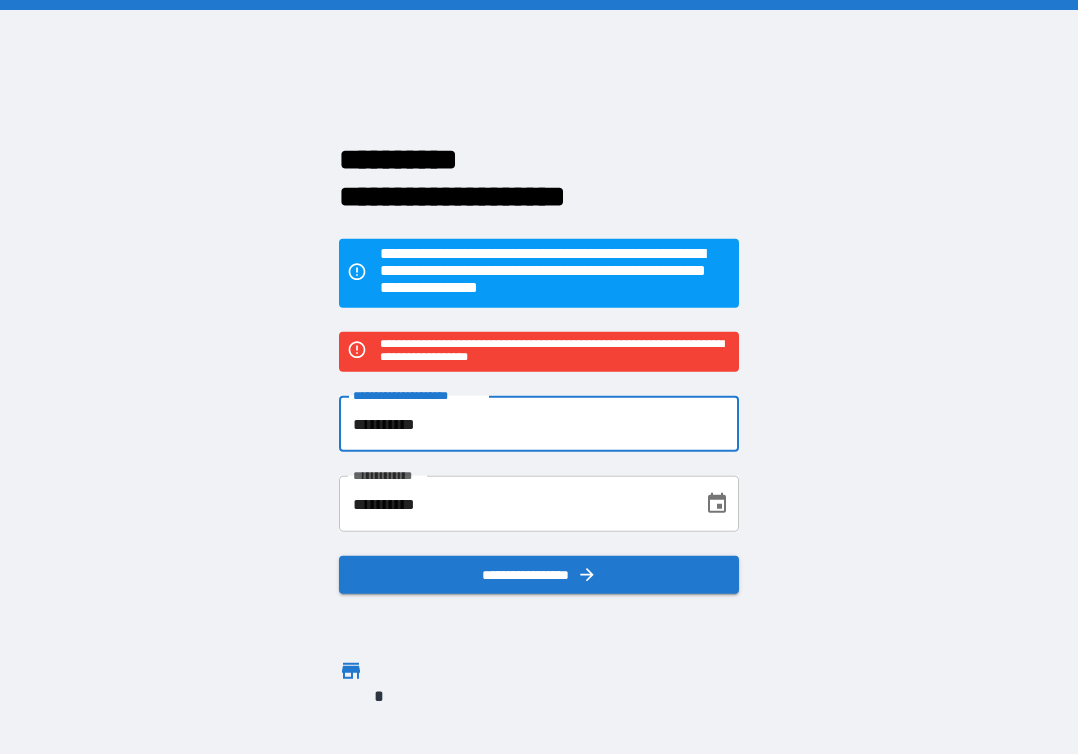 click on "**********" at bounding box center (539, 424) 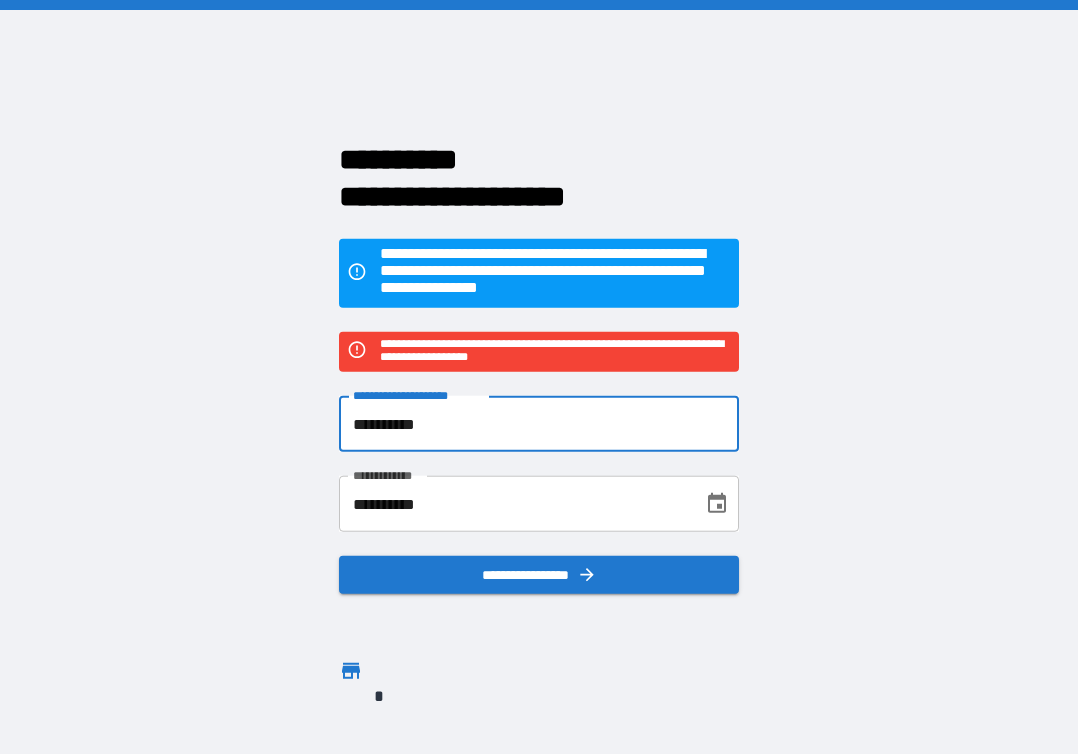 click on "**********" at bounding box center [539, 424] 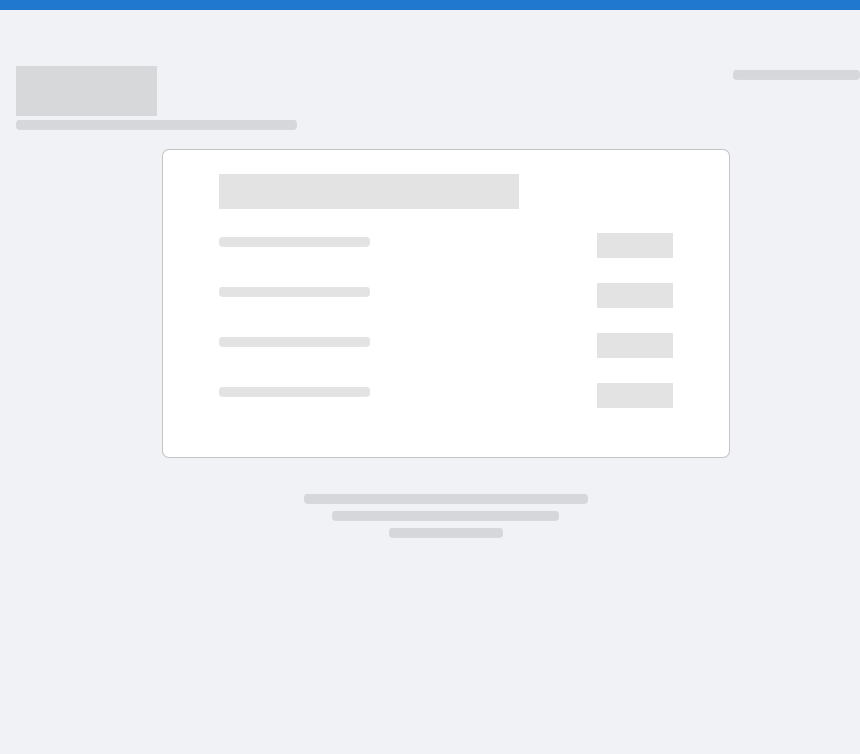 scroll, scrollTop: 0, scrollLeft: 0, axis: both 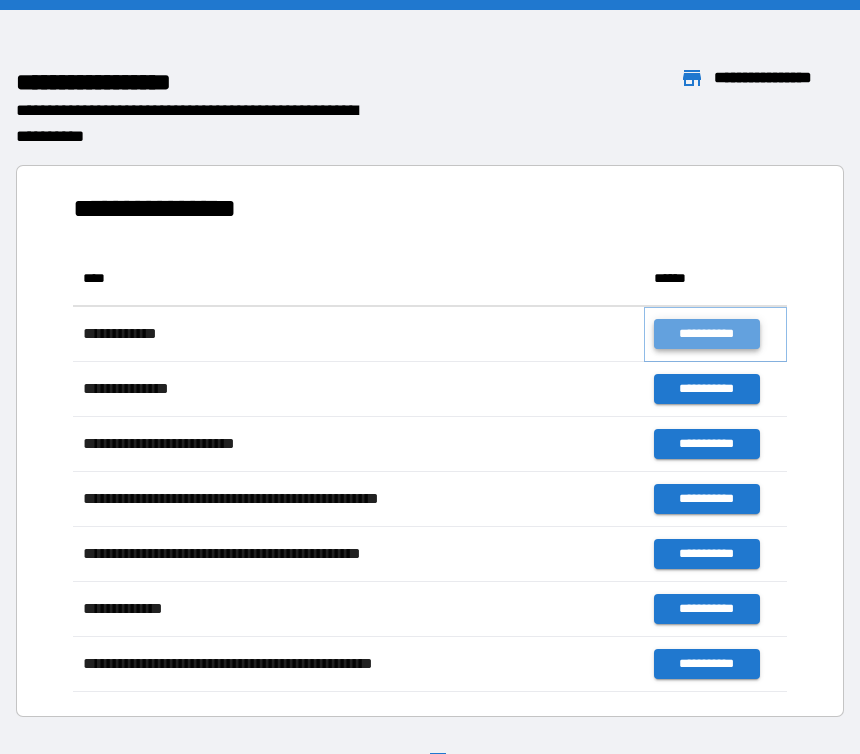 click on "**********" at bounding box center [706, 334] 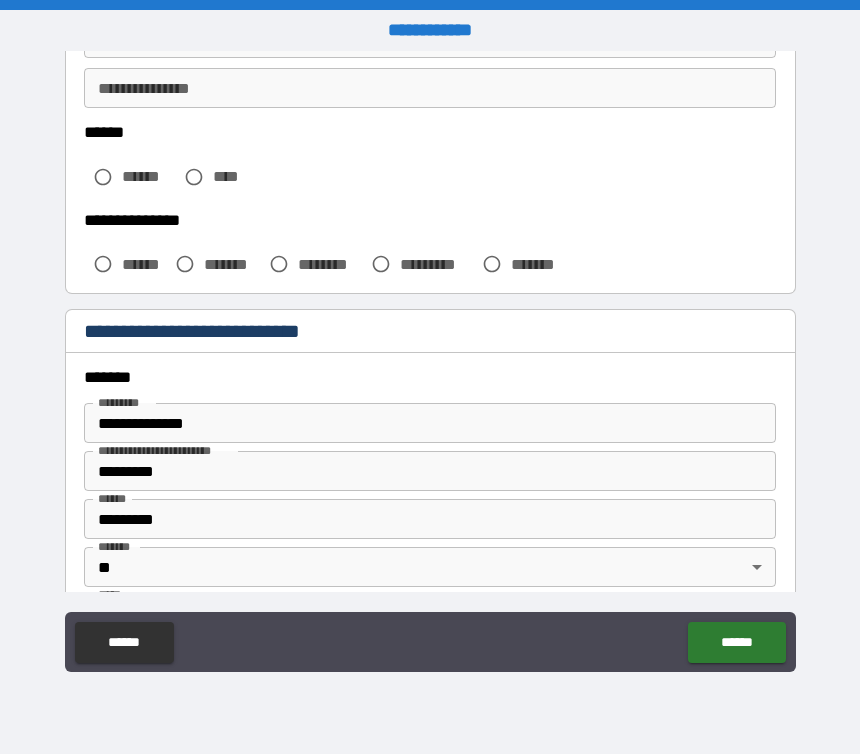 scroll, scrollTop: 498, scrollLeft: 0, axis: vertical 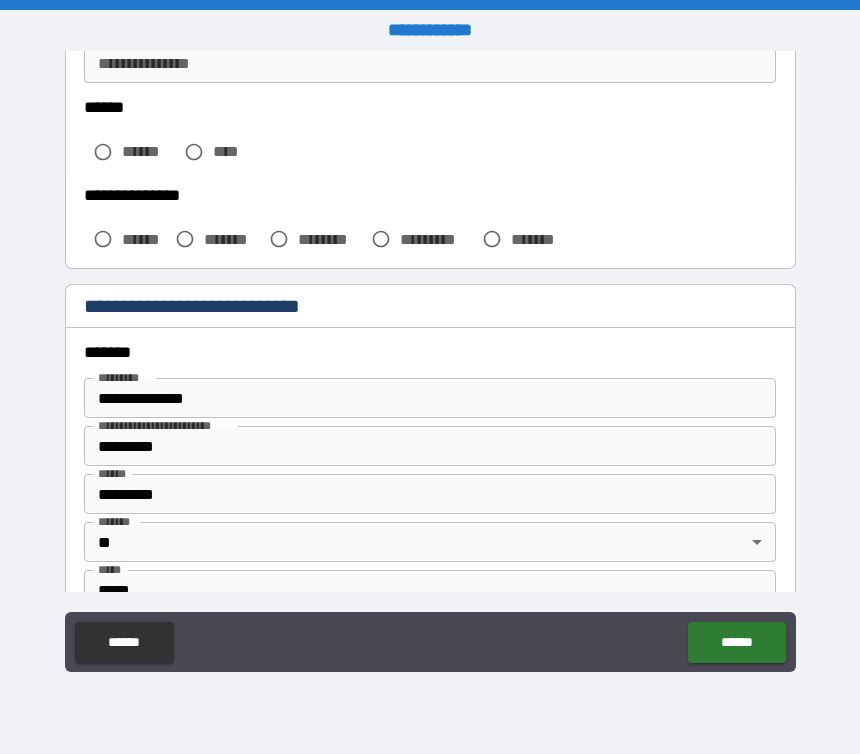 click on "******" at bounding box center (148, 151) 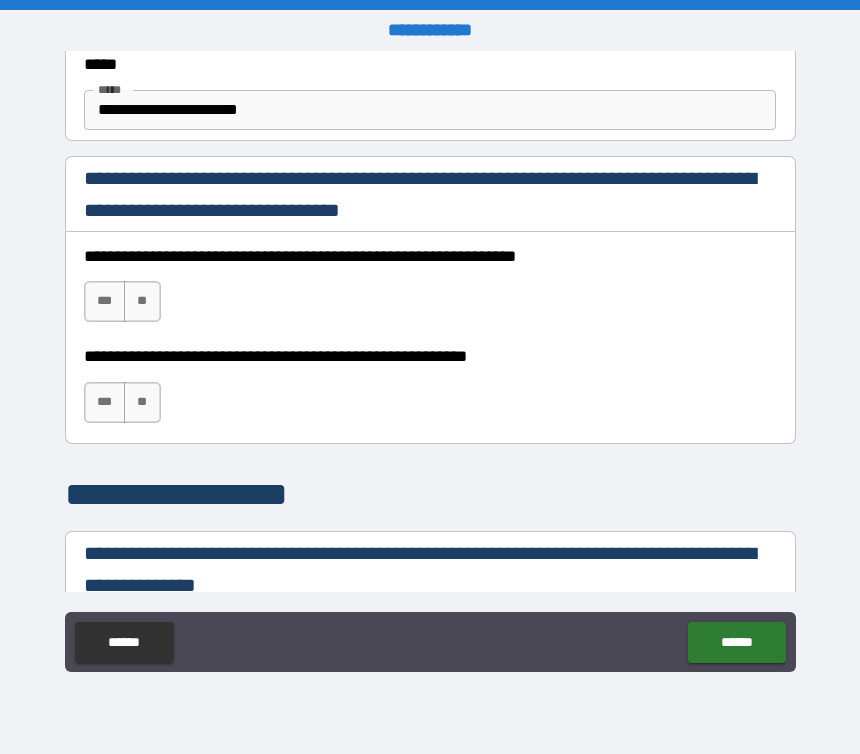 scroll, scrollTop: 1276, scrollLeft: 0, axis: vertical 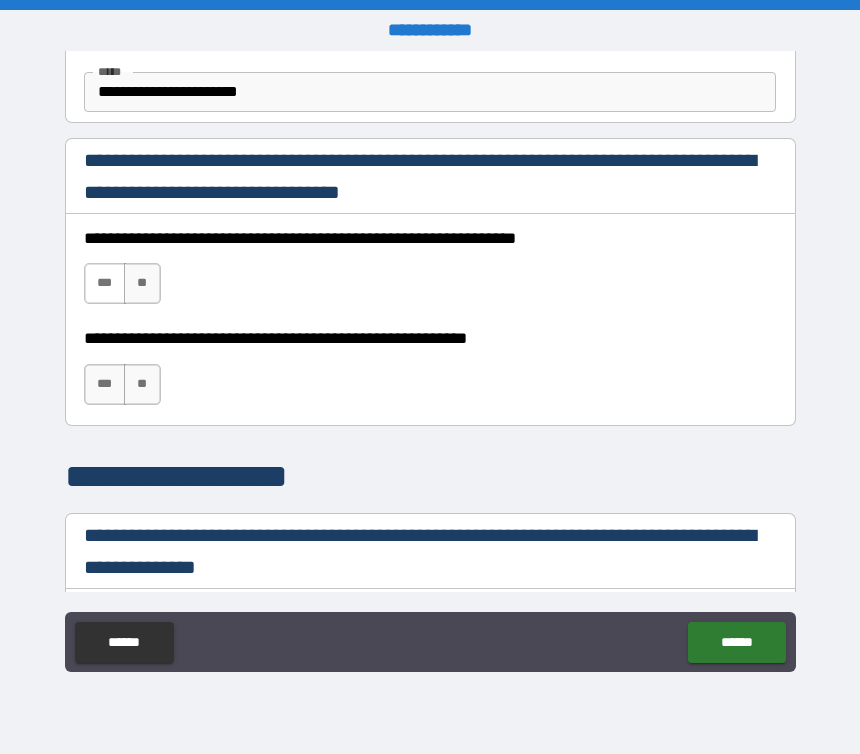 click on "***" at bounding box center (105, 283) 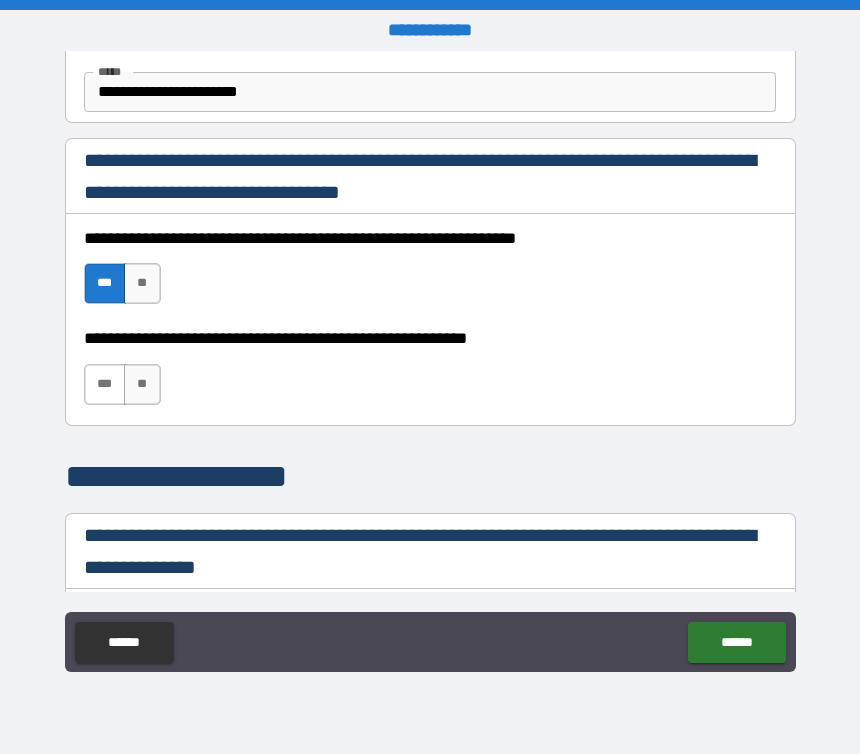 click on "***" at bounding box center [105, 384] 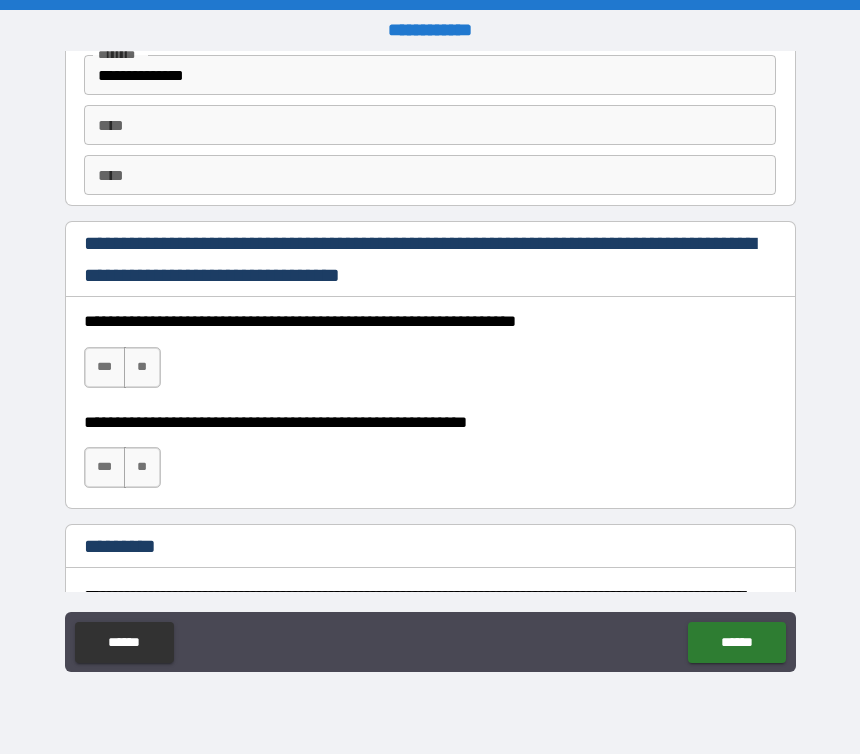 scroll, scrollTop: 3084, scrollLeft: 0, axis: vertical 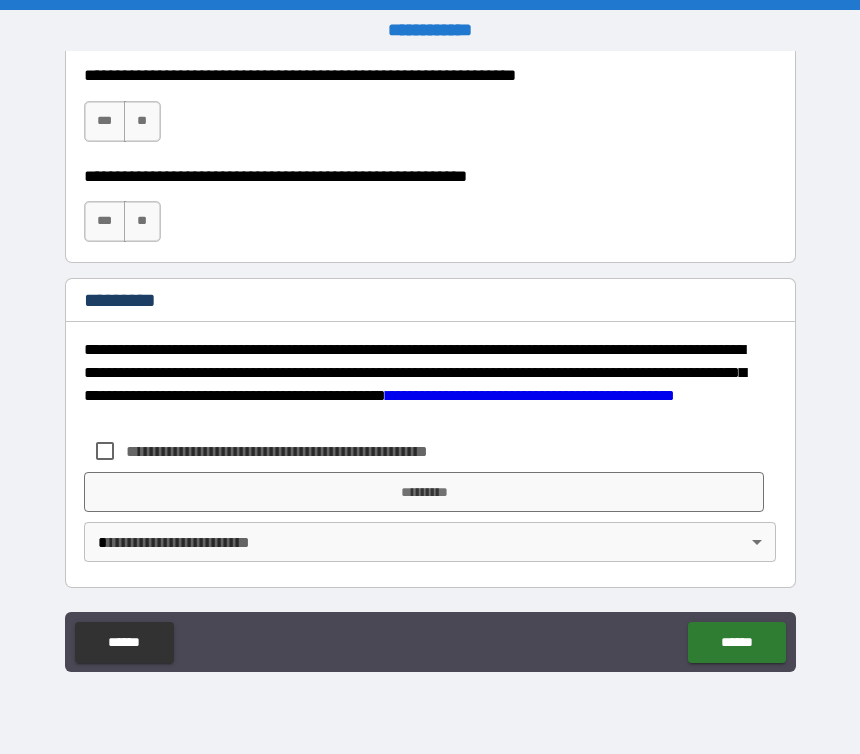 click on "**********" at bounding box center (310, 451) 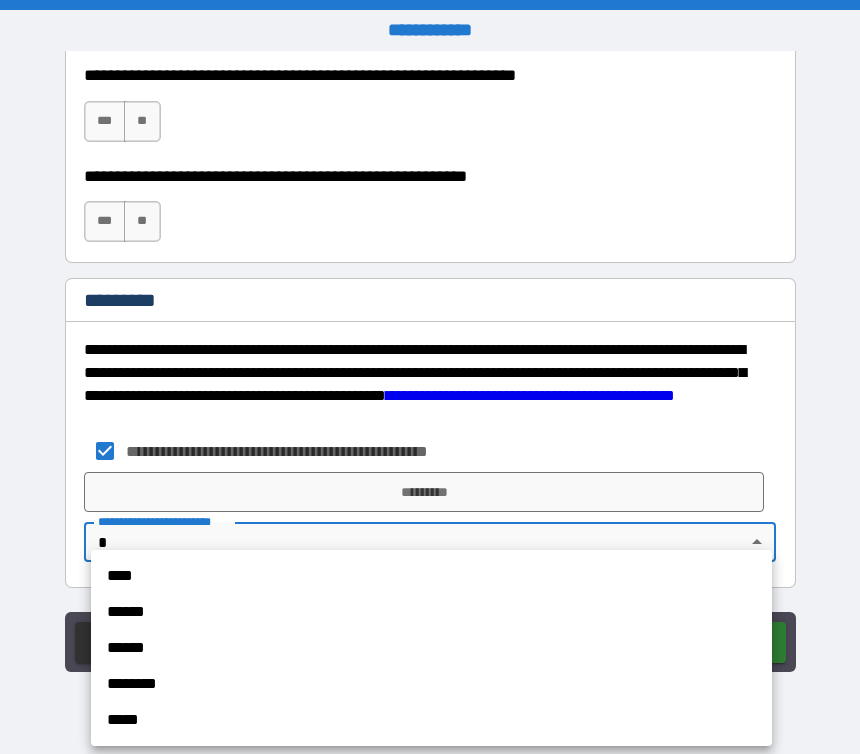 click on "**********" at bounding box center [430, 377] 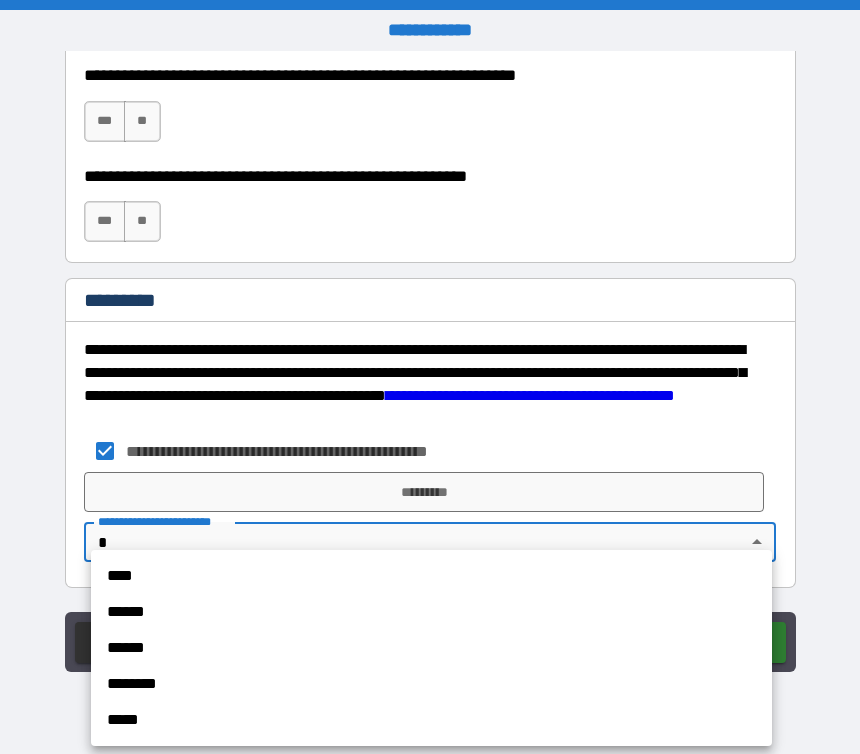 click at bounding box center (430, 377) 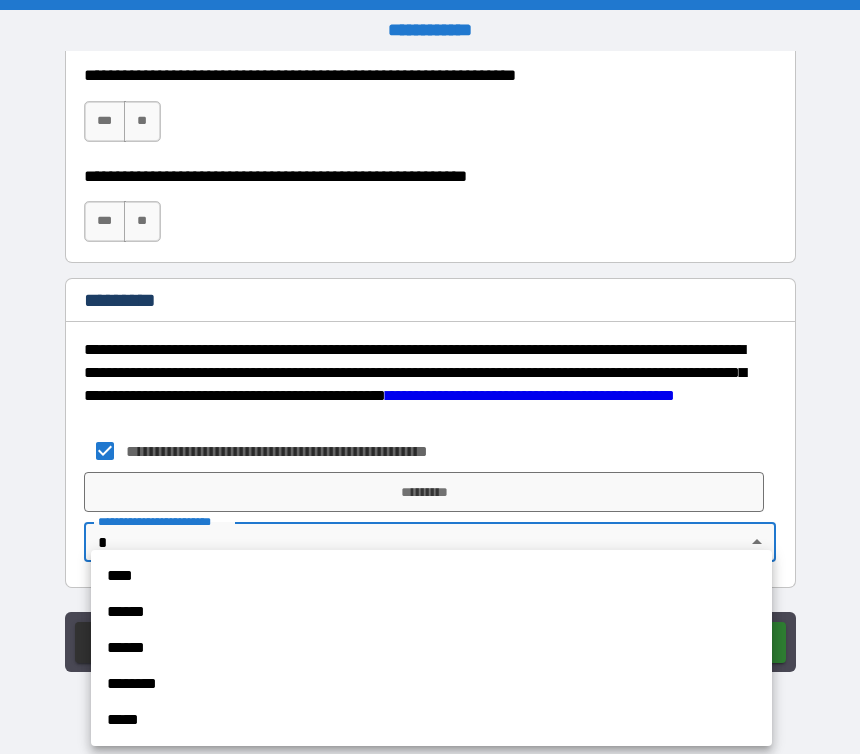 click on "**********" at bounding box center [430, 377] 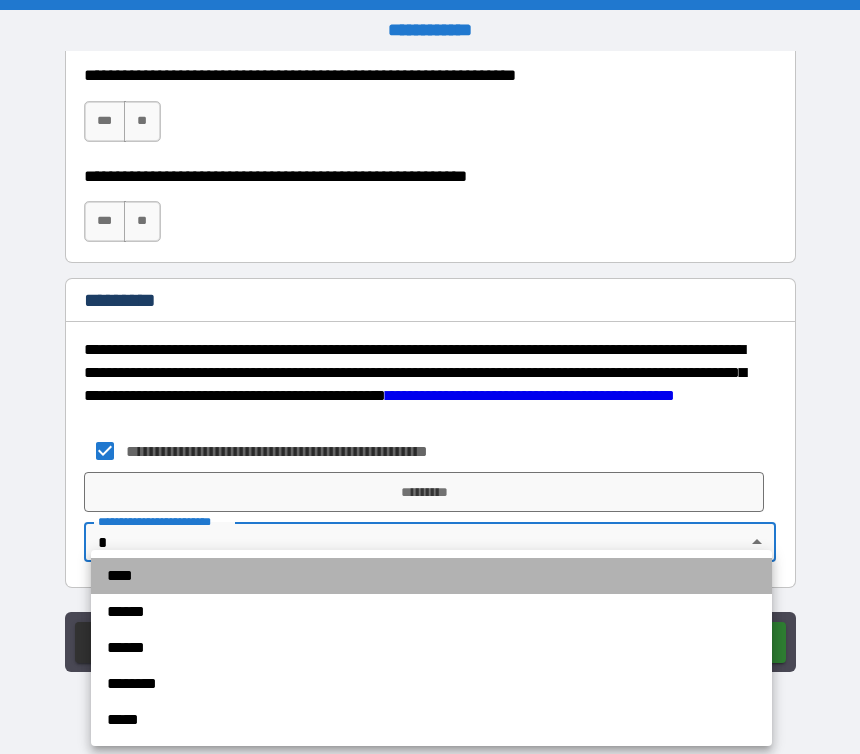 click on "****" at bounding box center [431, 576] 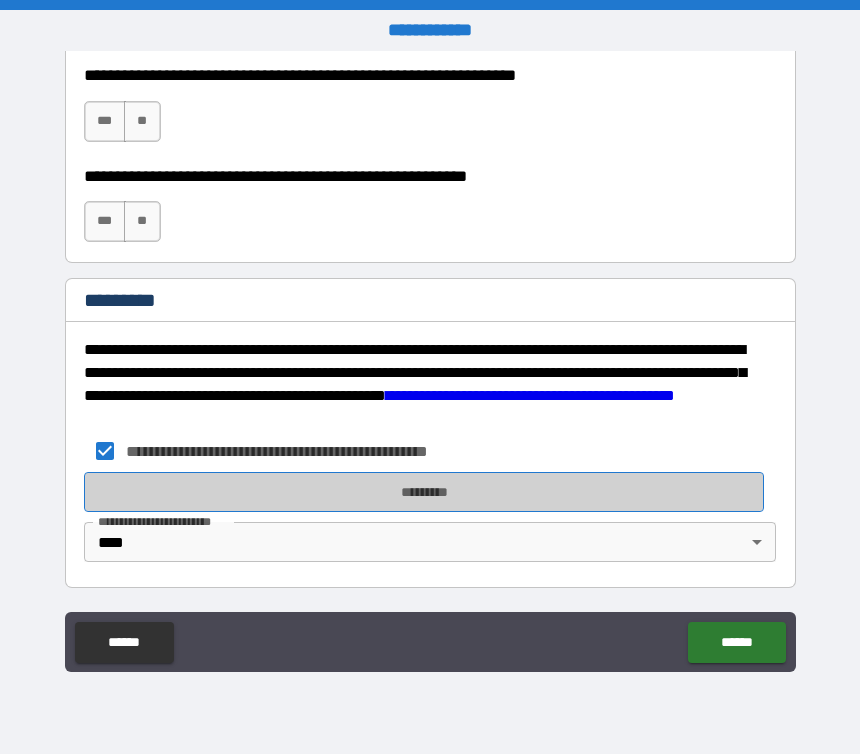 click on "*********" at bounding box center (424, 492) 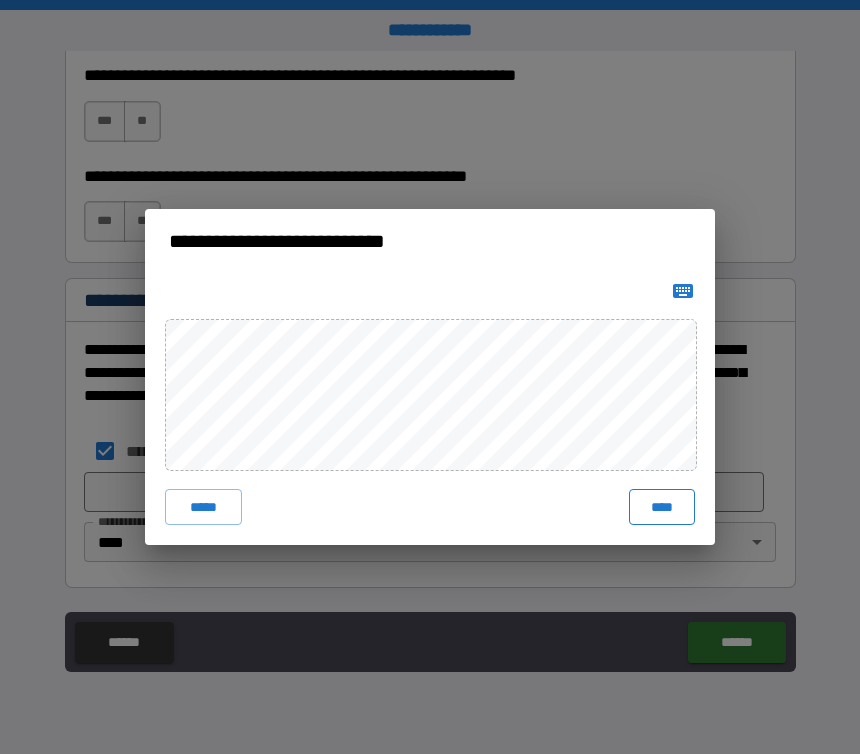 click on "****" at bounding box center [662, 507] 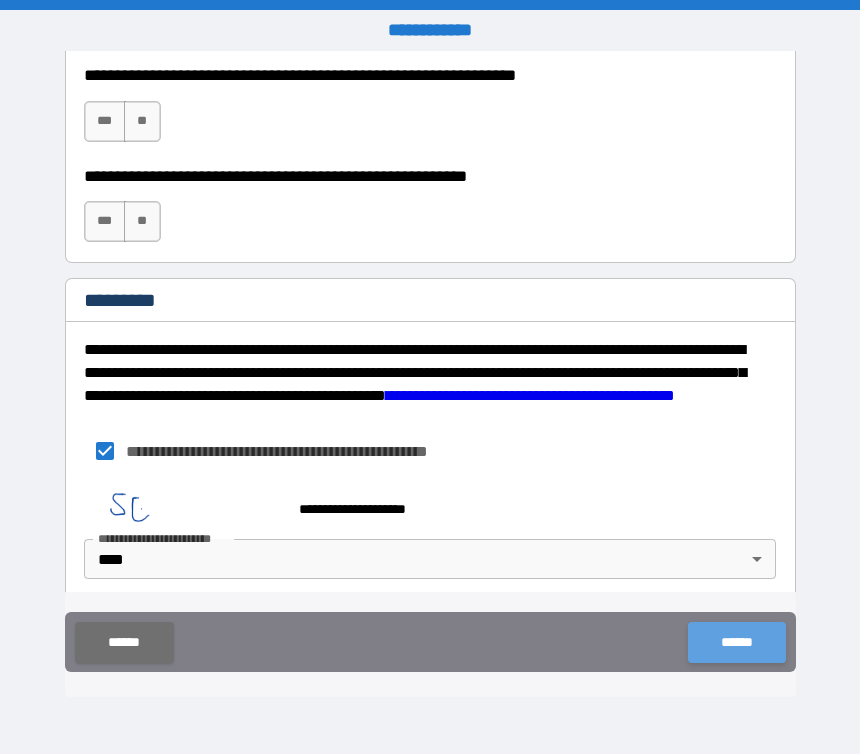 click on "******" at bounding box center [736, 642] 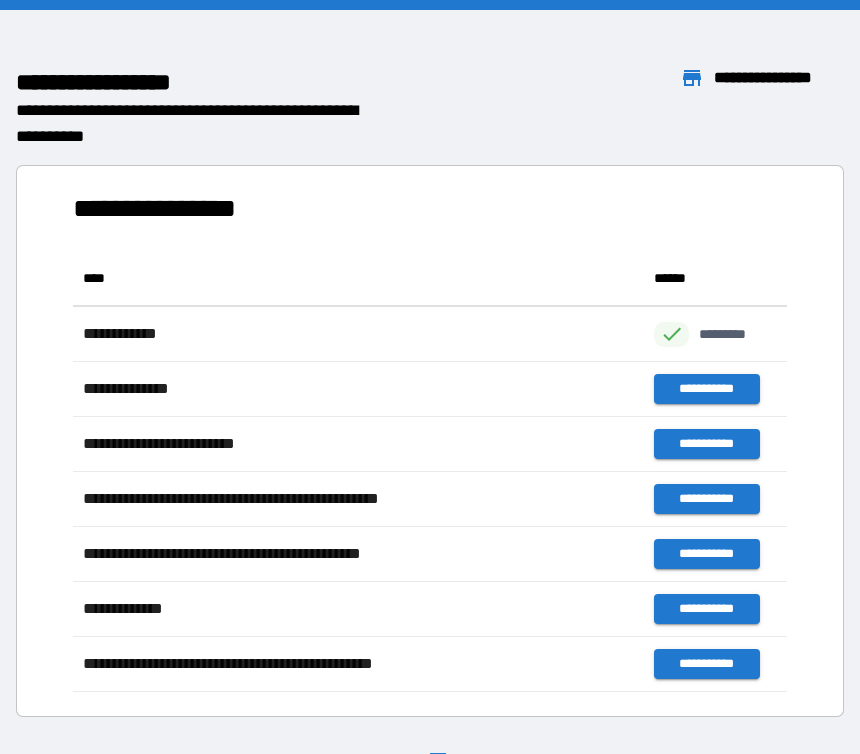 scroll, scrollTop: 1, scrollLeft: 1, axis: both 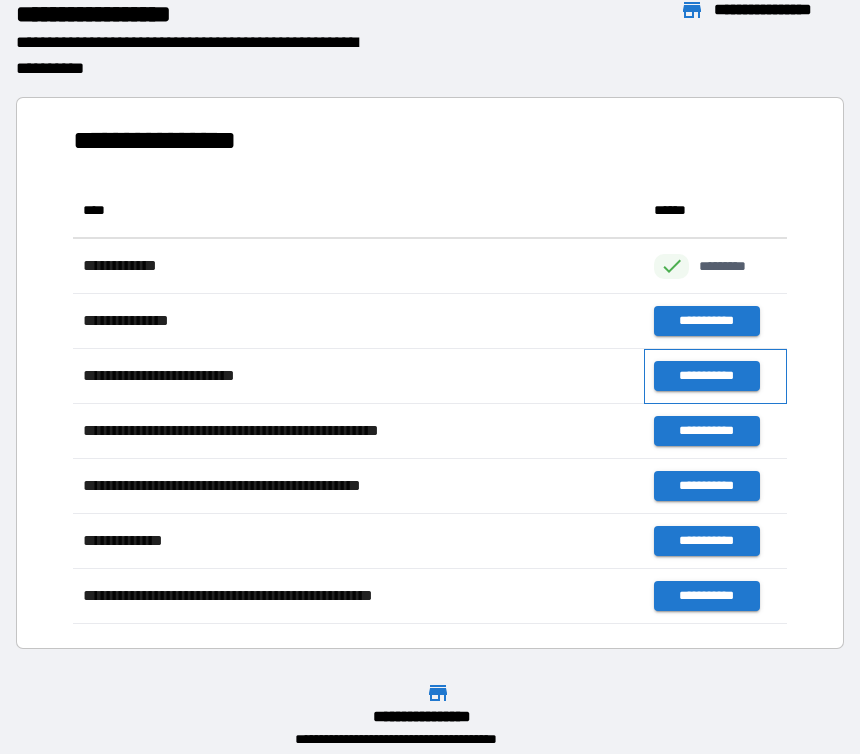click on "**********" at bounding box center (715, 376) 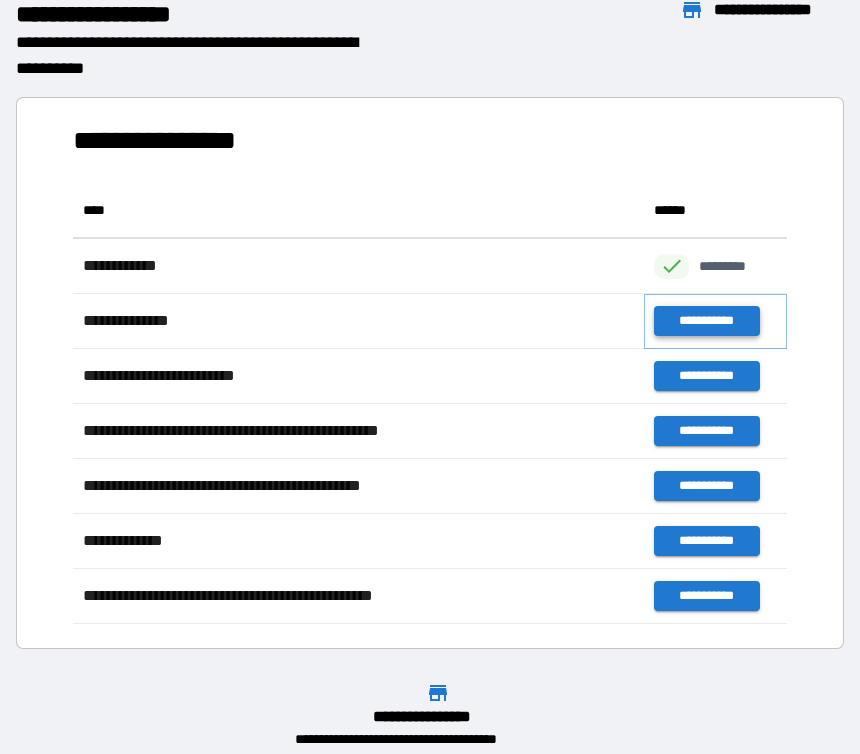 click on "**********" at bounding box center (706, 321) 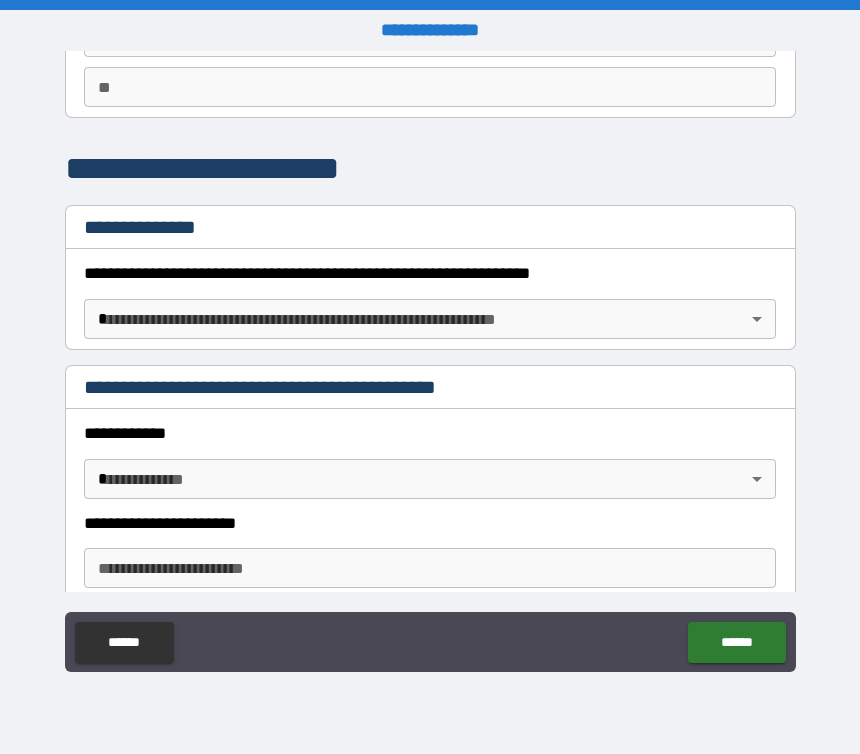 scroll, scrollTop: 234, scrollLeft: 0, axis: vertical 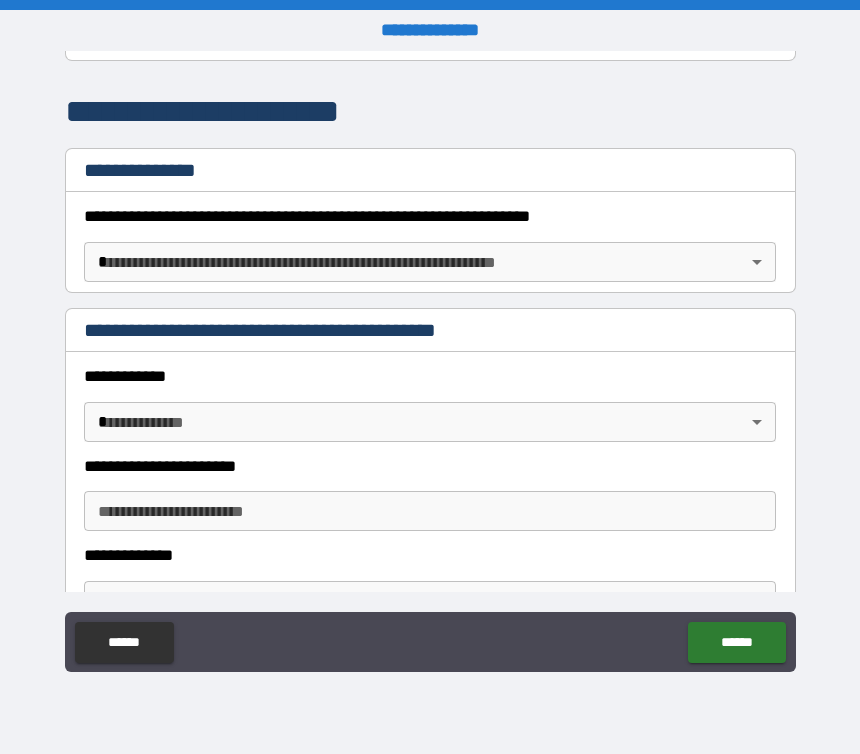 click on "**********" at bounding box center [430, 247] 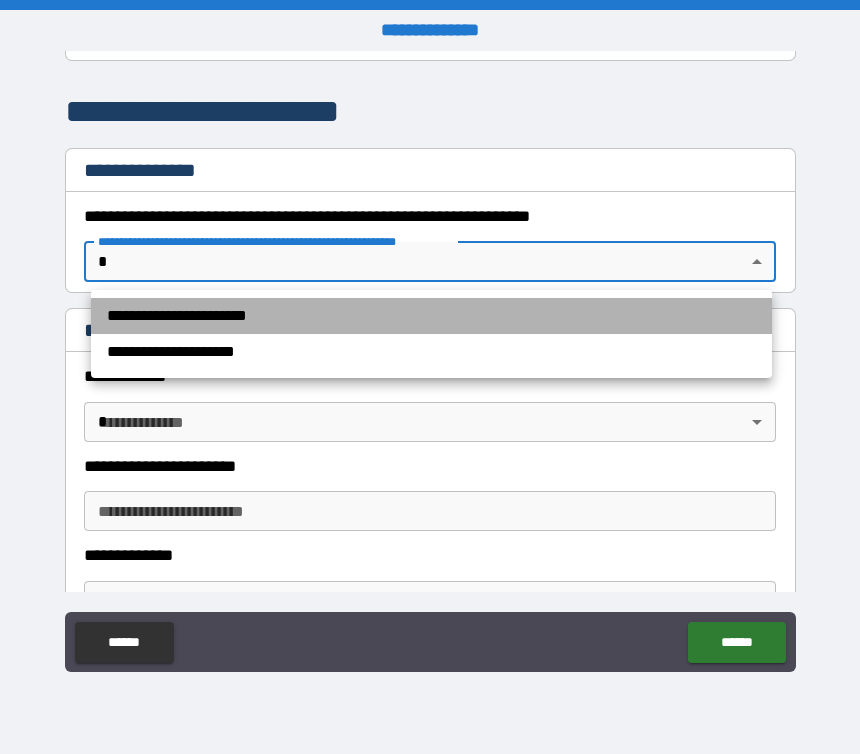 click on "**********" at bounding box center (431, 316) 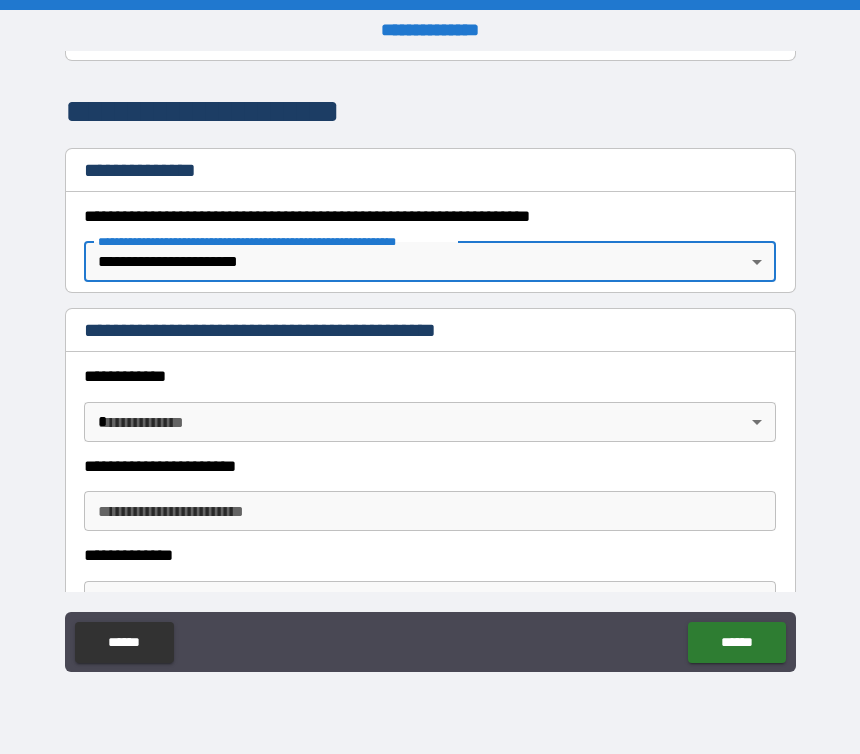 click on "**********" at bounding box center [430, 377] 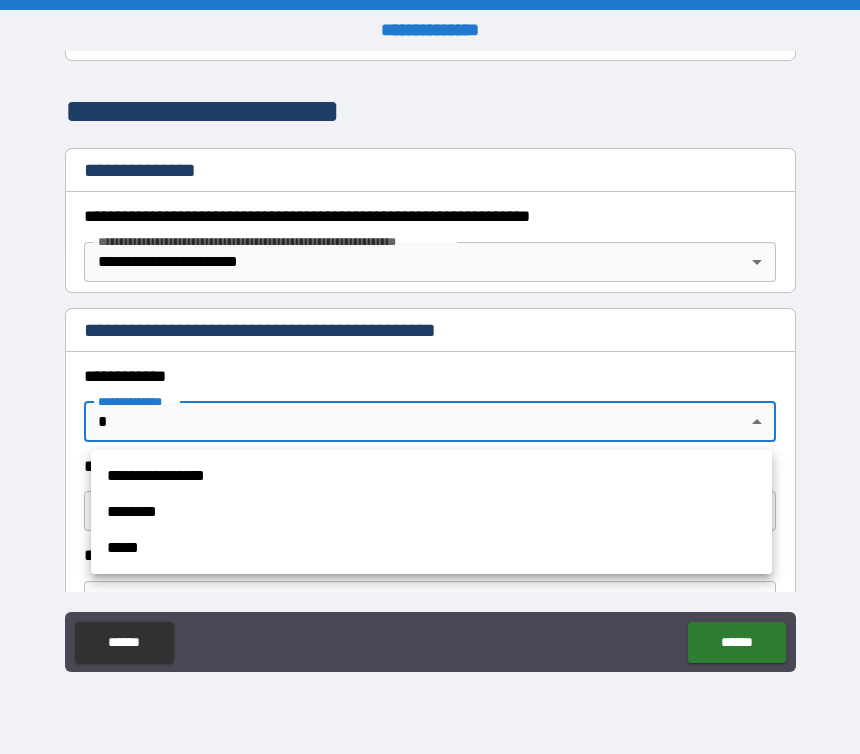 click on "**********" at bounding box center [431, 476] 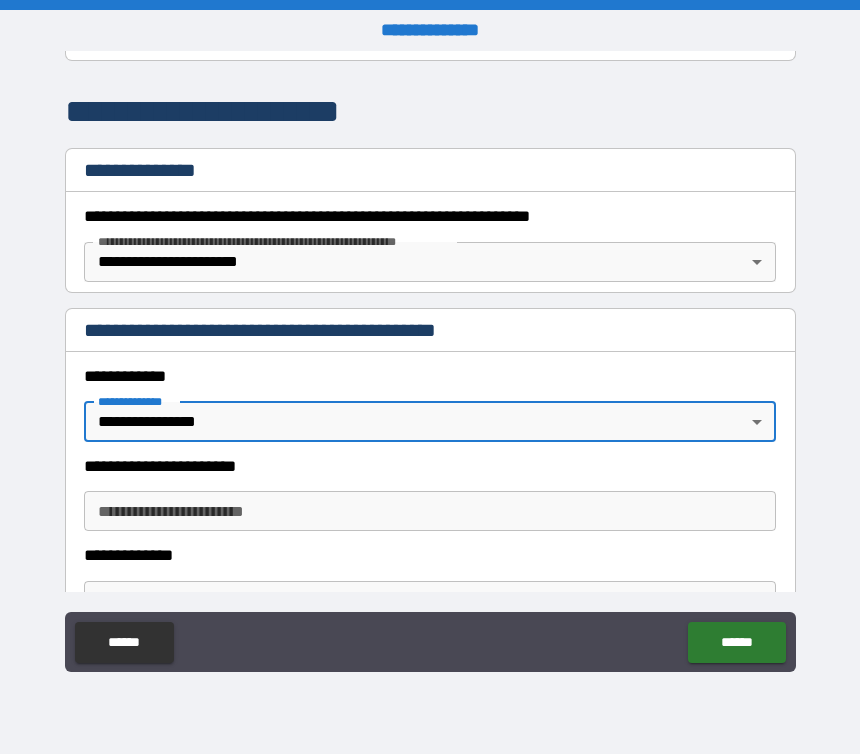 click on "**********" at bounding box center (430, 511) 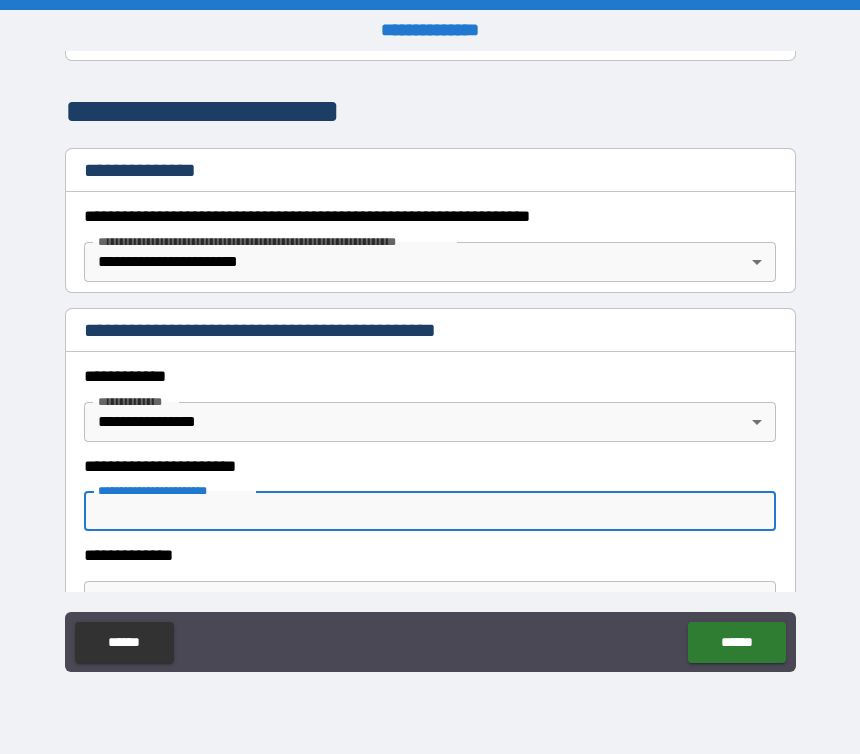 scroll, scrollTop: 384, scrollLeft: 0, axis: vertical 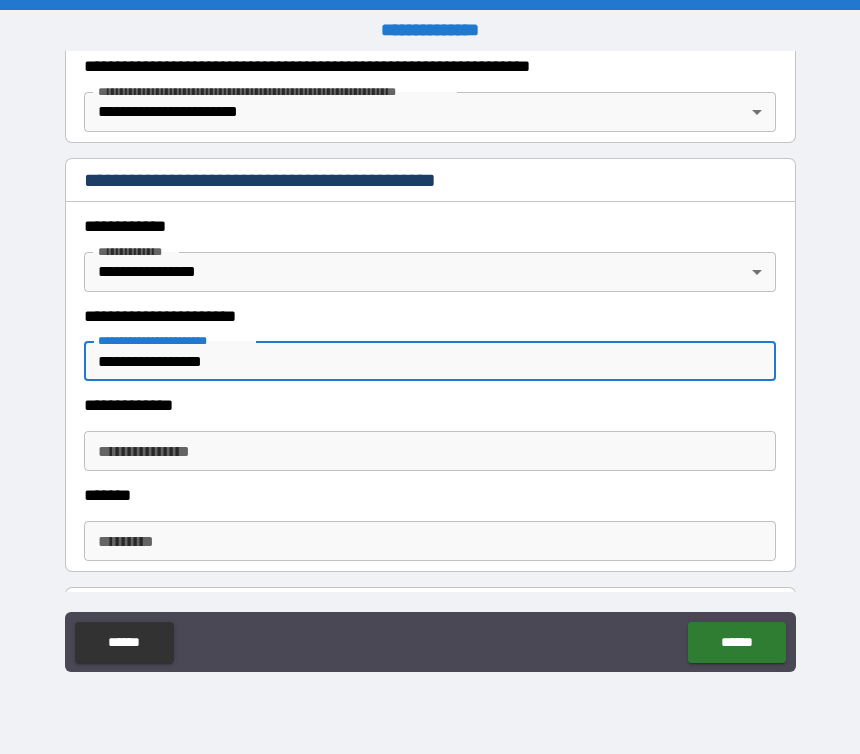 type on "**********" 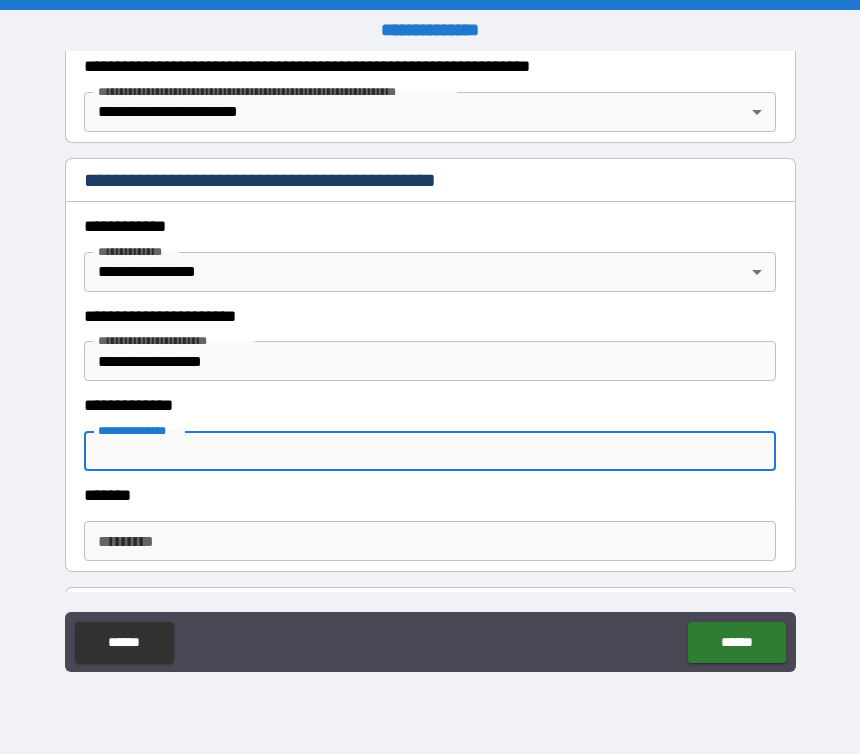 paste on "*********" 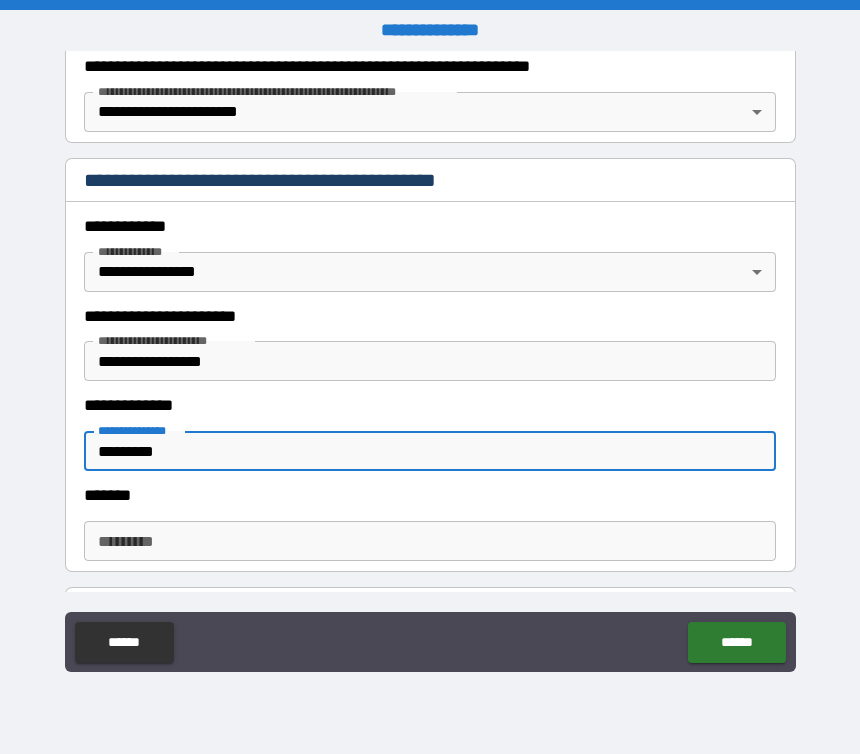 type on "*********" 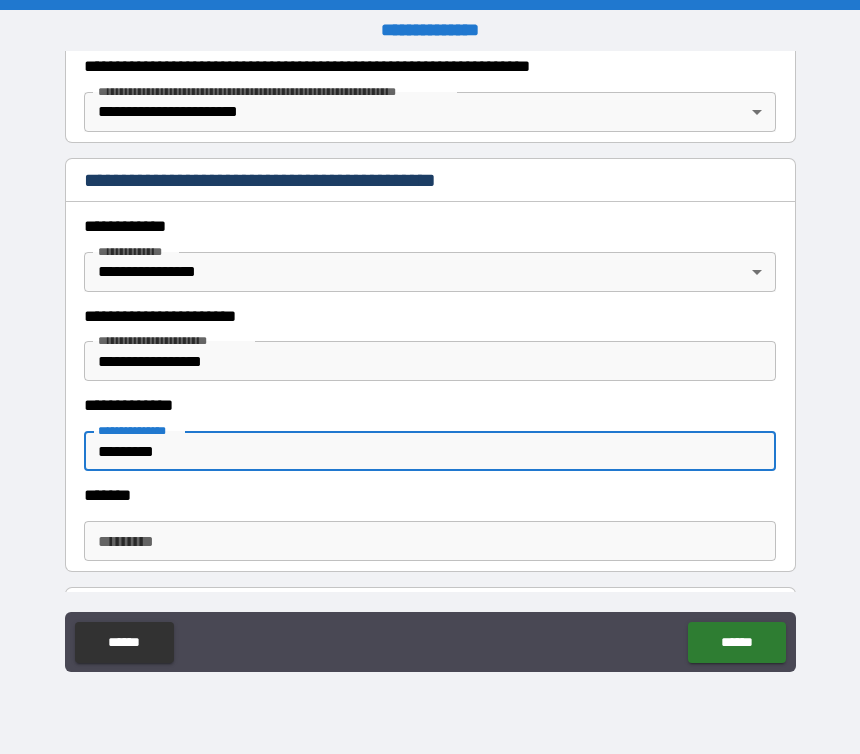 click on "******* *******   * *******   *" at bounding box center (430, 526) 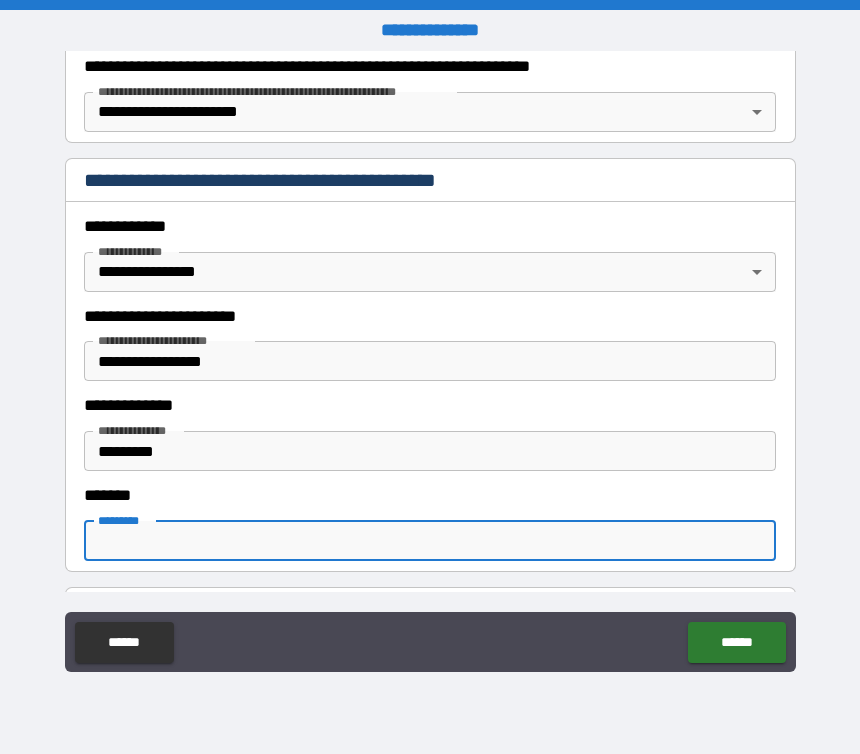 click on "*******   *" at bounding box center (430, 541) 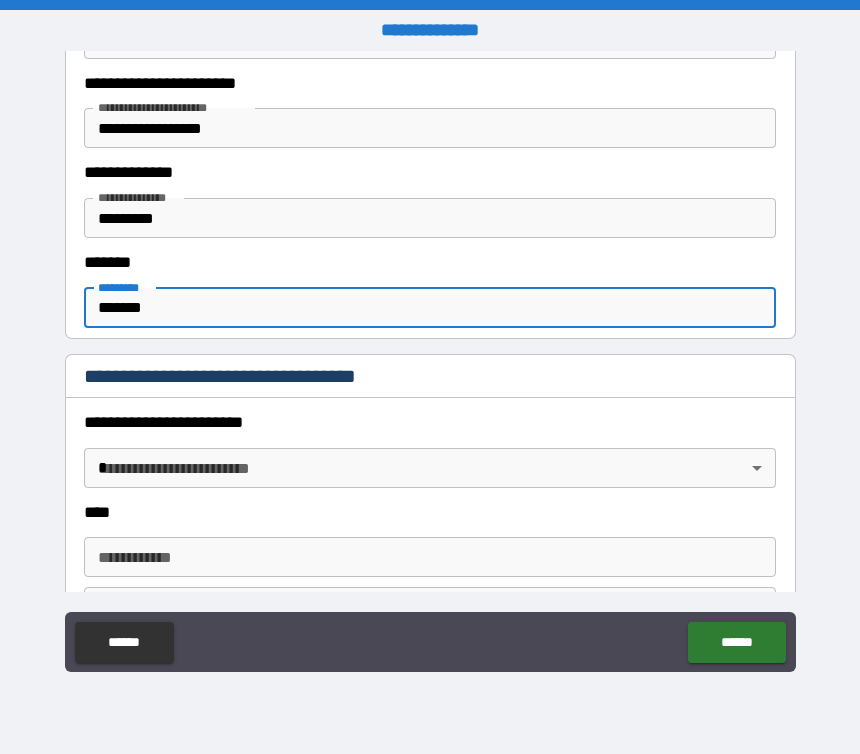 scroll, scrollTop: 787, scrollLeft: 0, axis: vertical 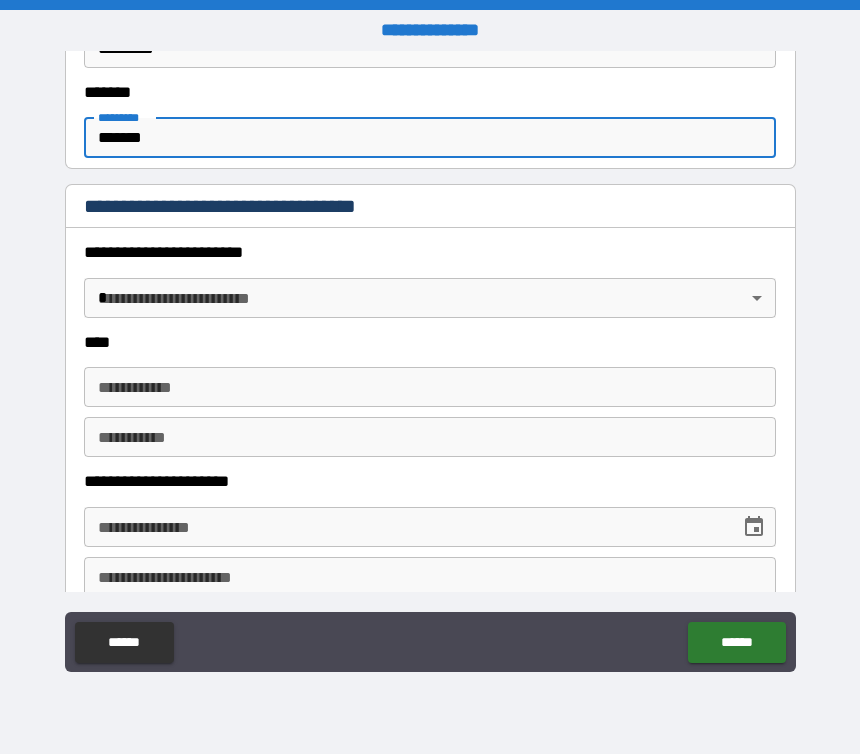 type on "*******" 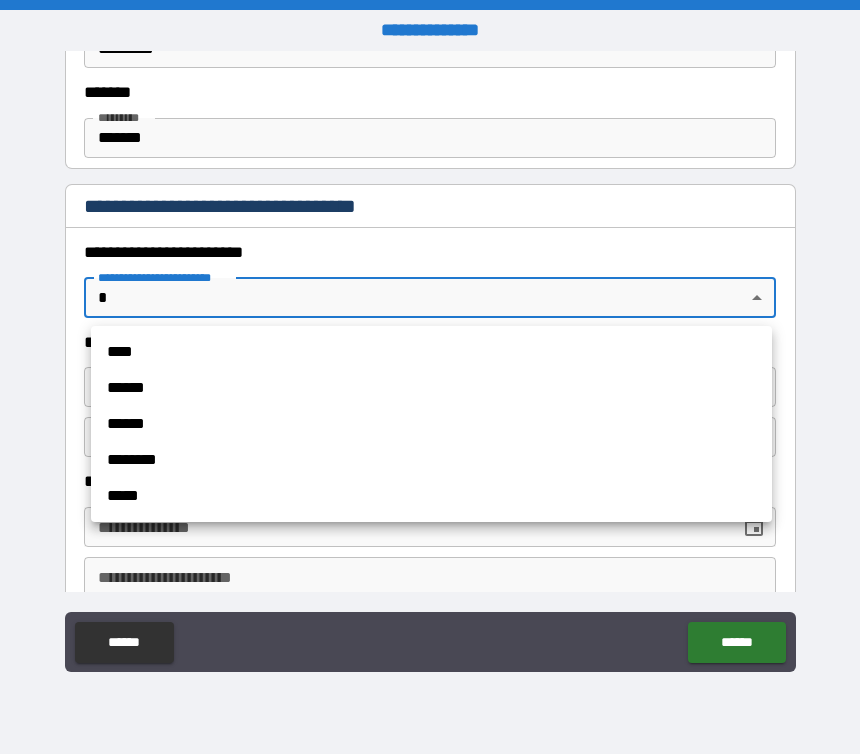 click on "****" at bounding box center (431, 352) 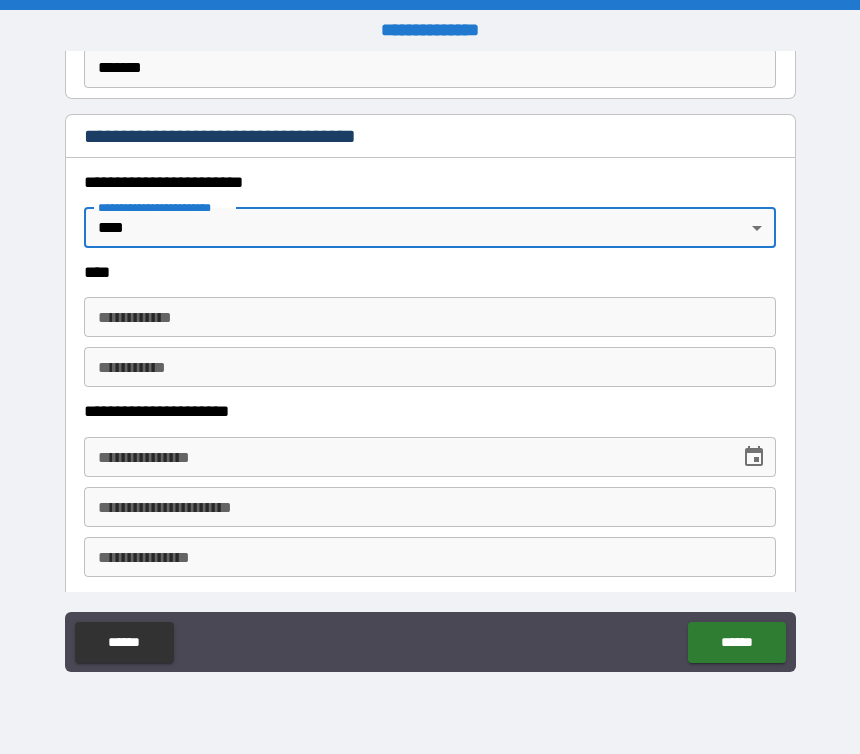 scroll, scrollTop: 873, scrollLeft: 0, axis: vertical 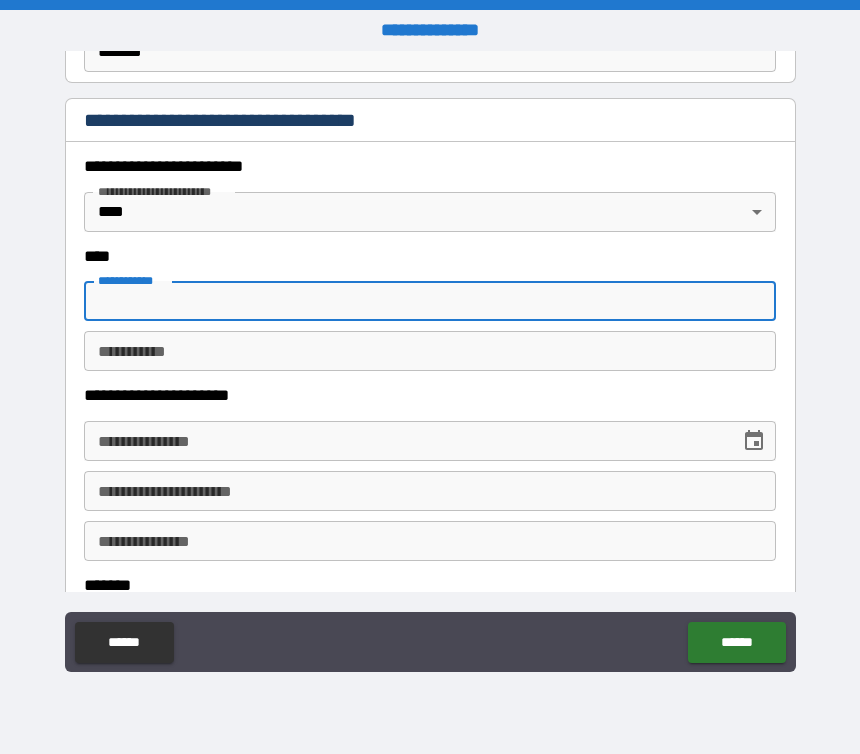click on "**********" at bounding box center (430, 301) 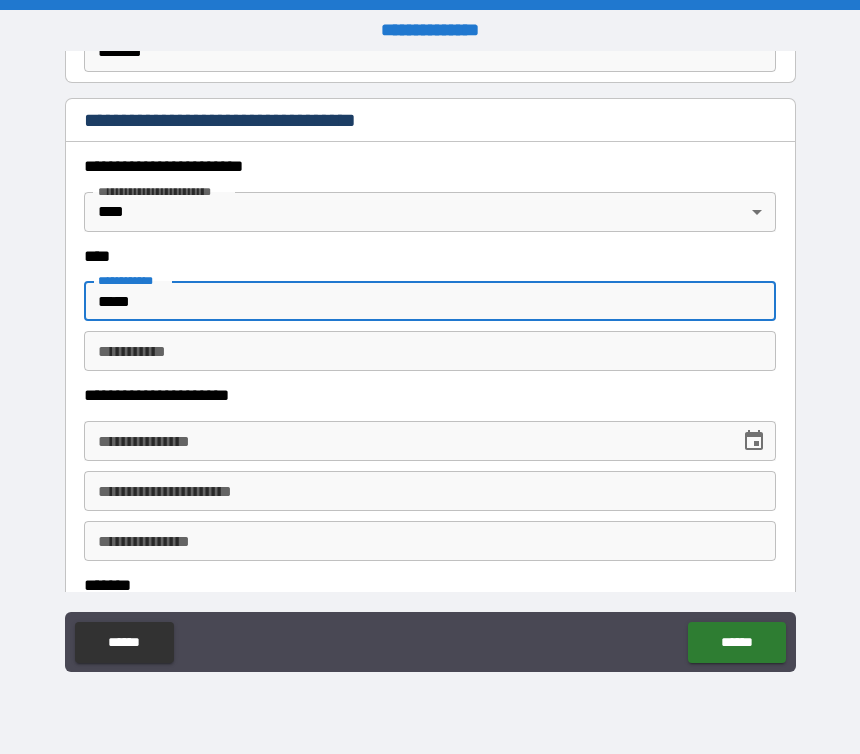 type on "*****" 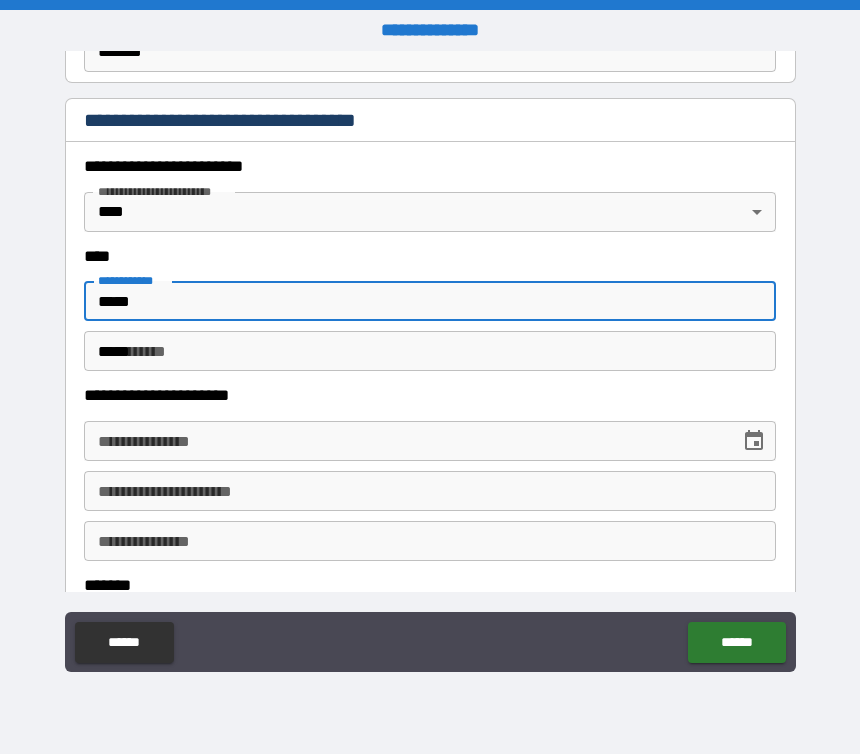 type on "**********" 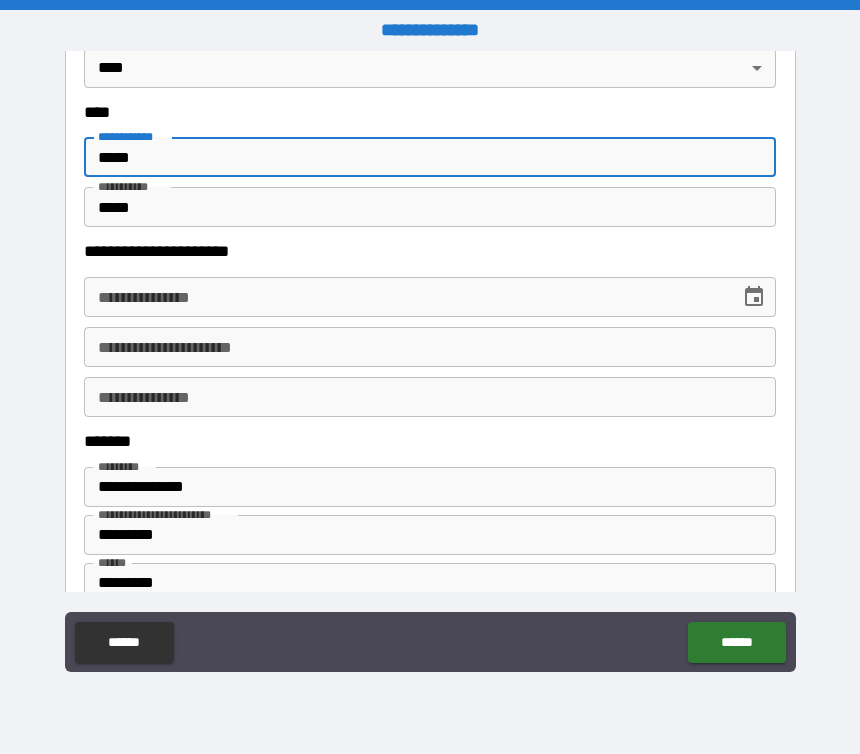 scroll, scrollTop: 1034, scrollLeft: 0, axis: vertical 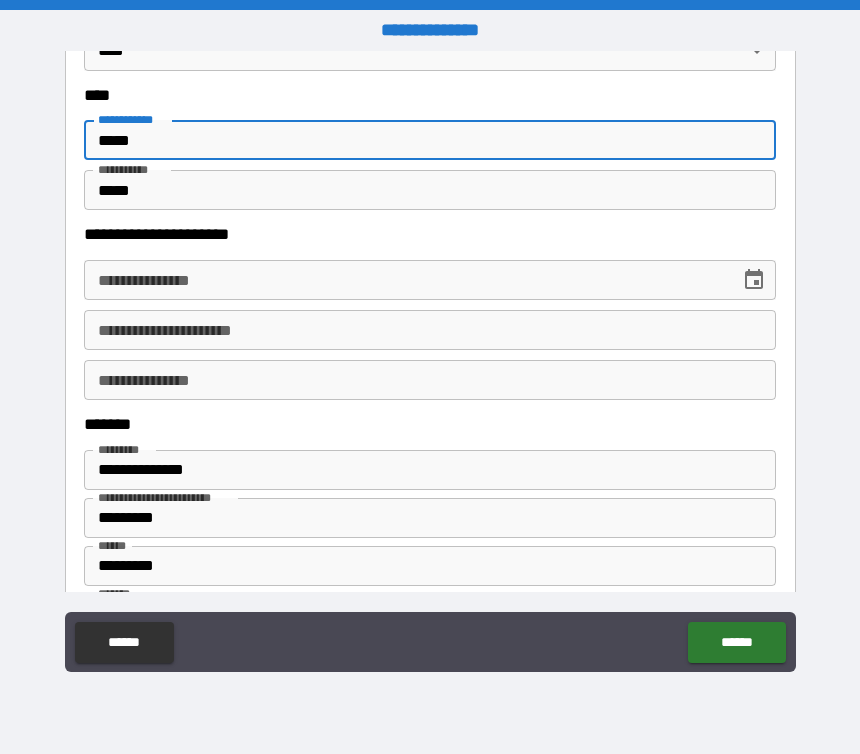 click on "**********" at bounding box center [405, 280] 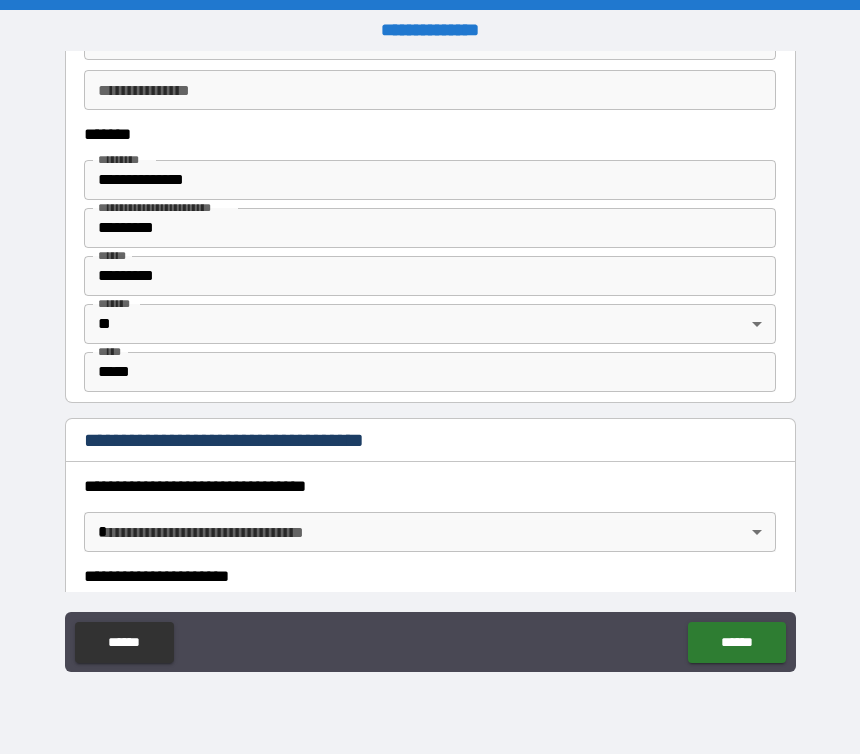 scroll, scrollTop: 1605, scrollLeft: 0, axis: vertical 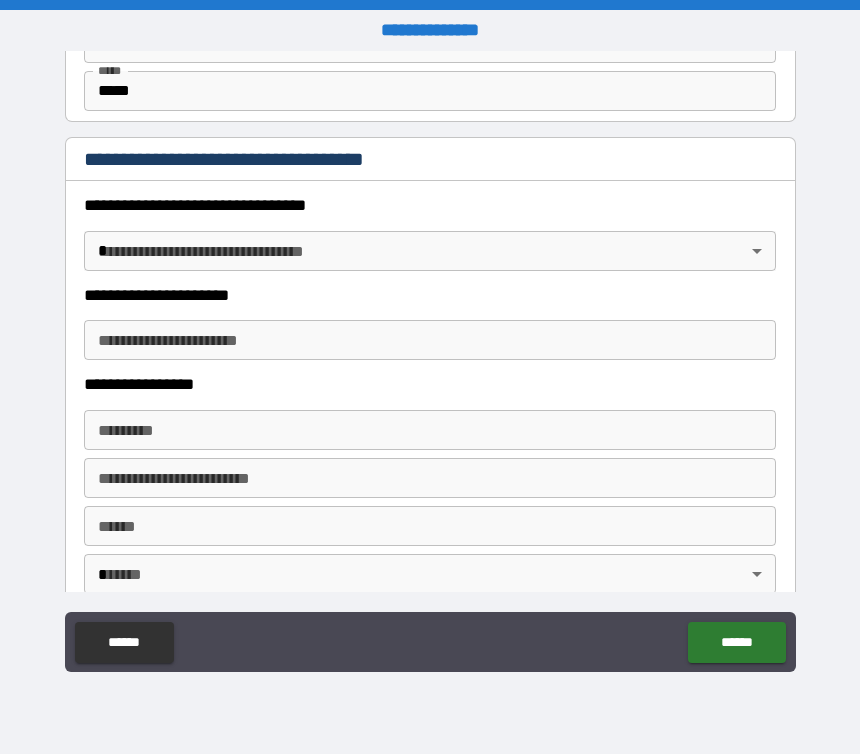 type on "**********" 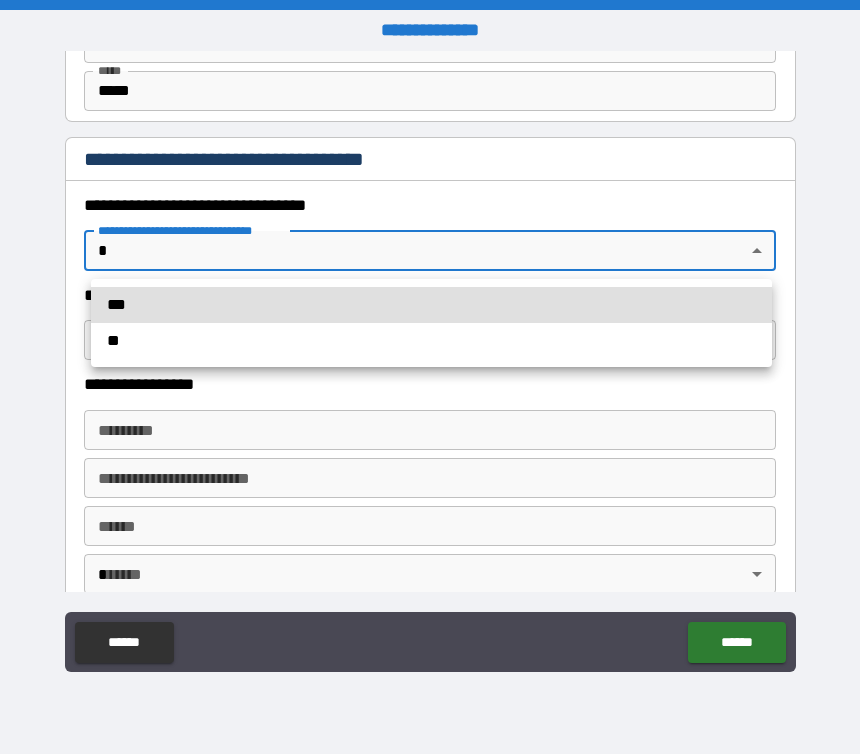 click on "***" at bounding box center (431, 305) 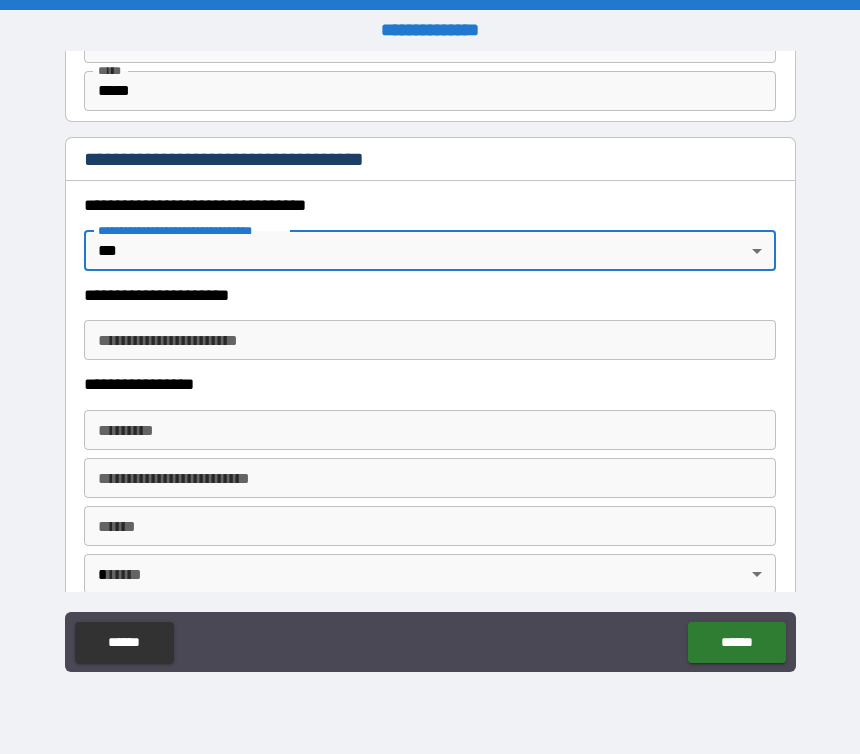 click on "**********" at bounding box center [430, 340] 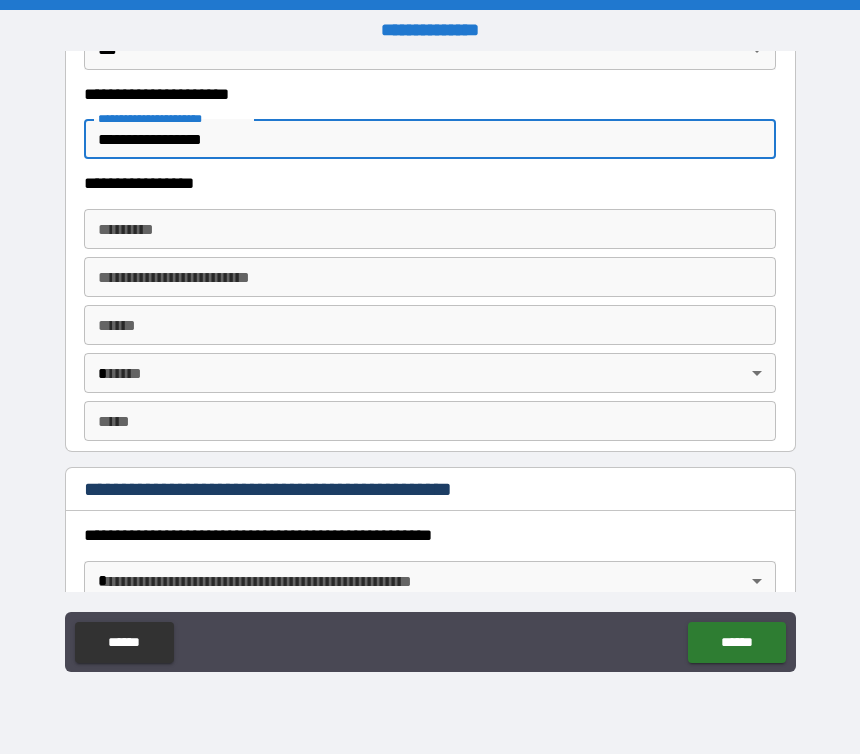 scroll, scrollTop: 1812, scrollLeft: 0, axis: vertical 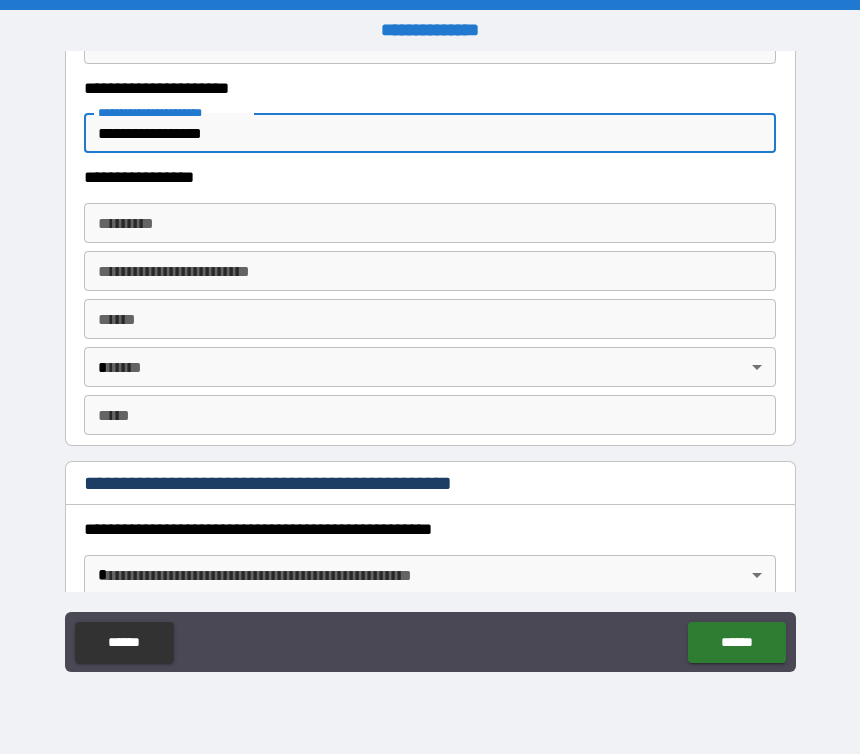 type on "**********" 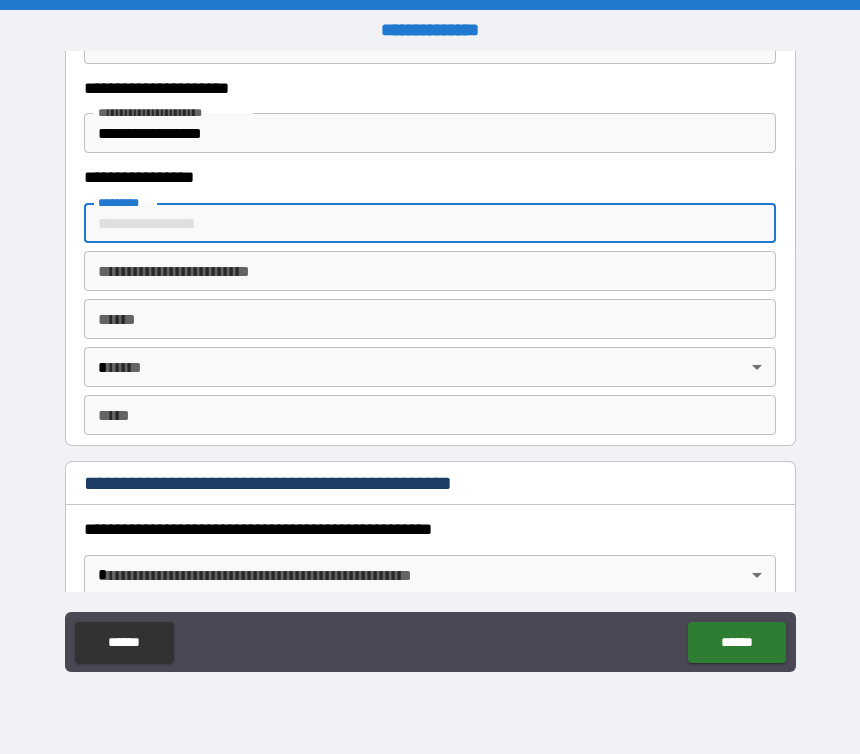 click on "*******   *" at bounding box center (430, 223) 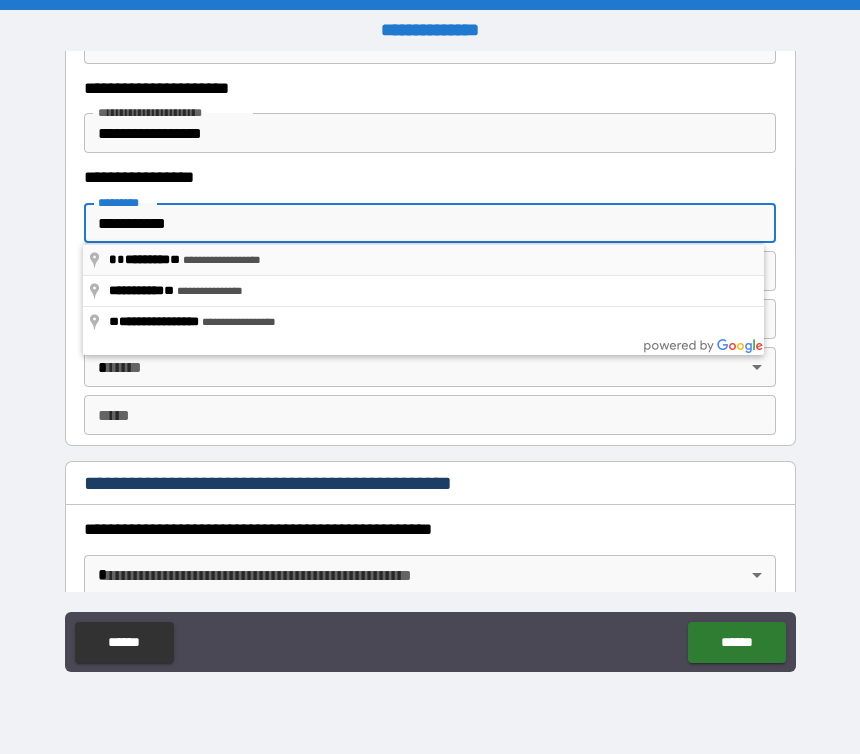 type on "**********" 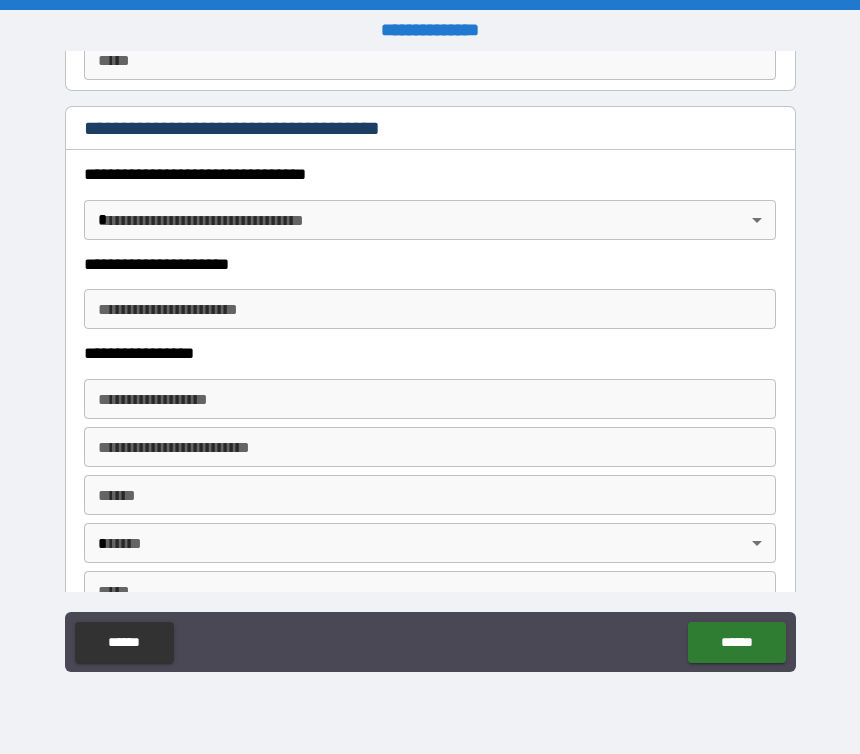 scroll, scrollTop: 4051, scrollLeft: 0, axis: vertical 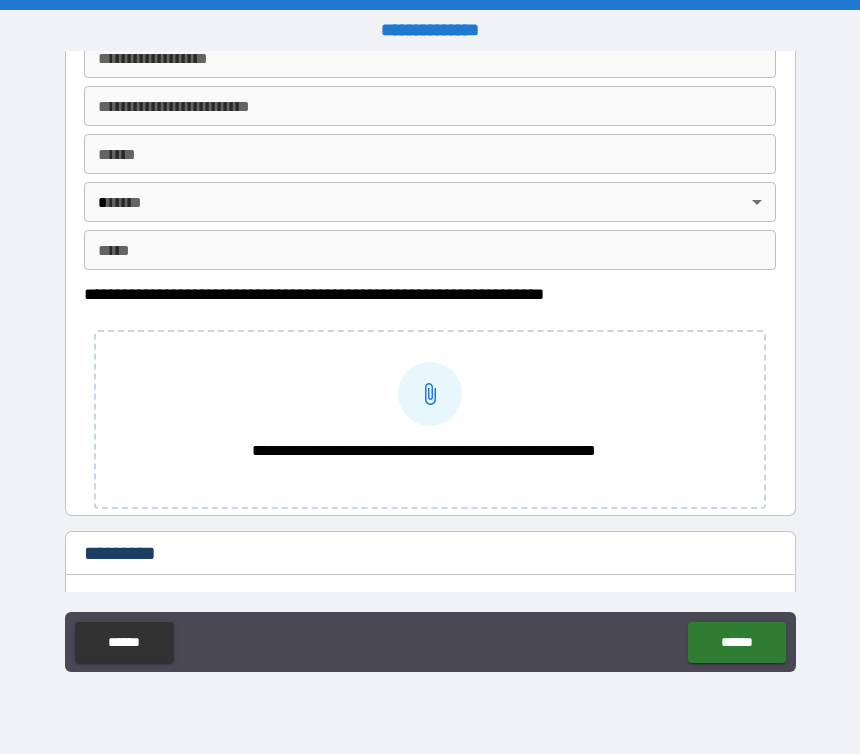 click at bounding box center (430, 394) 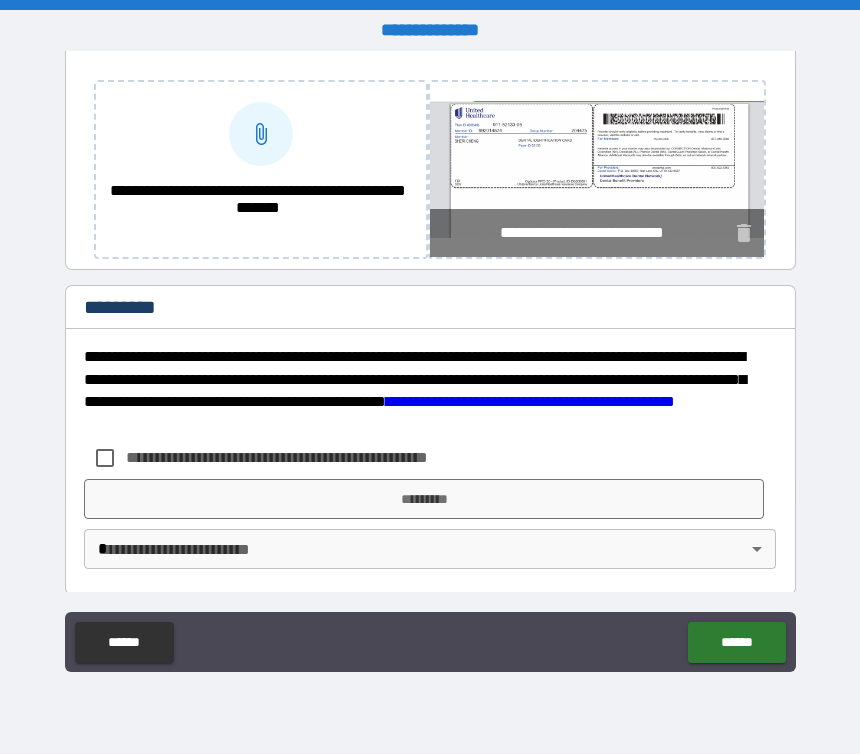 scroll, scrollTop: 4055, scrollLeft: 0, axis: vertical 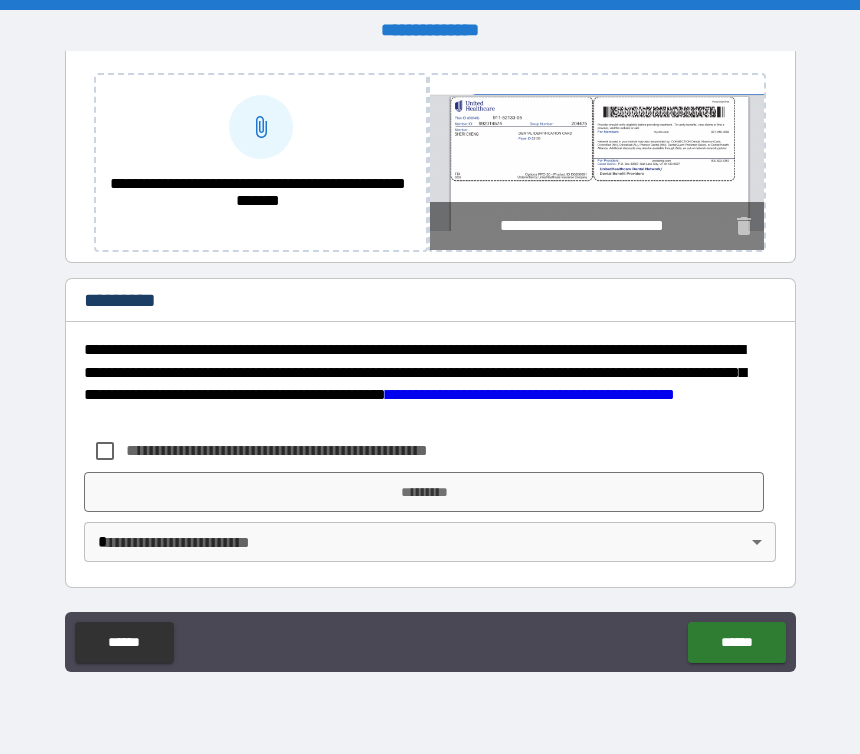 click on "**********" at bounding box center [310, 450] 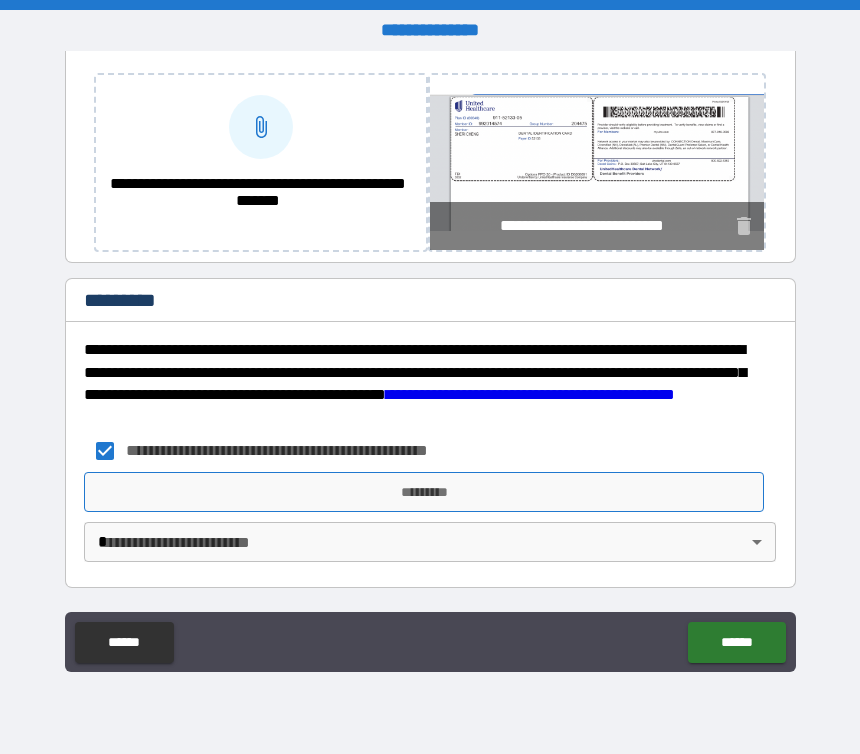 click on "*********" at bounding box center (424, 492) 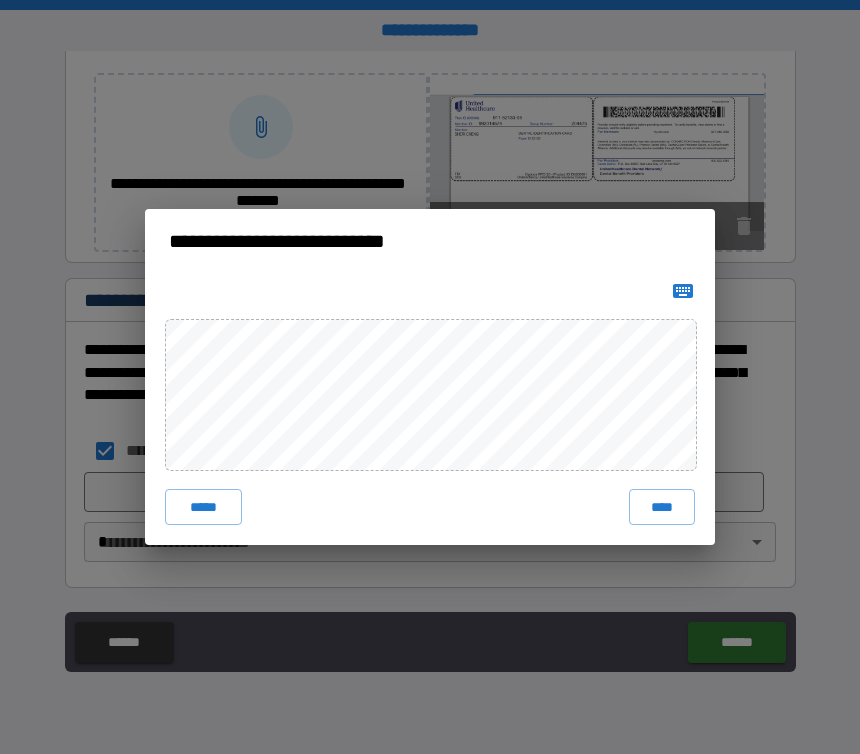 click on "***** ****" at bounding box center [430, 409] 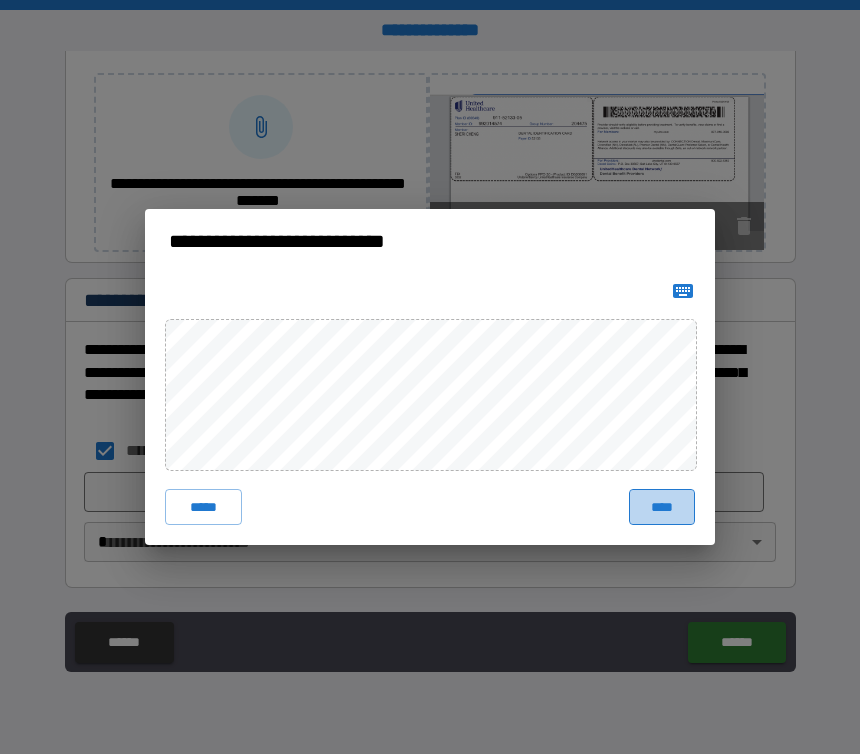 click on "****" at bounding box center (662, 507) 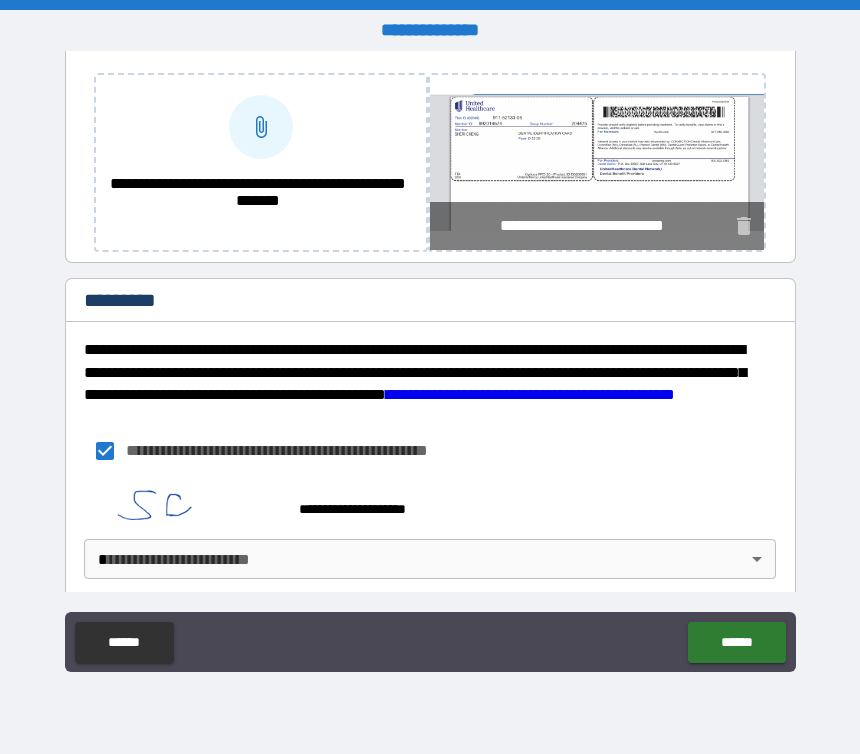 scroll, scrollTop: 4072, scrollLeft: 0, axis: vertical 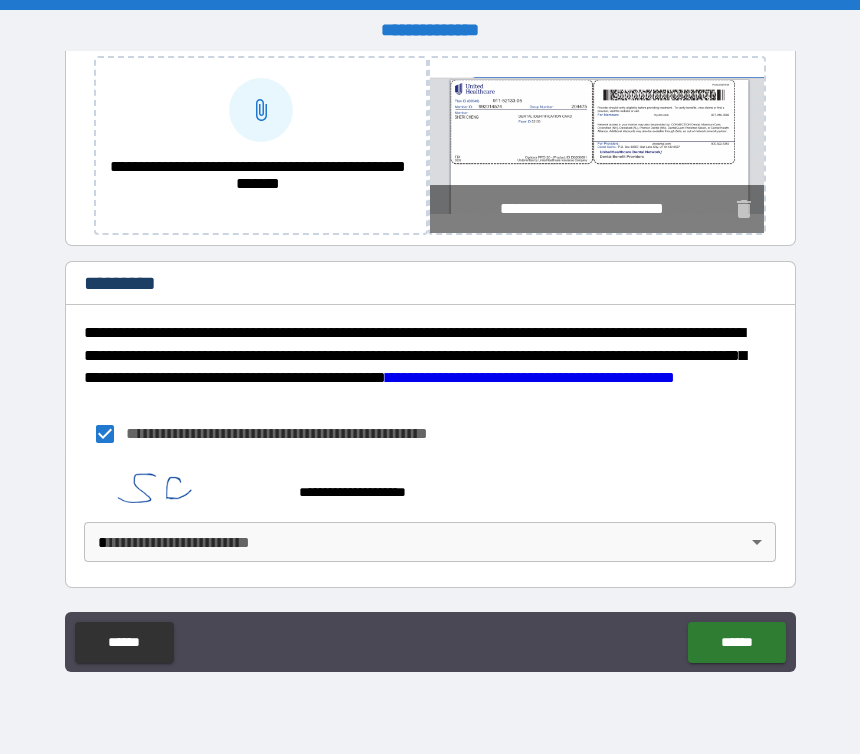 click on "**********" at bounding box center (430, 377) 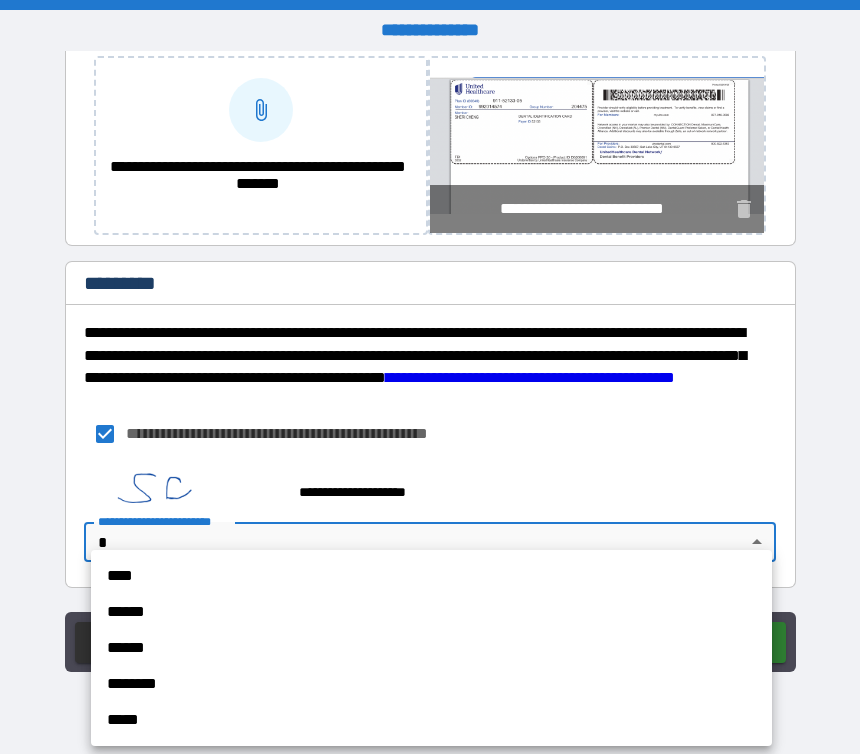 click on "****" at bounding box center (431, 576) 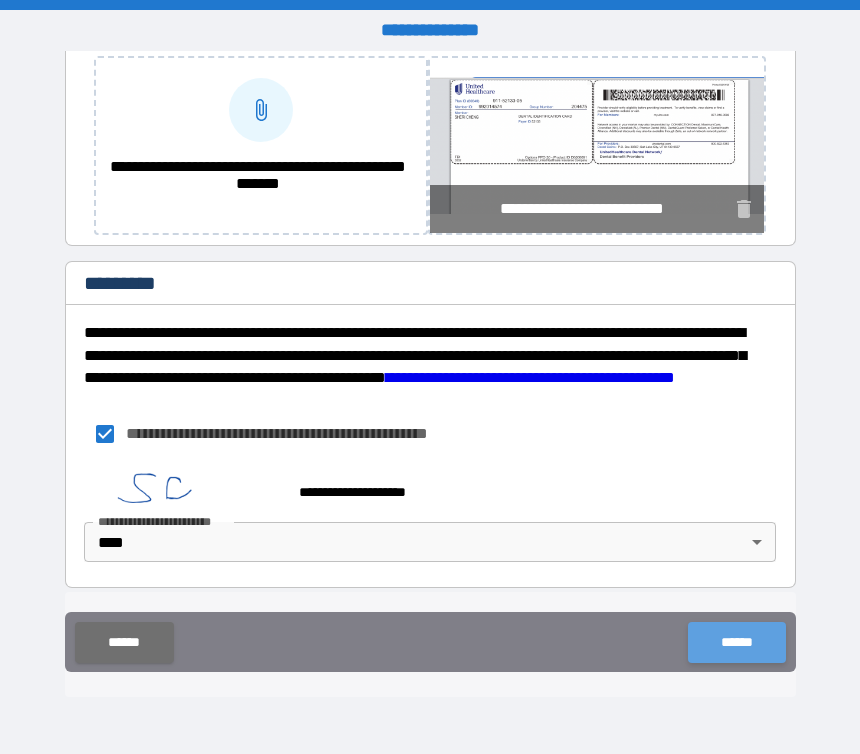 click on "******" at bounding box center [736, 642] 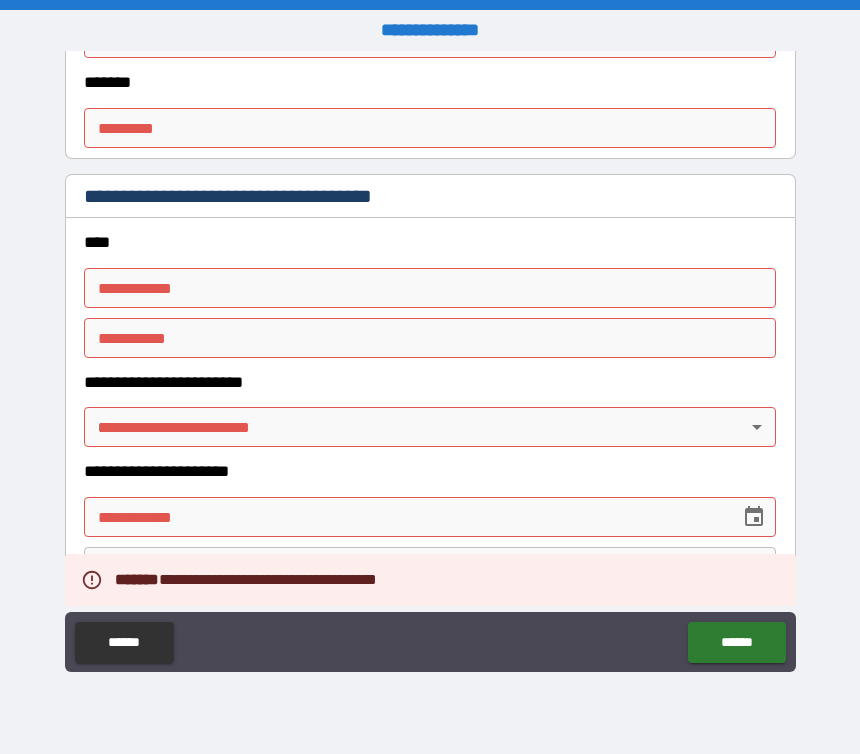 scroll, scrollTop: 2118, scrollLeft: 0, axis: vertical 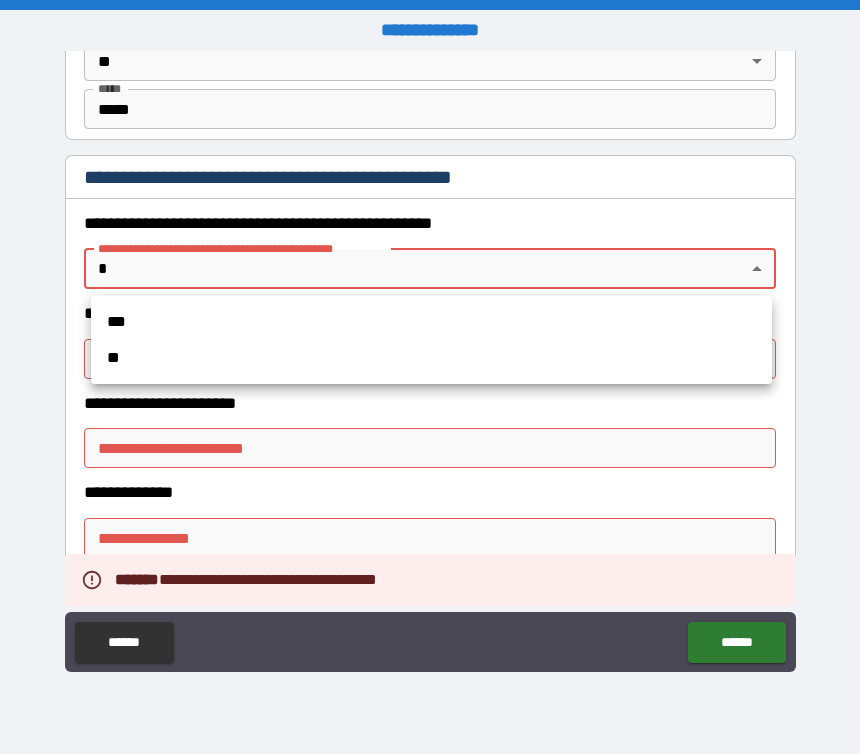 click on "**********" at bounding box center [430, 377] 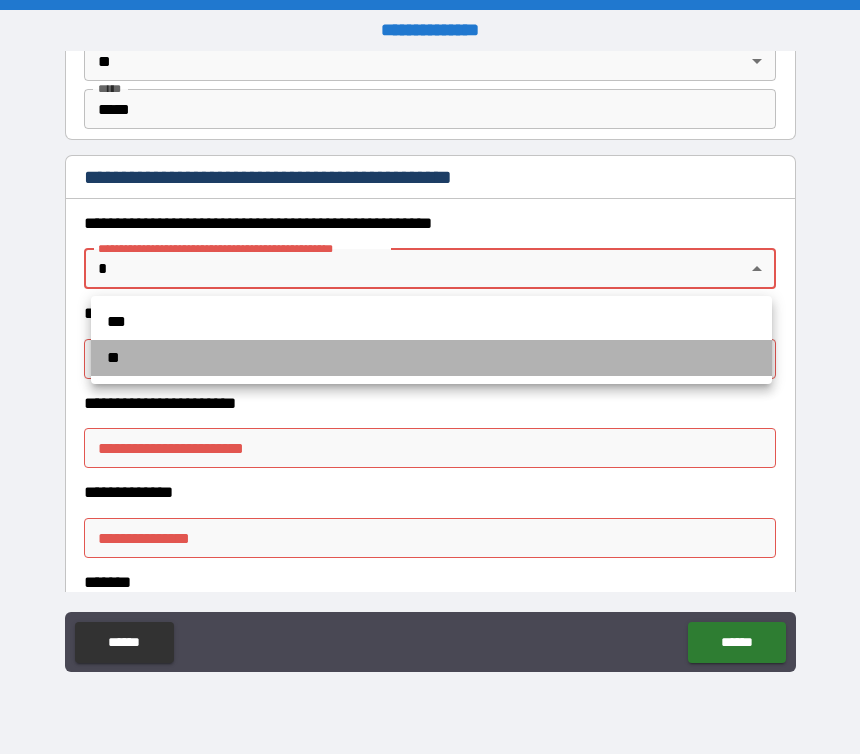 click on "**" at bounding box center [431, 358] 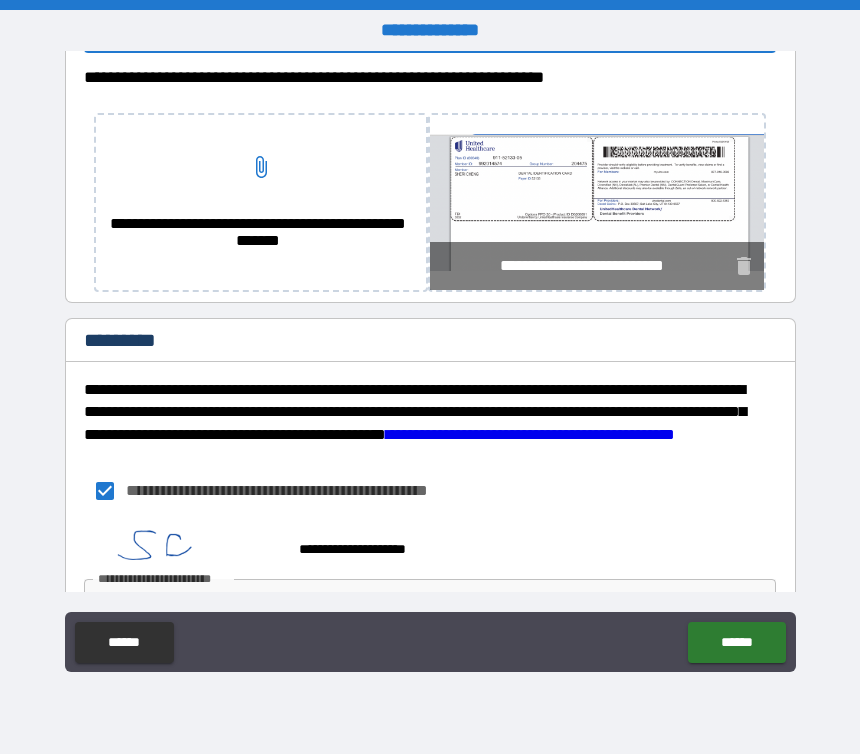 scroll, scrollTop: 2411, scrollLeft: 0, axis: vertical 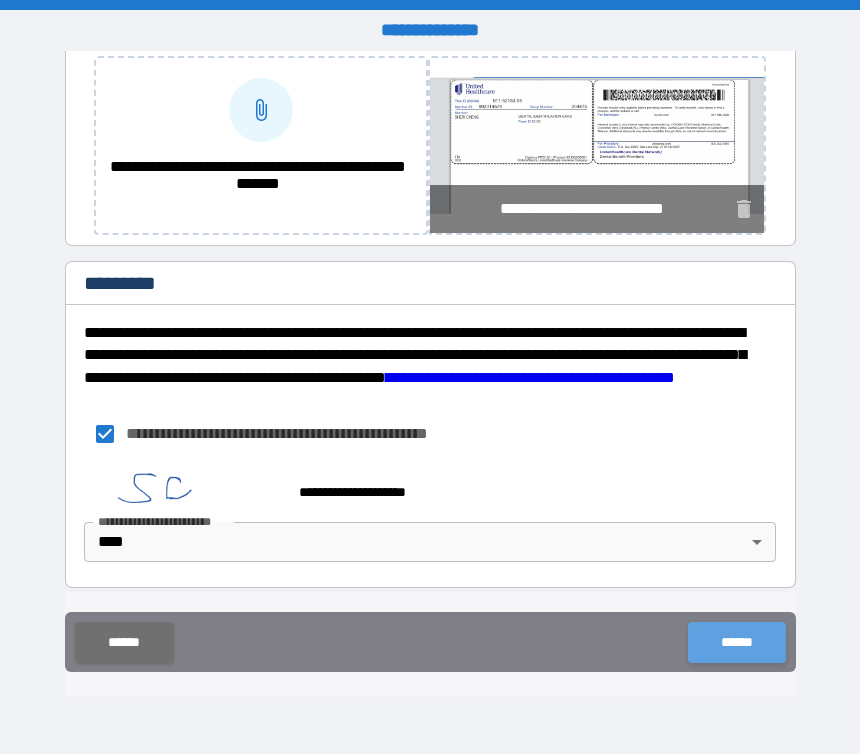 click on "******" at bounding box center (736, 642) 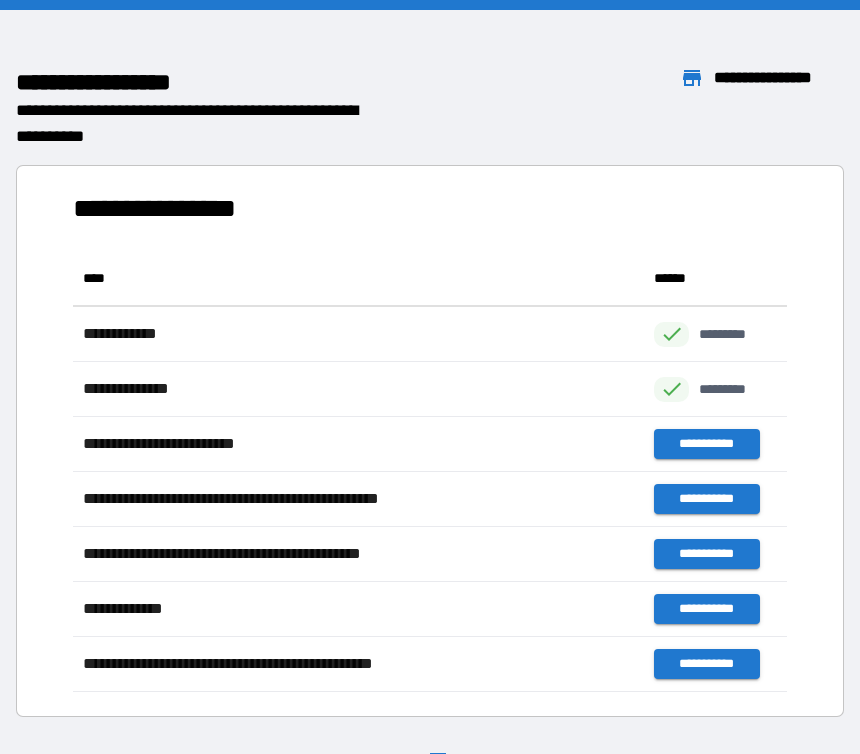 scroll, scrollTop: 1, scrollLeft: 1, axis: both 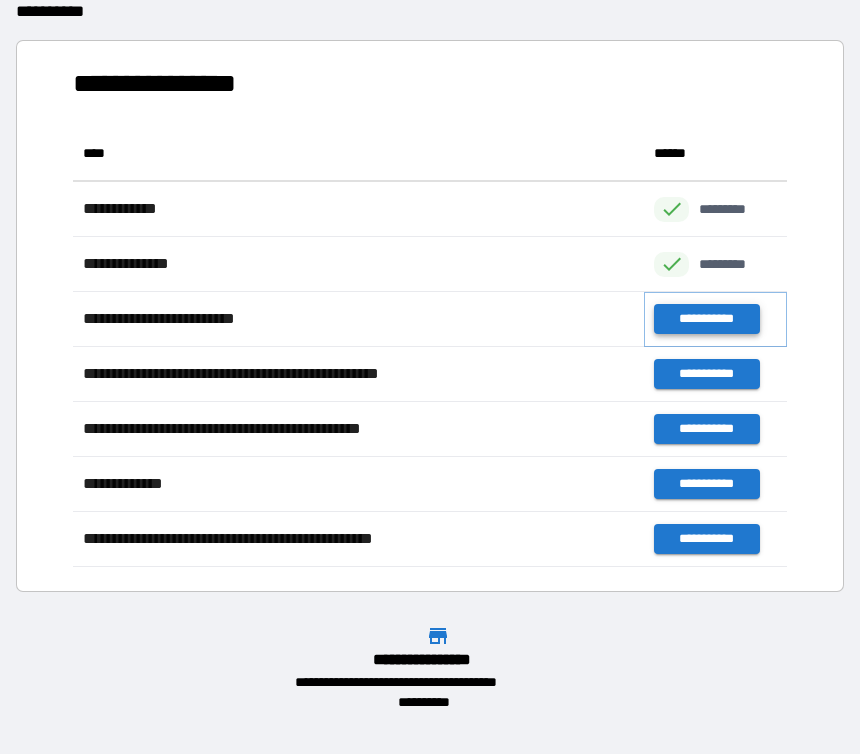 click on "**********" at bounding box center (706, 319) 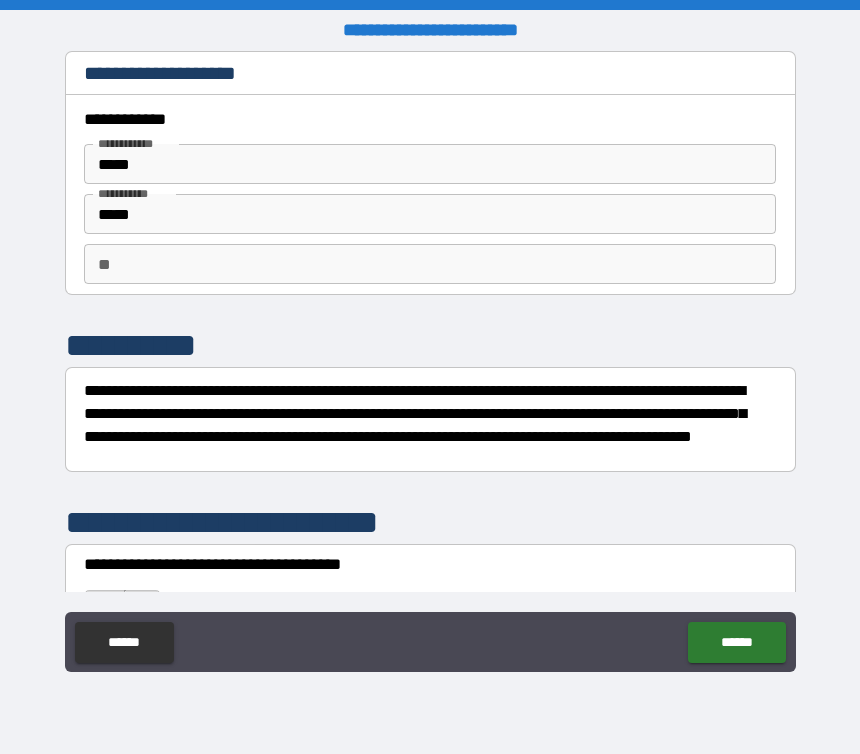 scroll, scrollTop: 286, scrollLeft: 0, axis: vertical 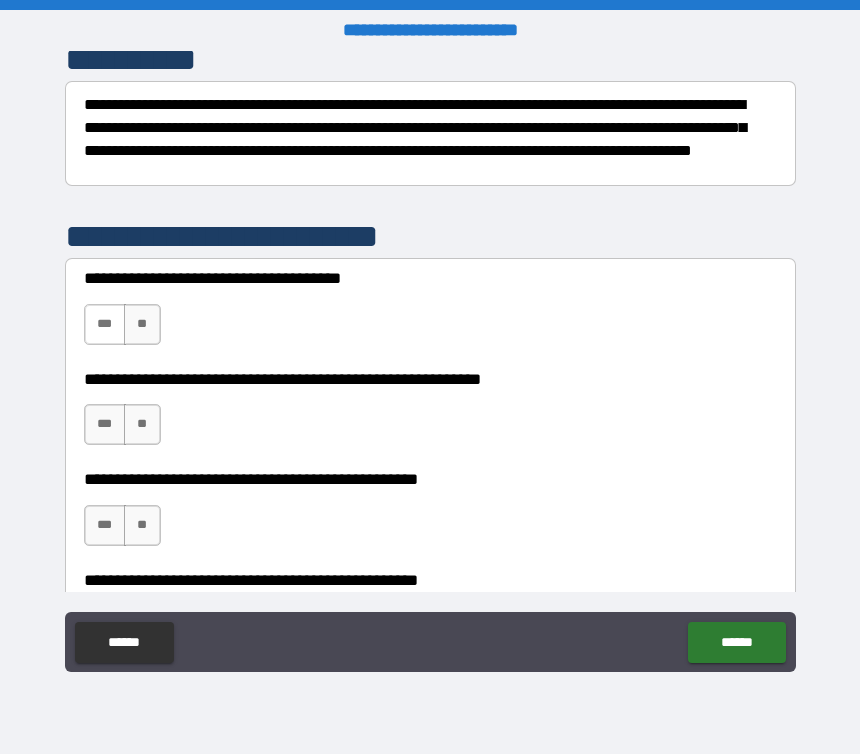 click on "***" at bounding box center [105, 324] 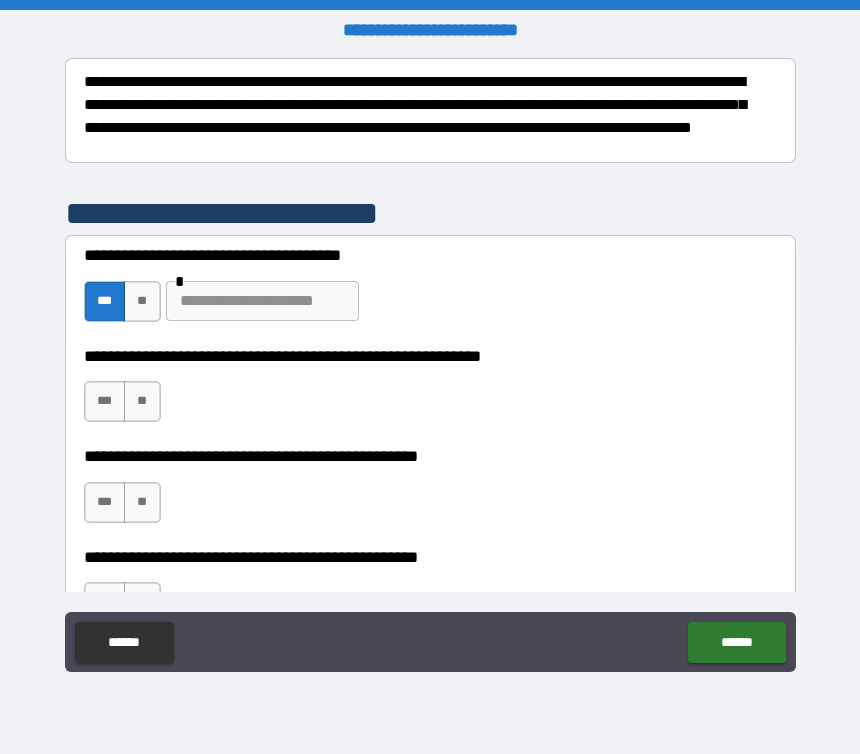 scroll, scrollTop: 313, scrollLeft: 0, axis: vertical 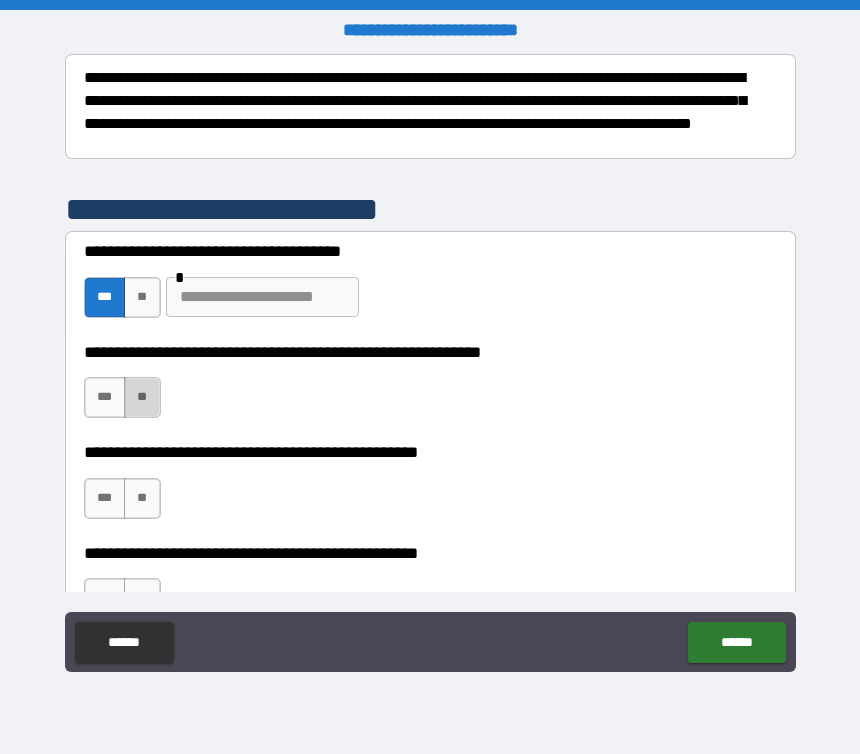 click on "**" at bounding box center [142, 397] 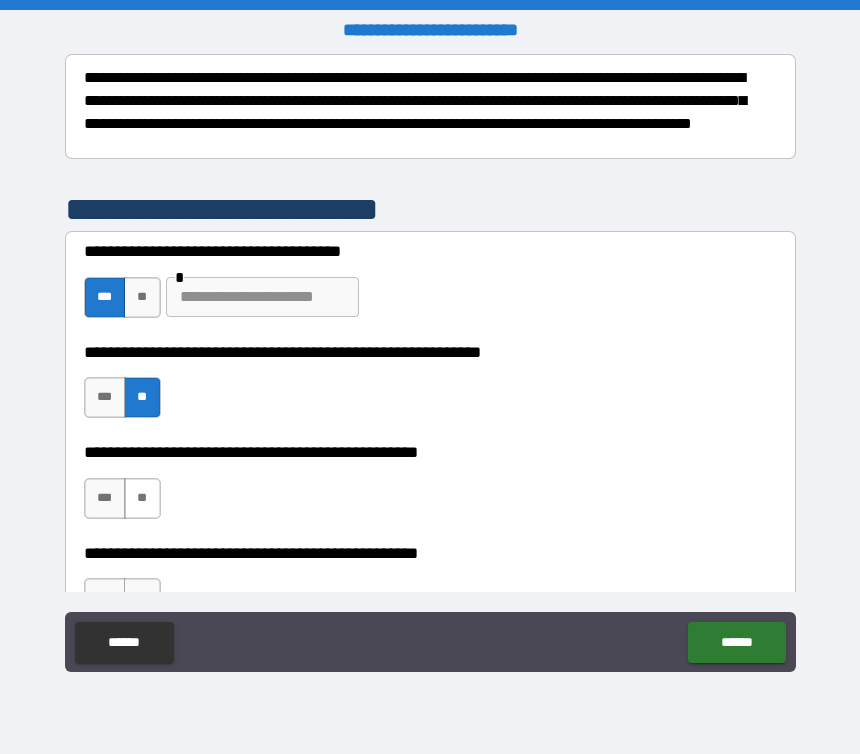 click on "**" at bounding box center (142, 498) 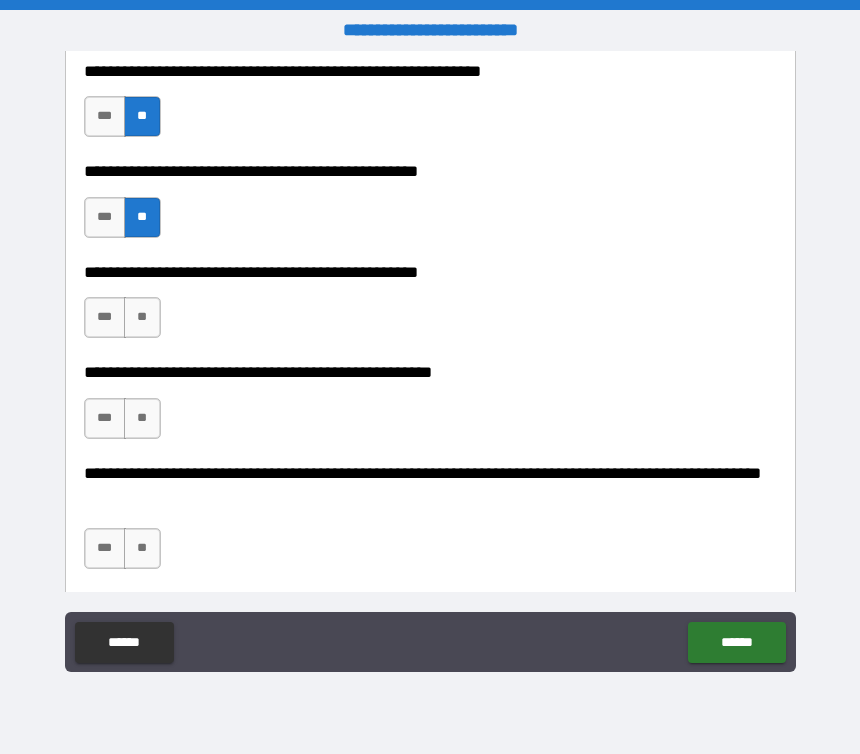 scroll, scrollTop: 600, scrollLeft: 0, axis: vertical 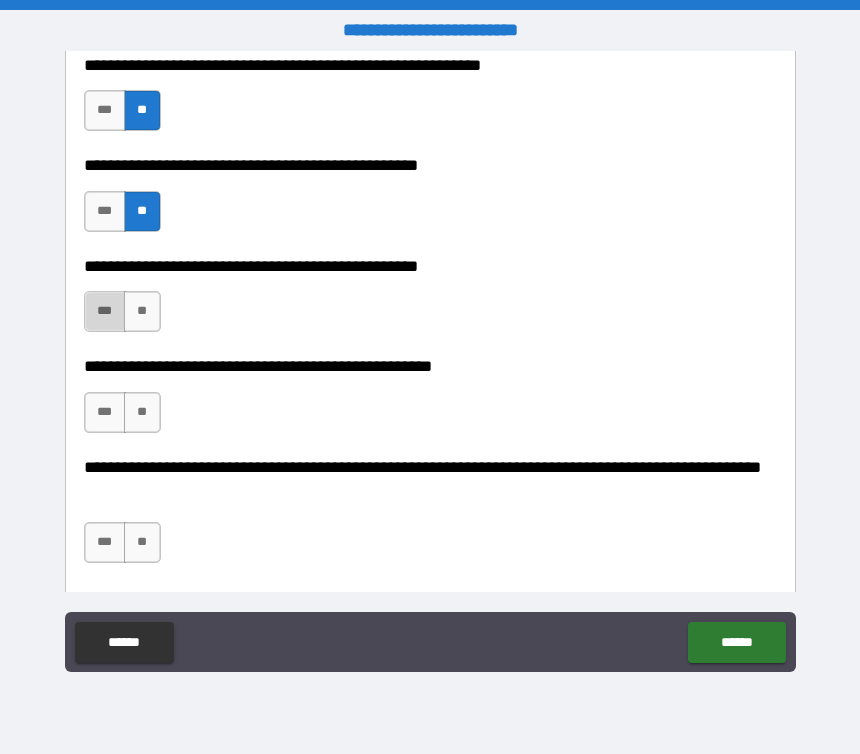 click on "***" at bounding box center (105, 311) 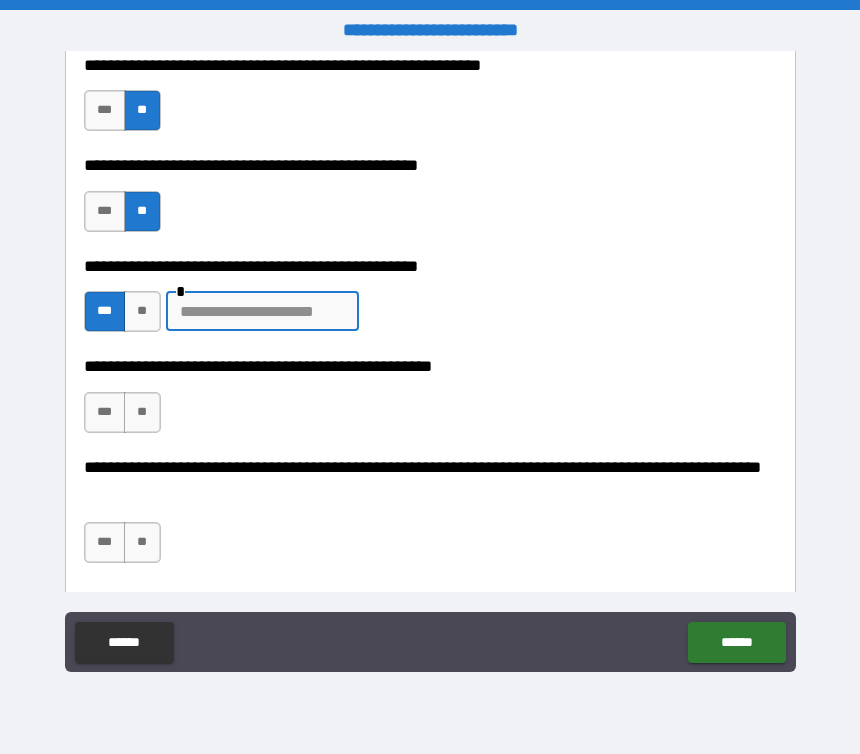 click at bounding box center [262, 311] 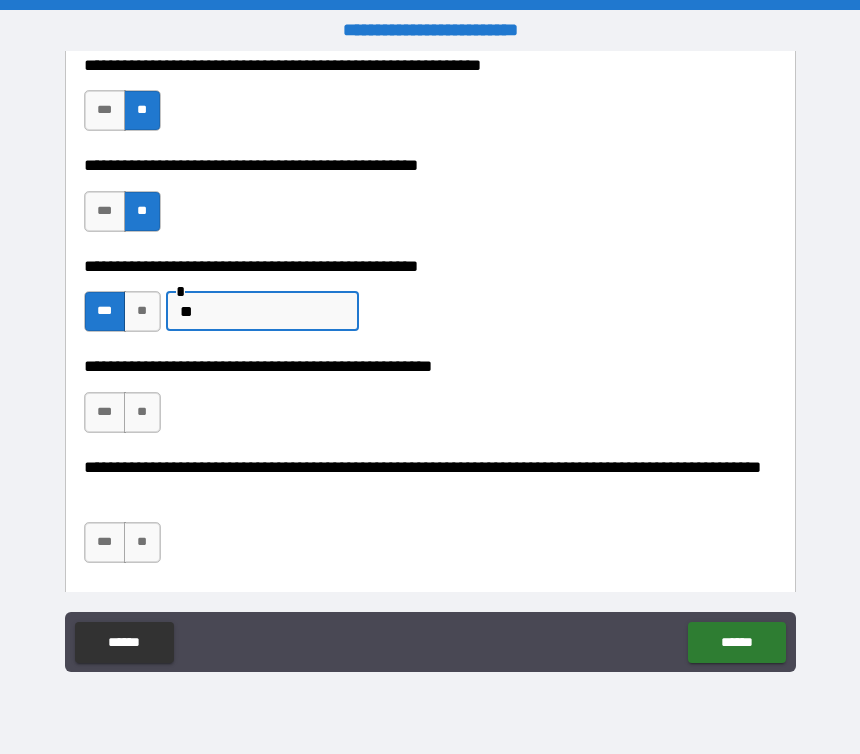 type on "*" 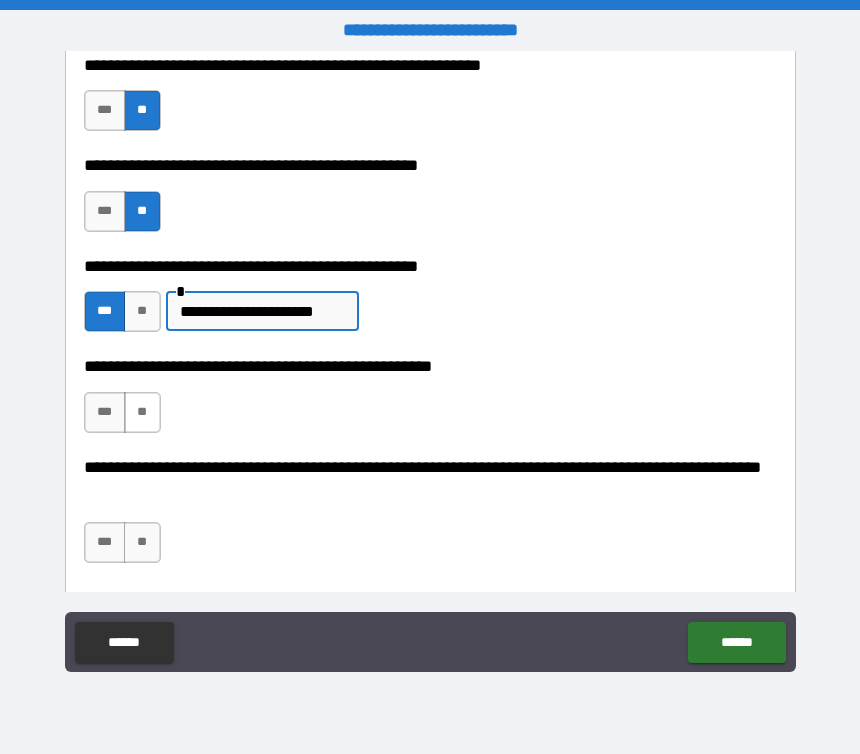 type on "**********" 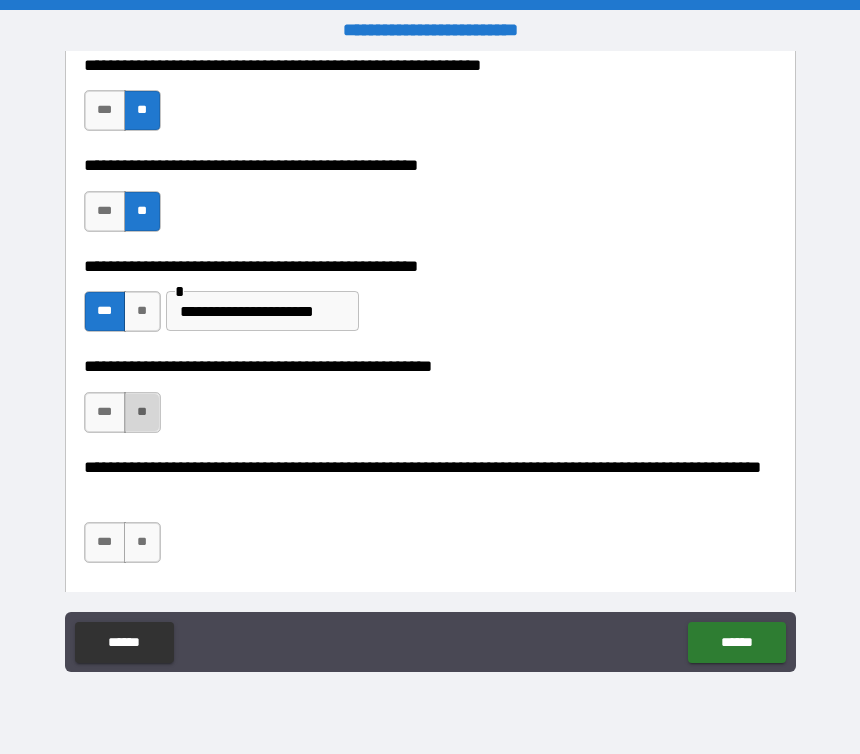 click on "**" at bounding box center (142, 412) 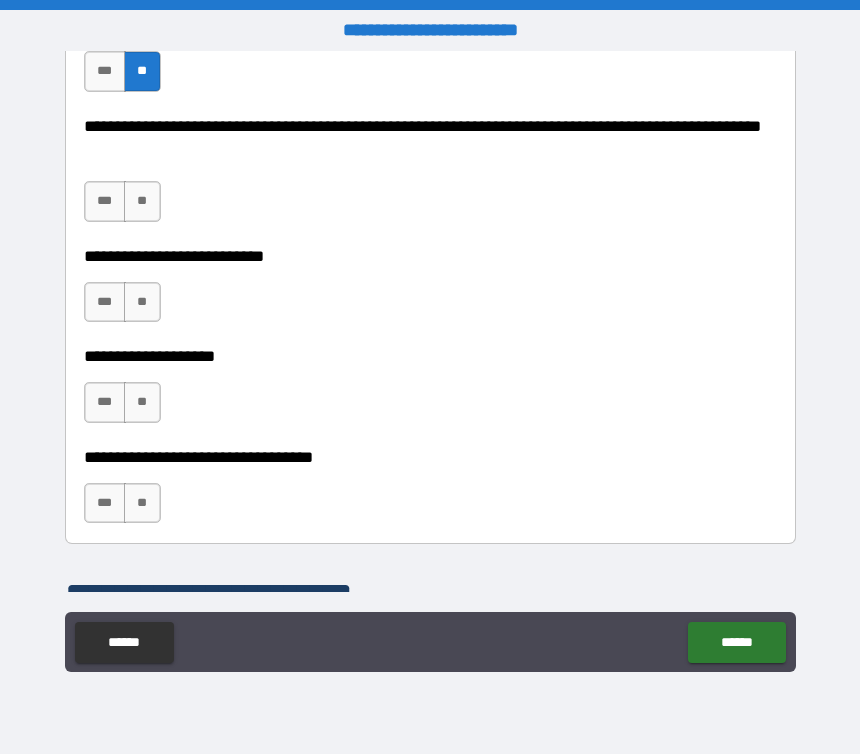scroll, scrollTop: 940, scrollLeft: 0, axis: vertical 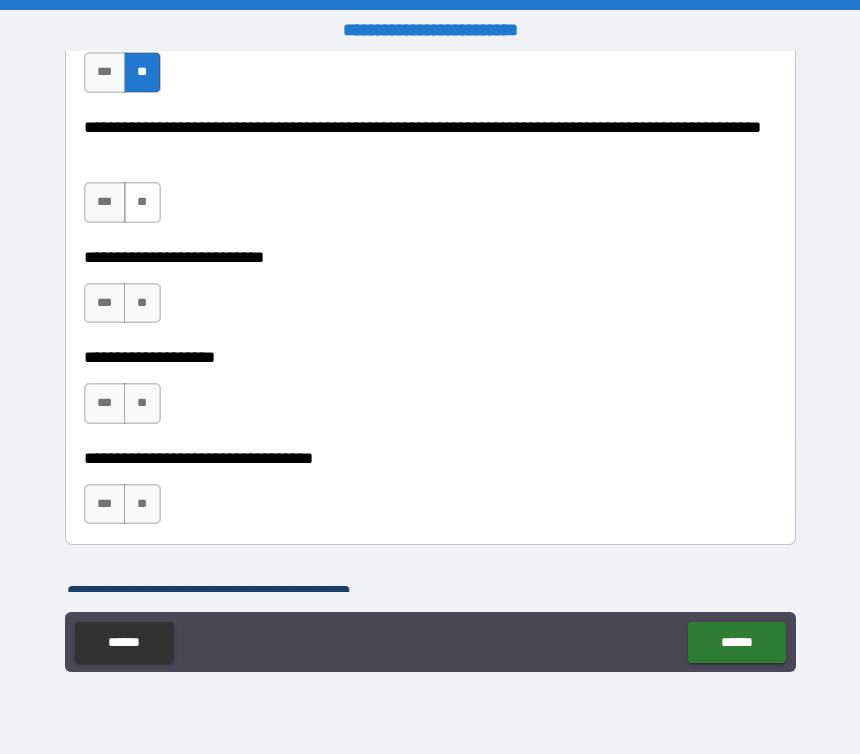 click on "**" at bounding box center (142, 202) 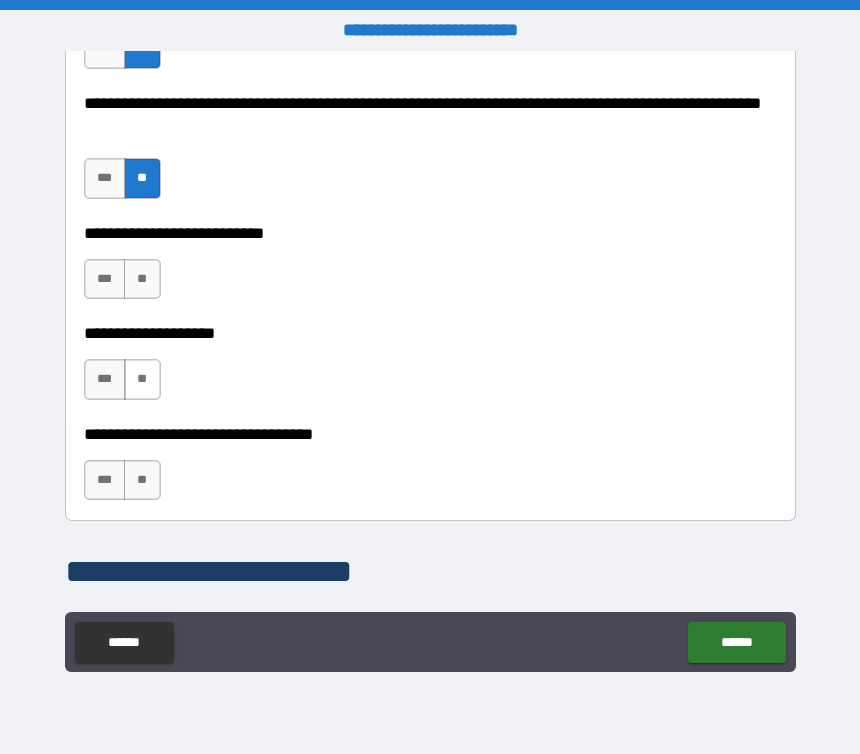 scroll, scrollTop: 968, scrollLeft: 0, axis: vertical 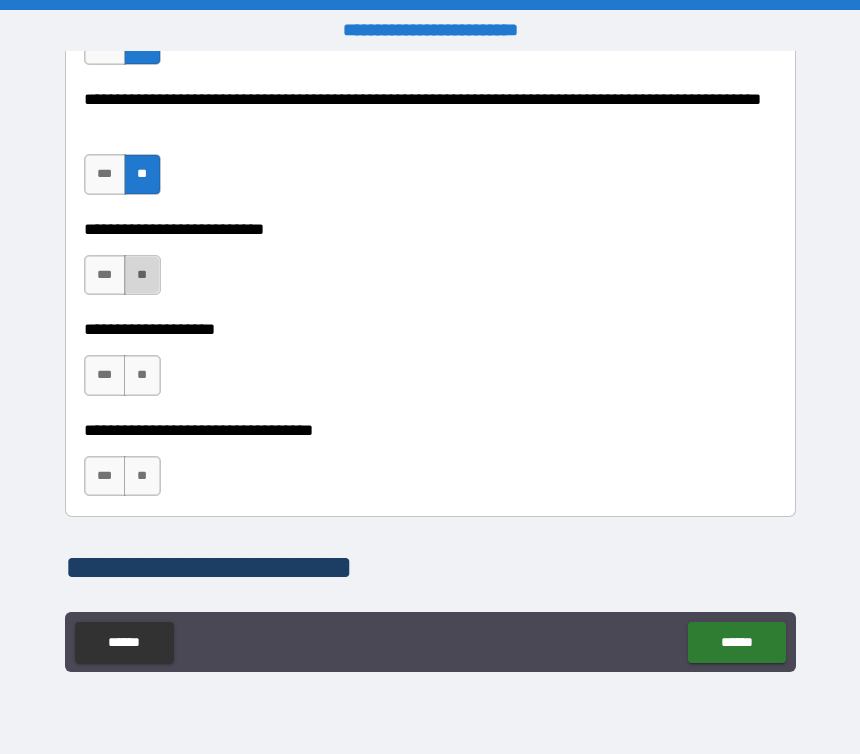 click on "**" at bounding box center (142, 275) 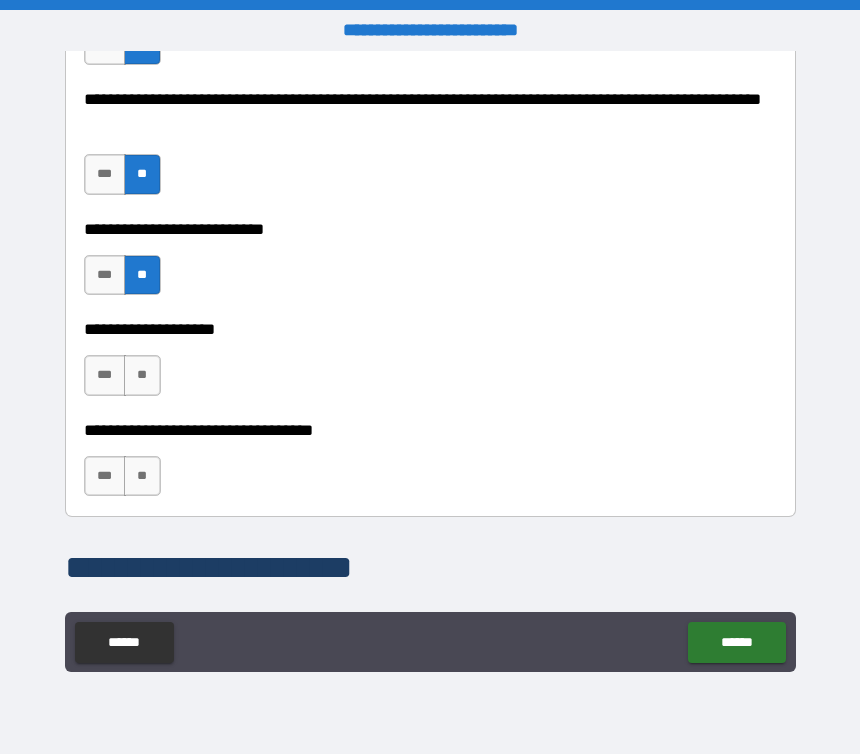 click on "*** **" at bounding box center (125, 380) 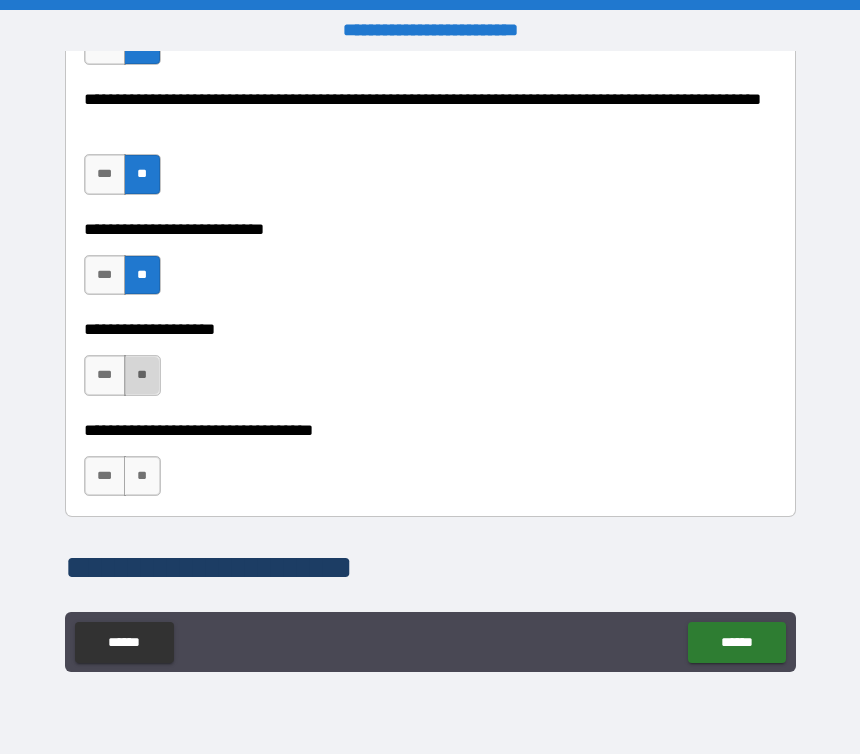 click on "**" at bounding box center (142, 375) 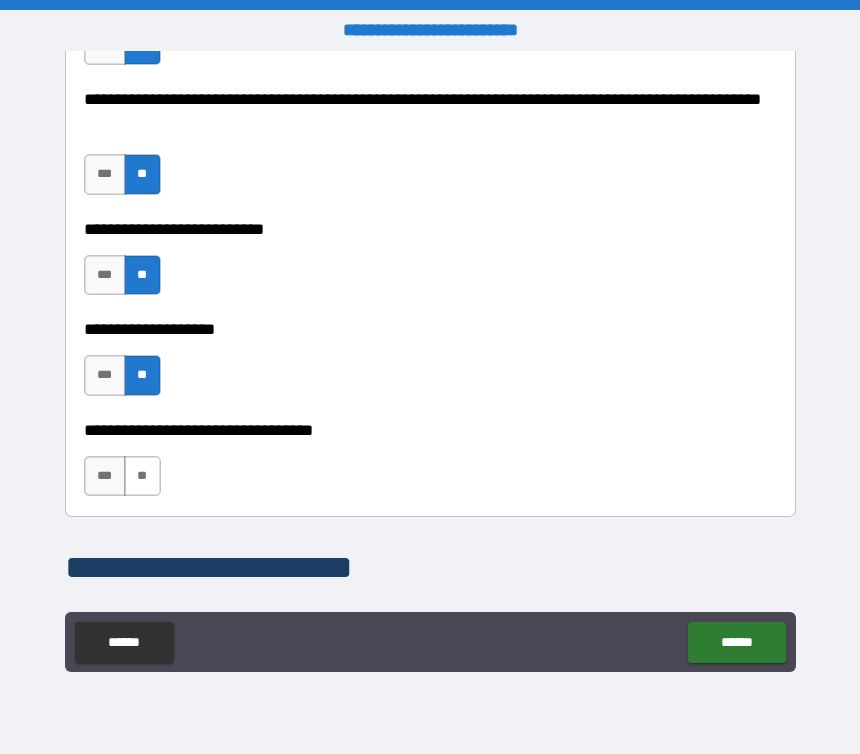 click on "**" at bounding box center (142, 476) 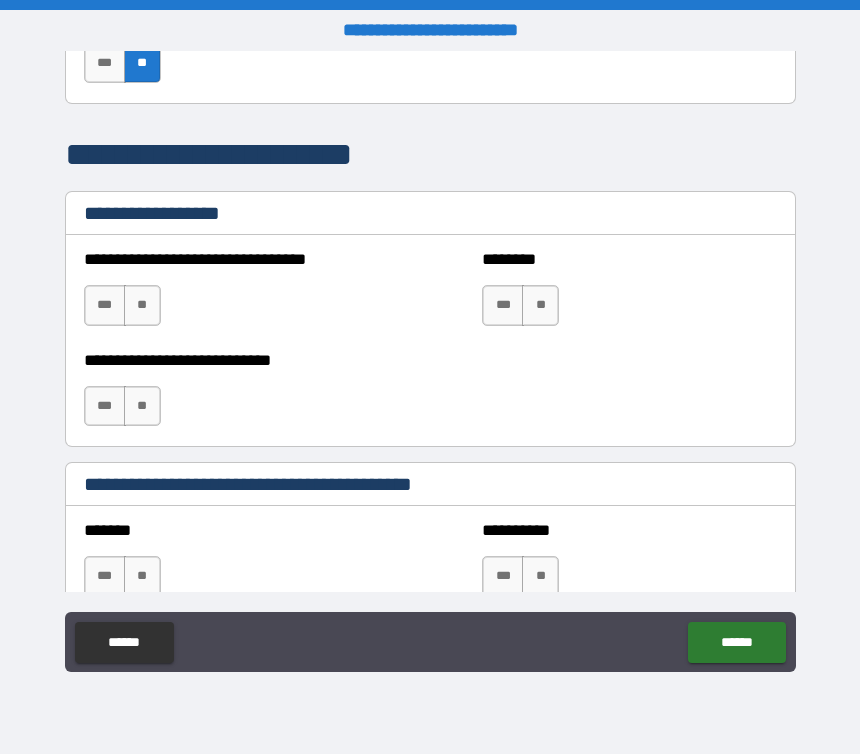 scroll, scrollTop: 1410, scrollLeft: 0, axis: vertical 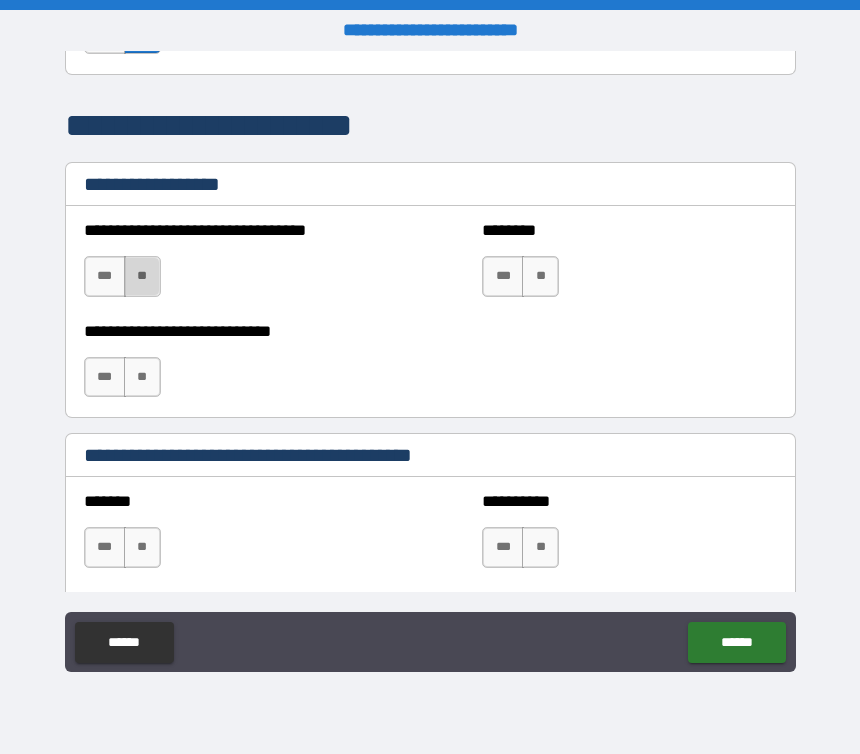 click on "**" at bounding box center [142, 276] 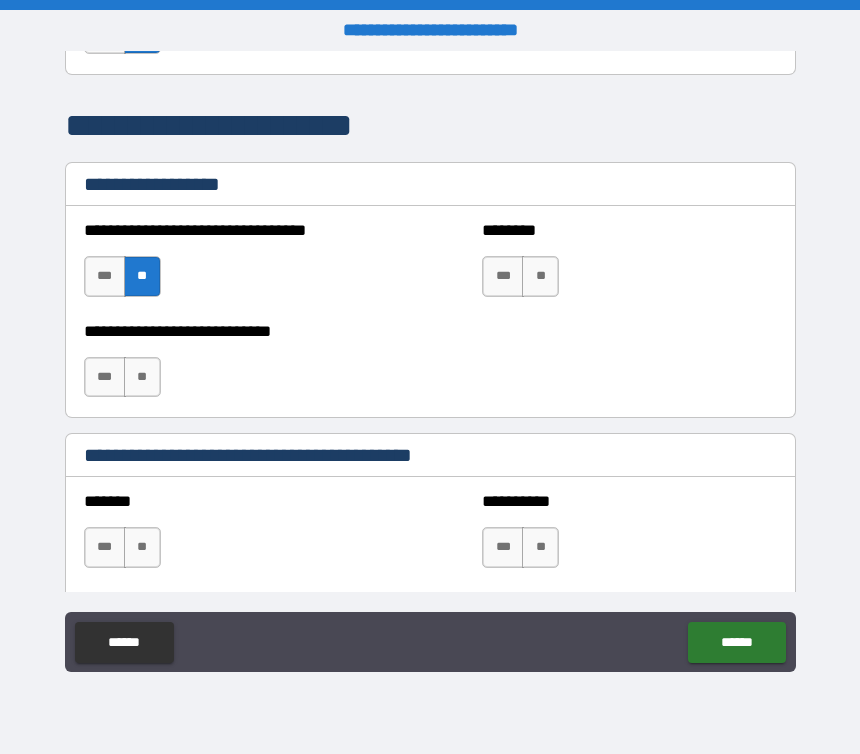 click on "*** **" at bounding box center [523, 281] 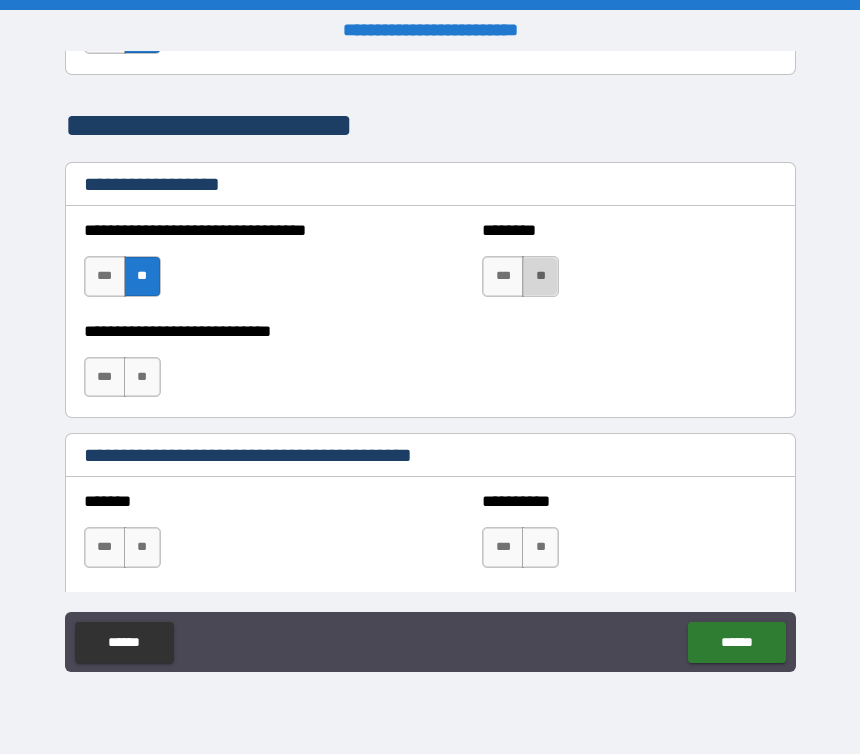 click on "**" at bounding box center [540, 276] 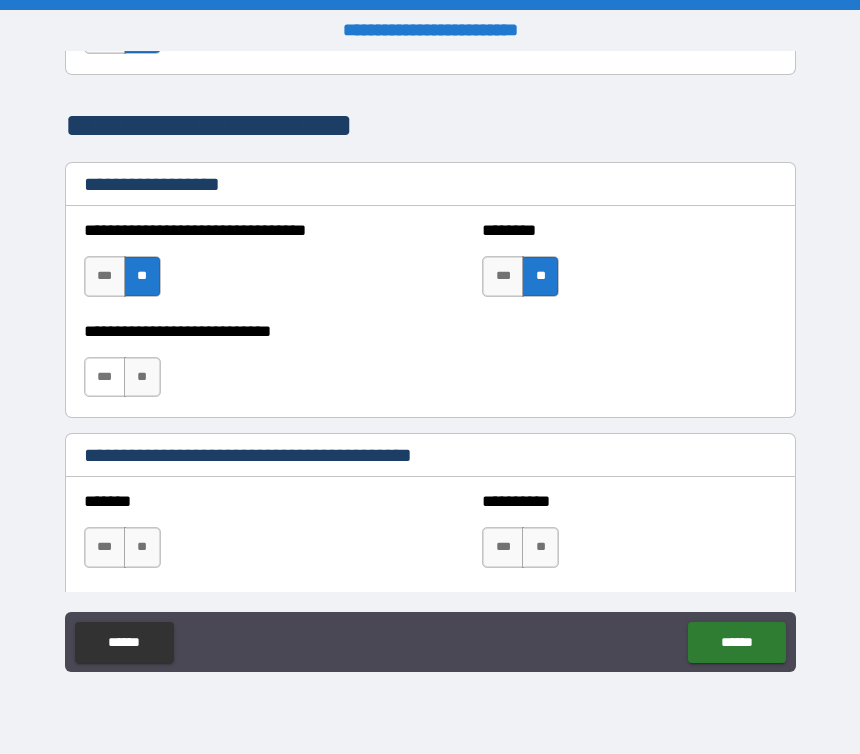 click on "***" at bounding box center [105, 377] 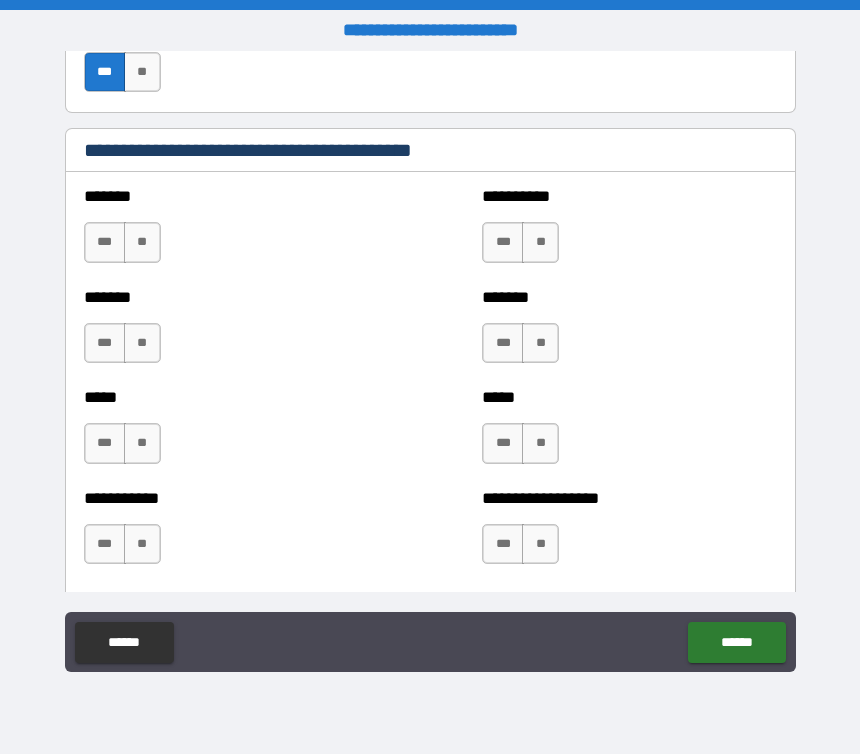 scroll, scrollTop: 1714, scrollLeft: 0, axis: vertical 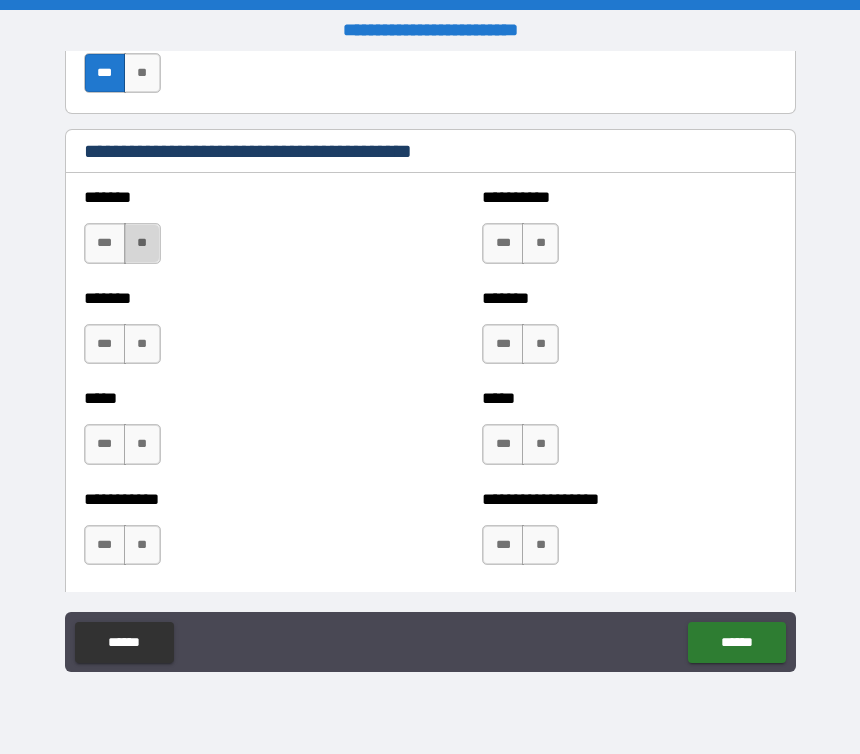click on "**" at bounding box center (142, 243) 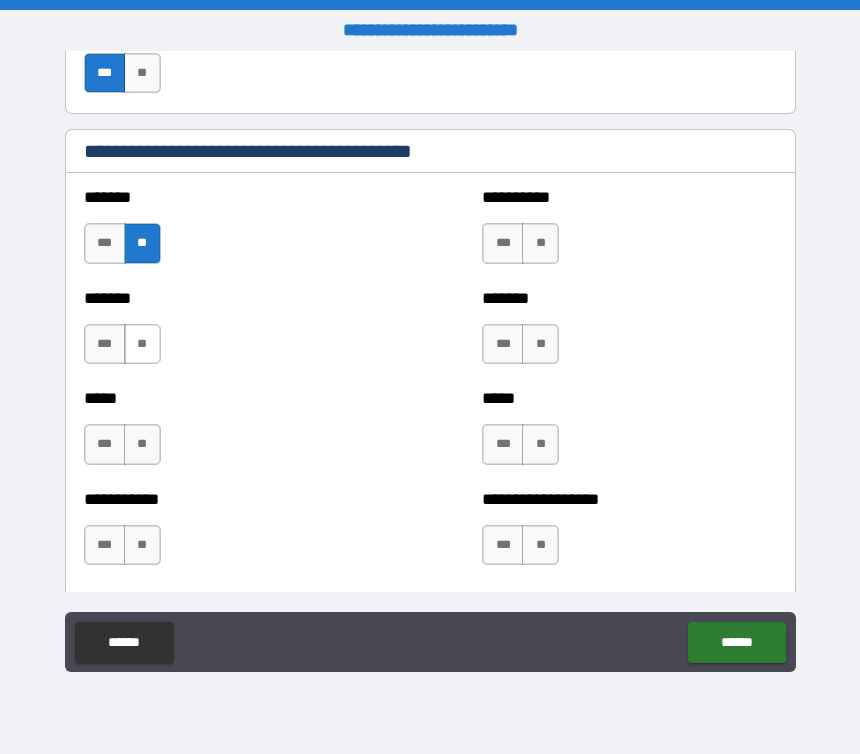 click on "**" at bounding box center (142, 344) 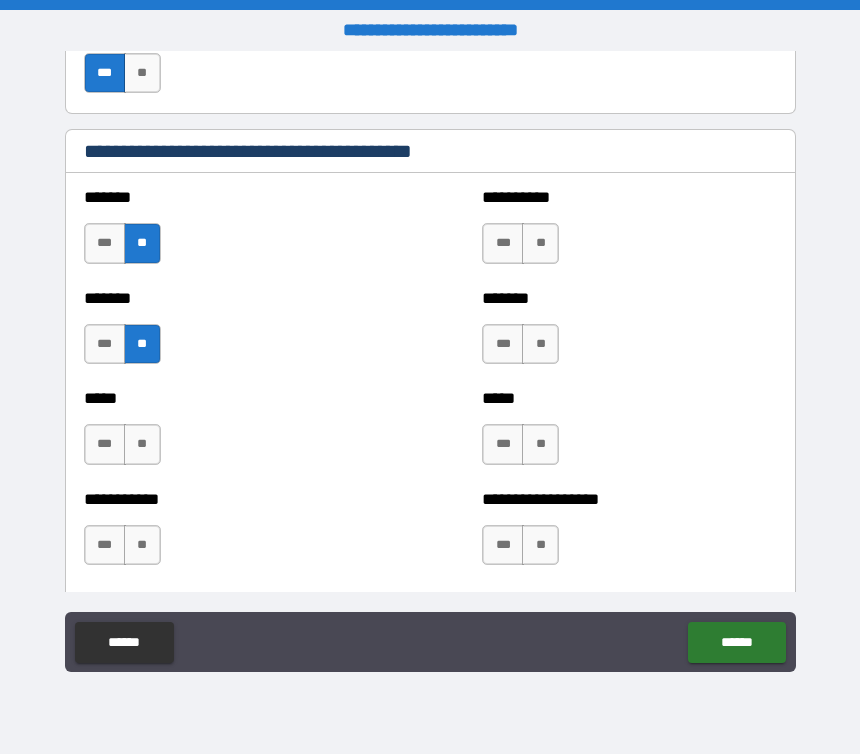 click on "*** **" at bounding box center [125, 449] 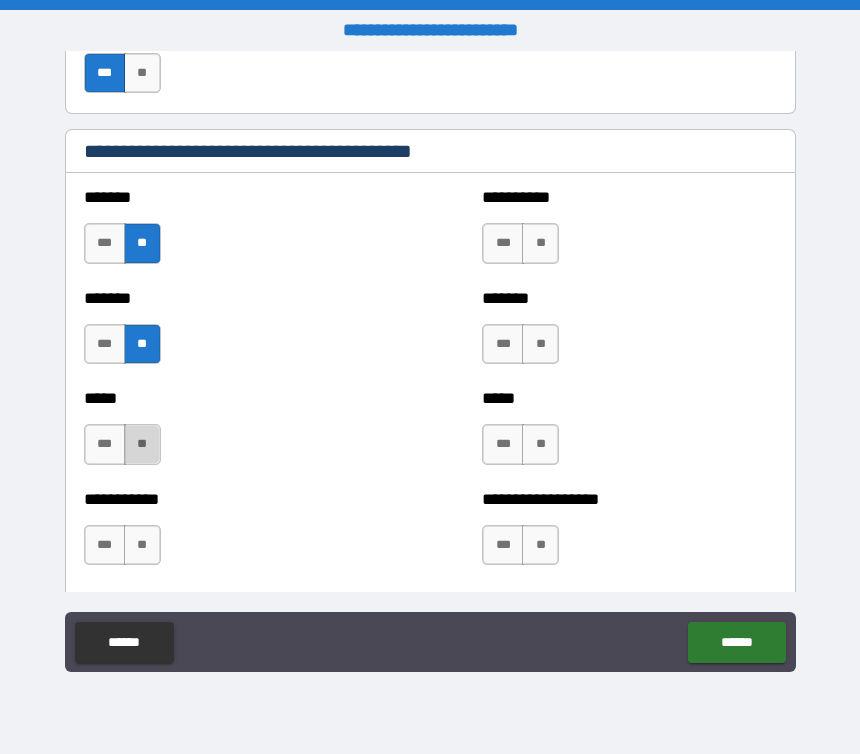 click on "**" at bounding box center [142, 444] 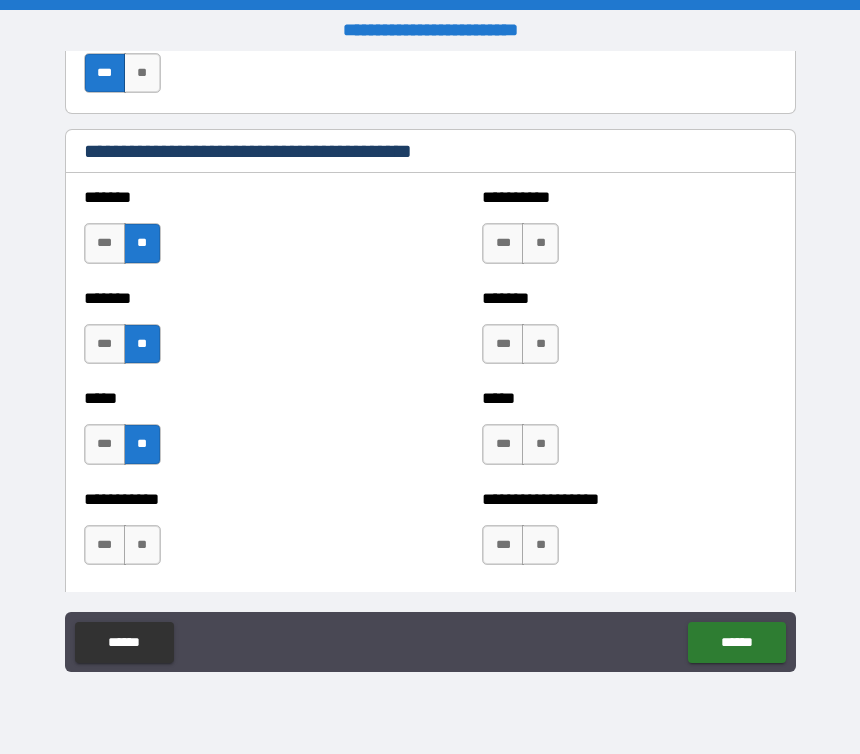 click on "**********" at bounding box center [231, 535] 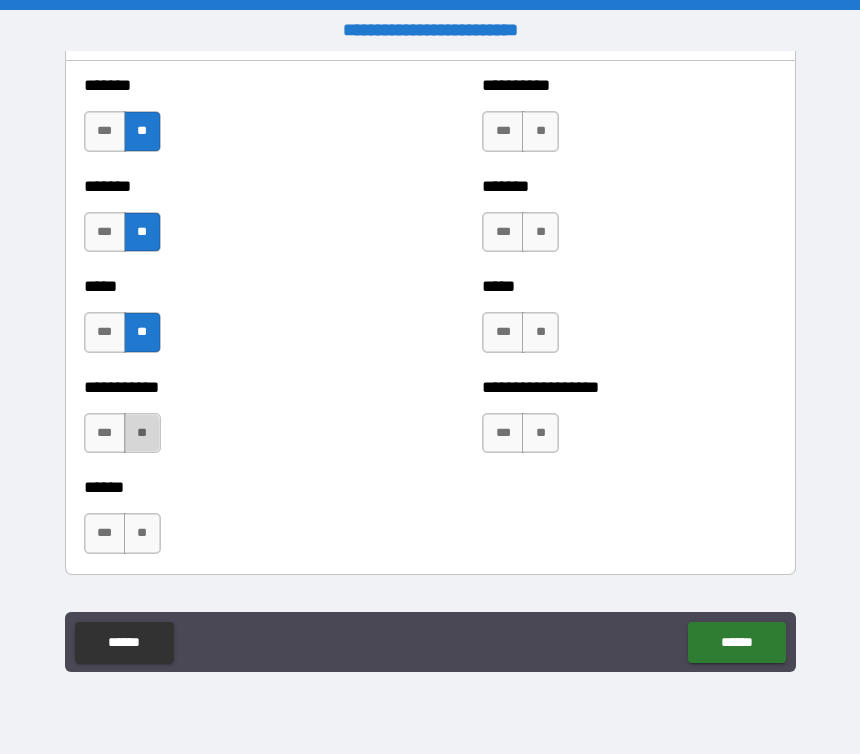 click on "**" at bounding box center (142, 433) 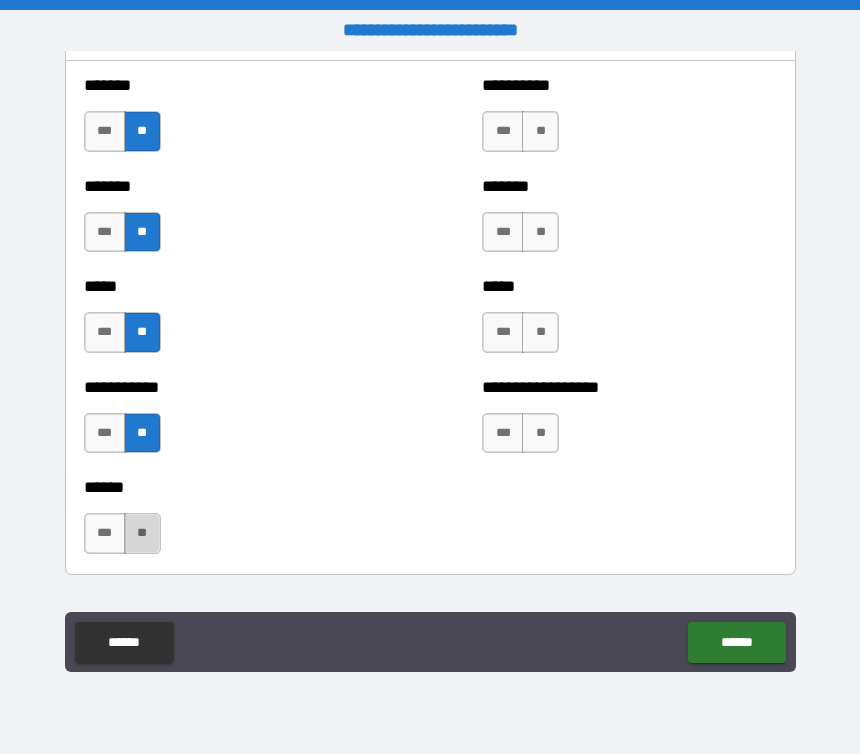 click on "**" at bounding box center [142, 533] 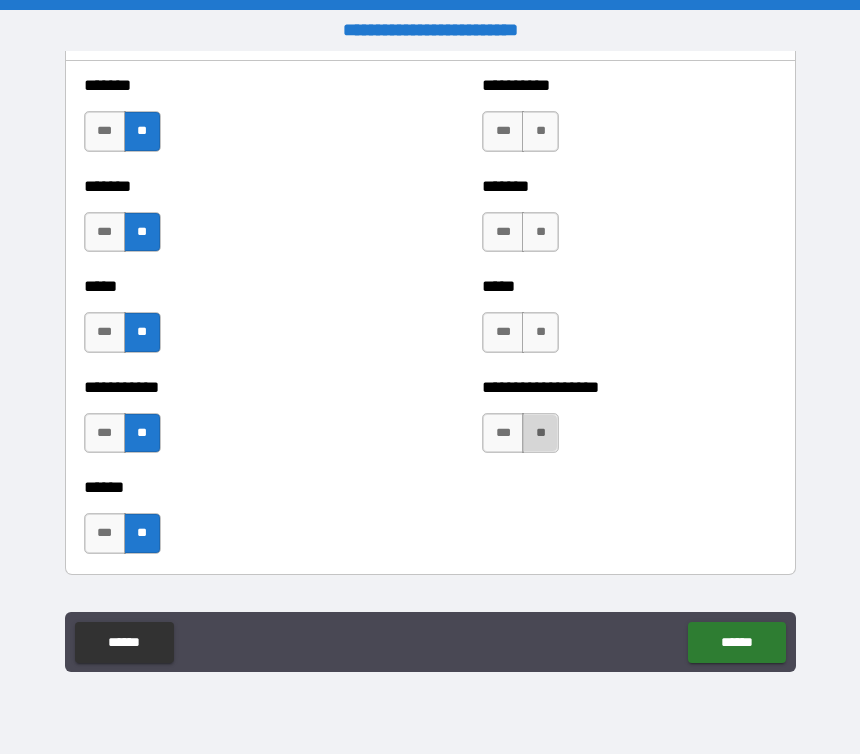 click on "**" at bounding box center (540, 433) 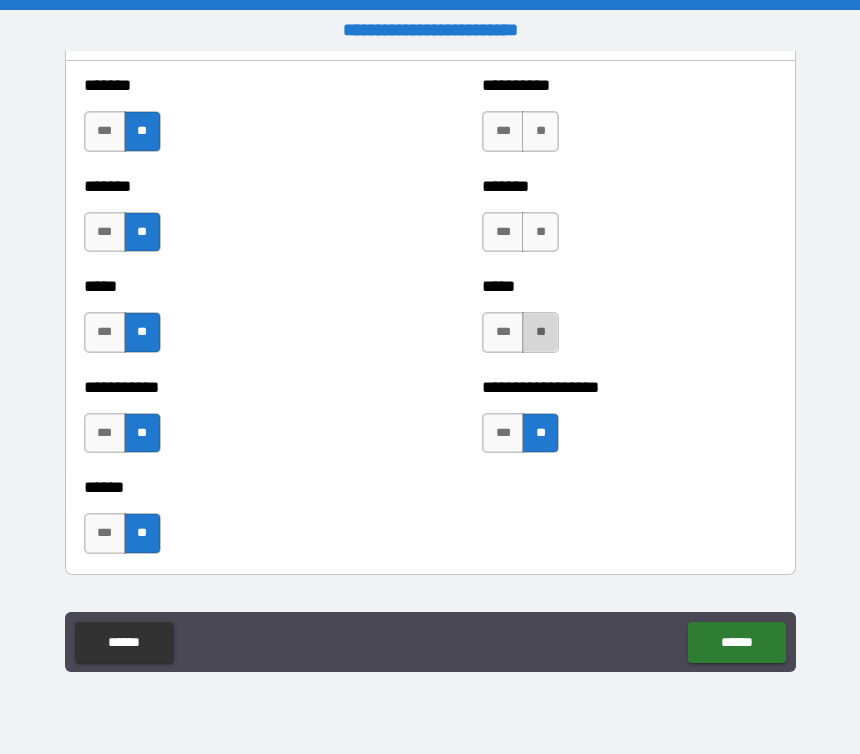 click on "**" at bounding box center [540, 332] 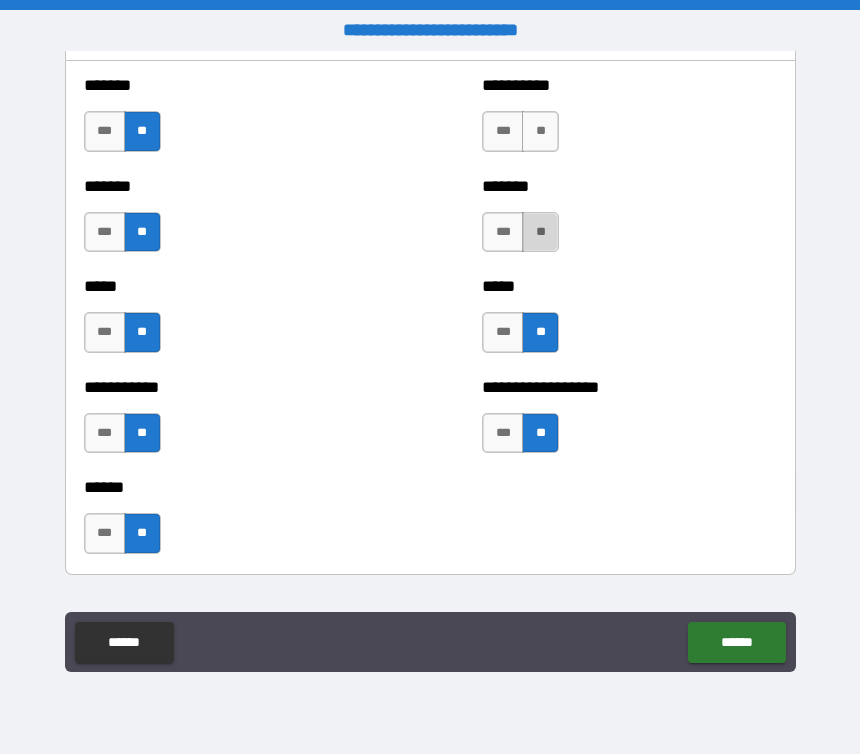 click on "**" at bounding box center [540, 232] 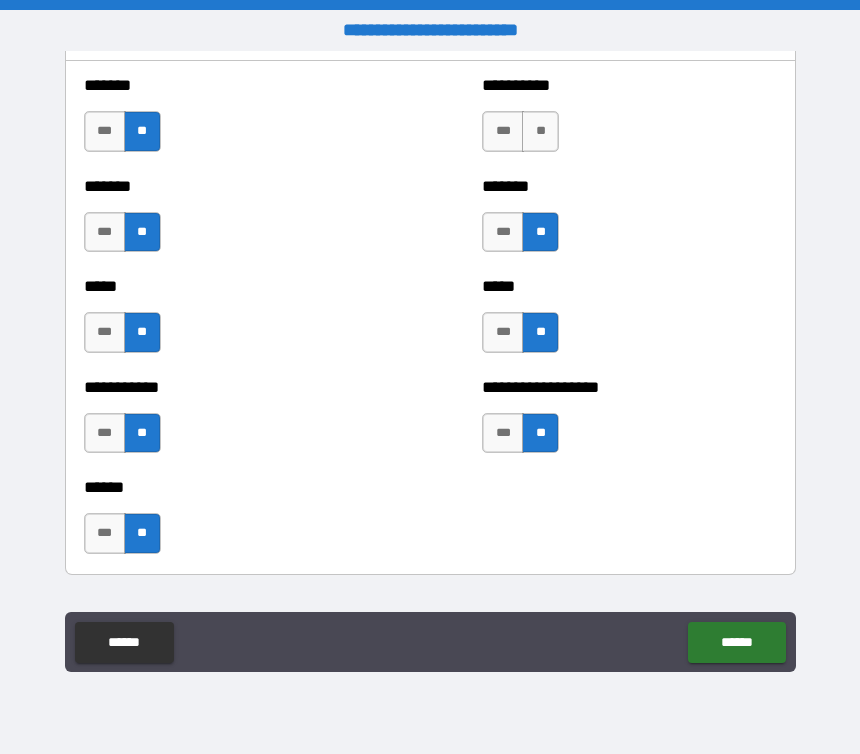 click on "**" at bounding box center (540, 131) 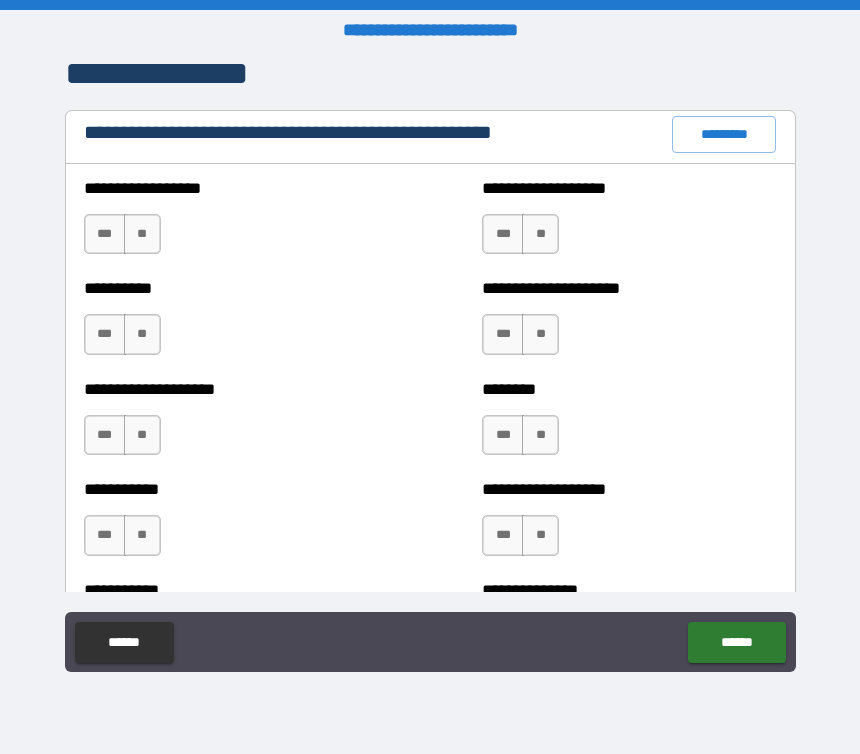 scroll, scrollTop: 2372, scrollLeft: 0, axis: vertical 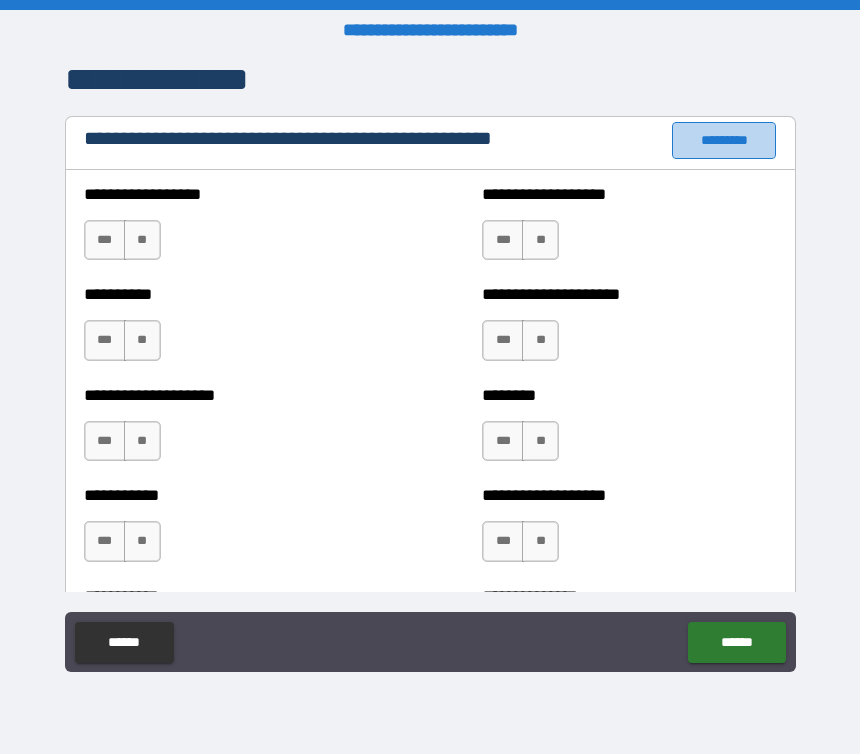 click on "*********" at bounding box center (724, 140) 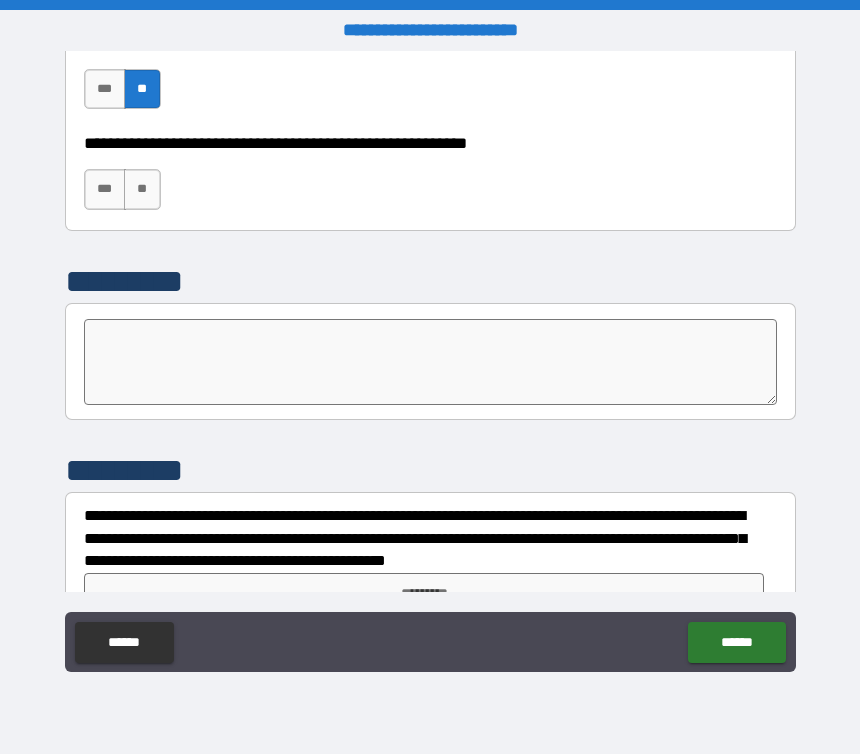 scroll, scrollTop: 6383, scrollLeft: 0, axis: vertical 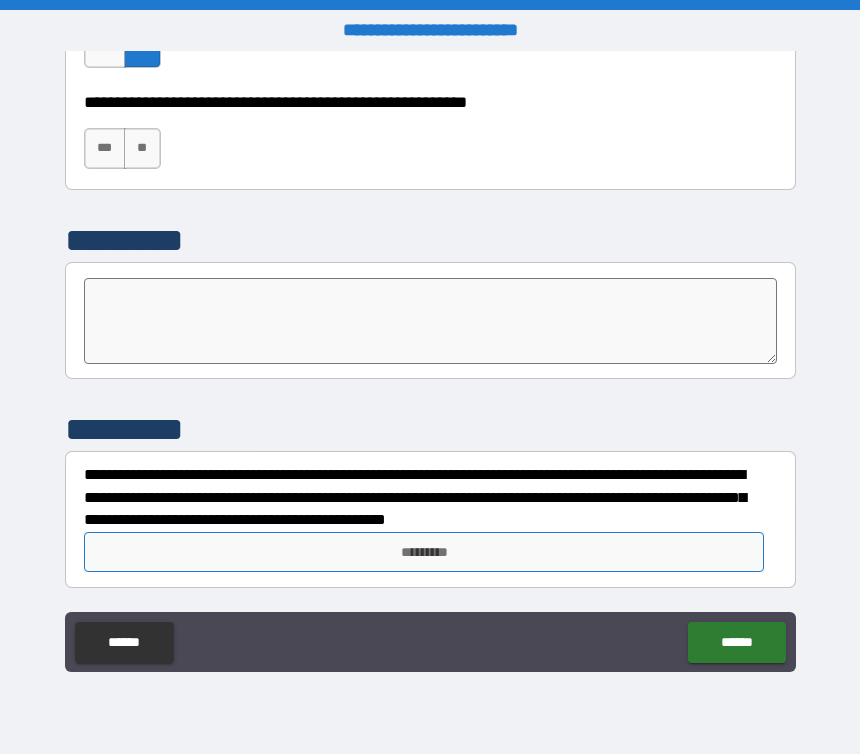 click on "*********" at bounding box center [424, 552] 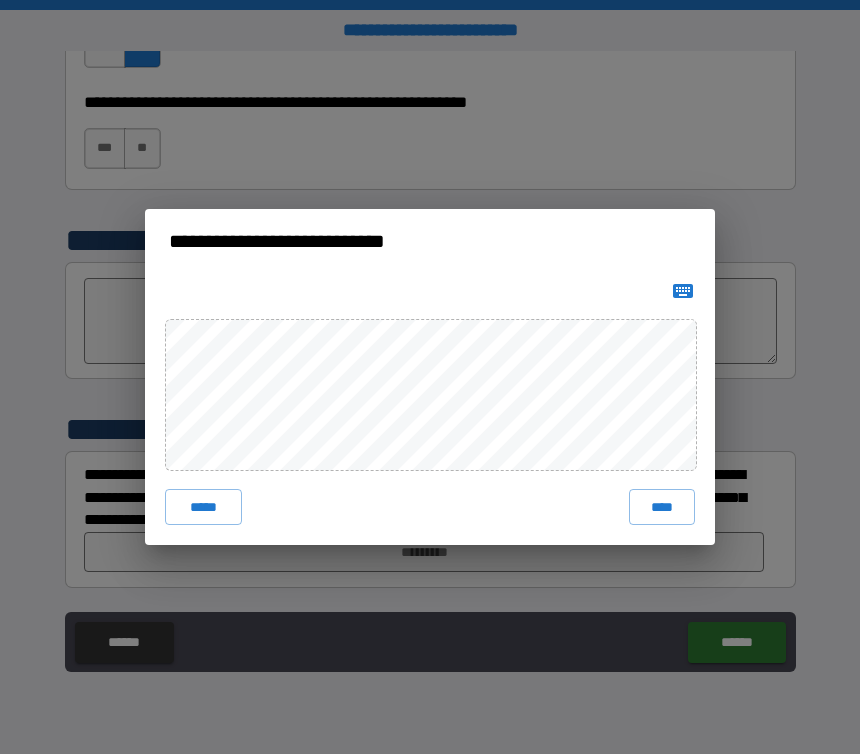 click on "****" at bounding box center [662, 507] 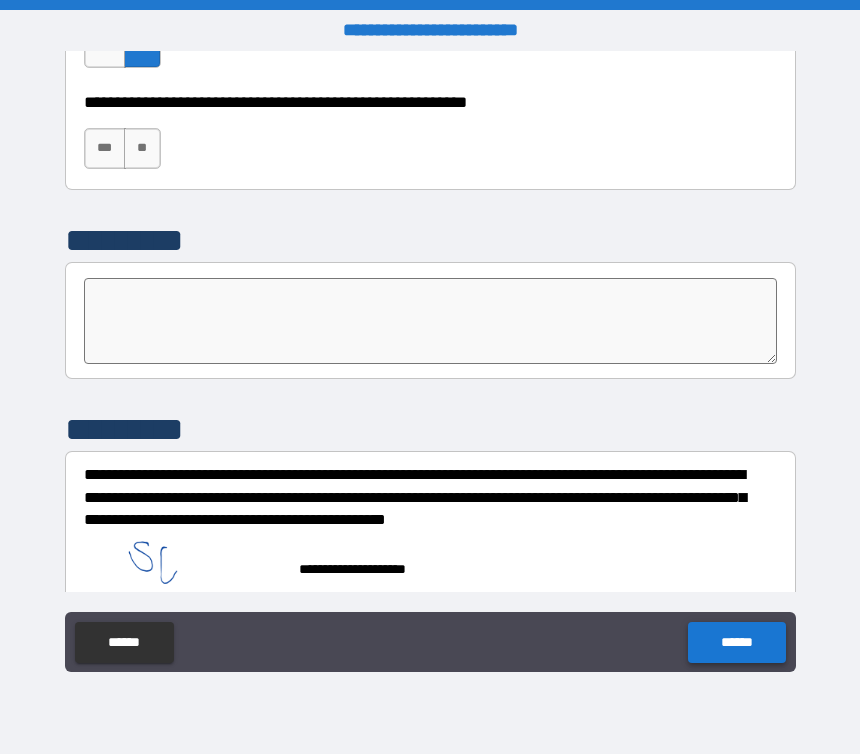 click on "******" at bounding box center [736, 642] 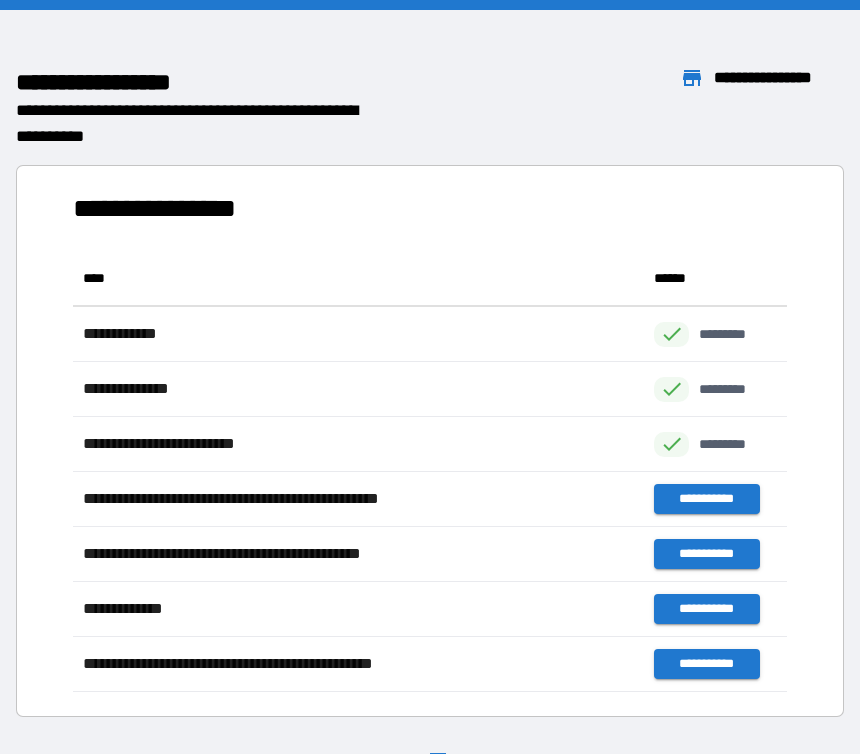 scroll, scrollTop: 1, scrollLeft: 1, axis: both 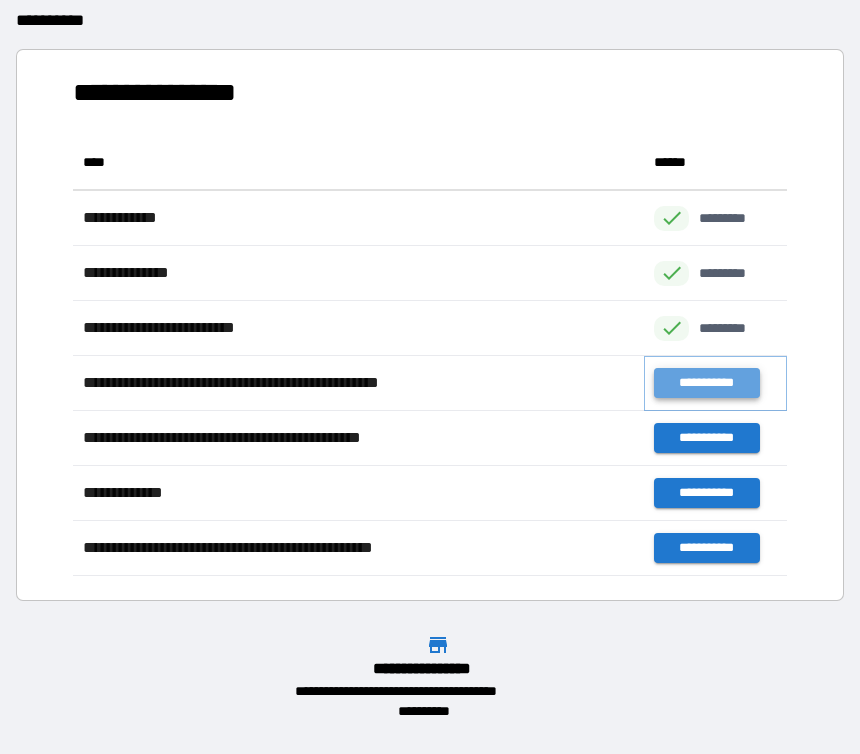 click on "**********" at bounding box center [706, 383] 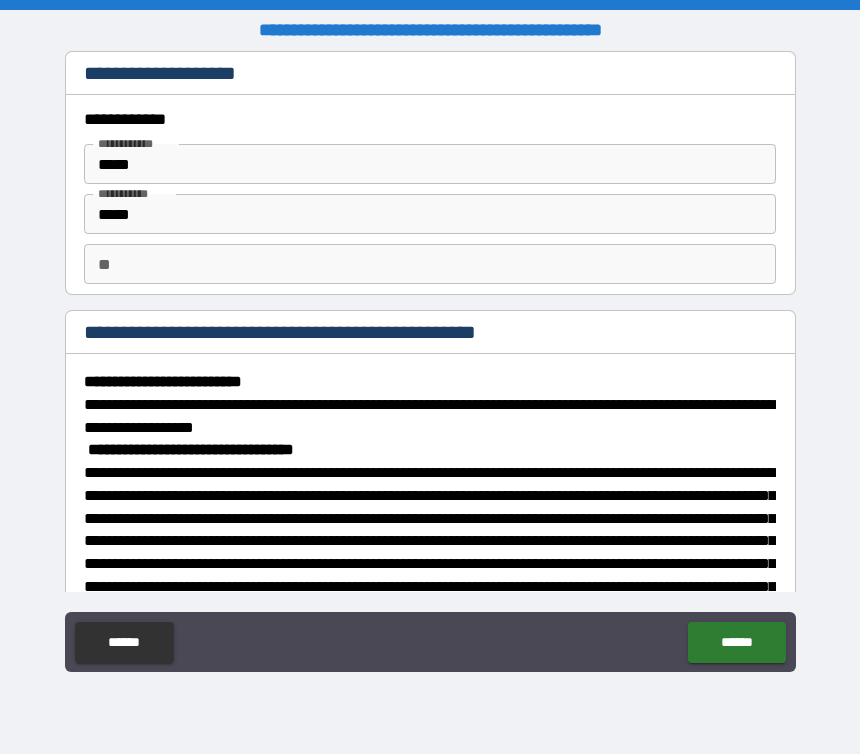 scroll, scrollTop: 1186, scrollLeft: 0, axis: vertical 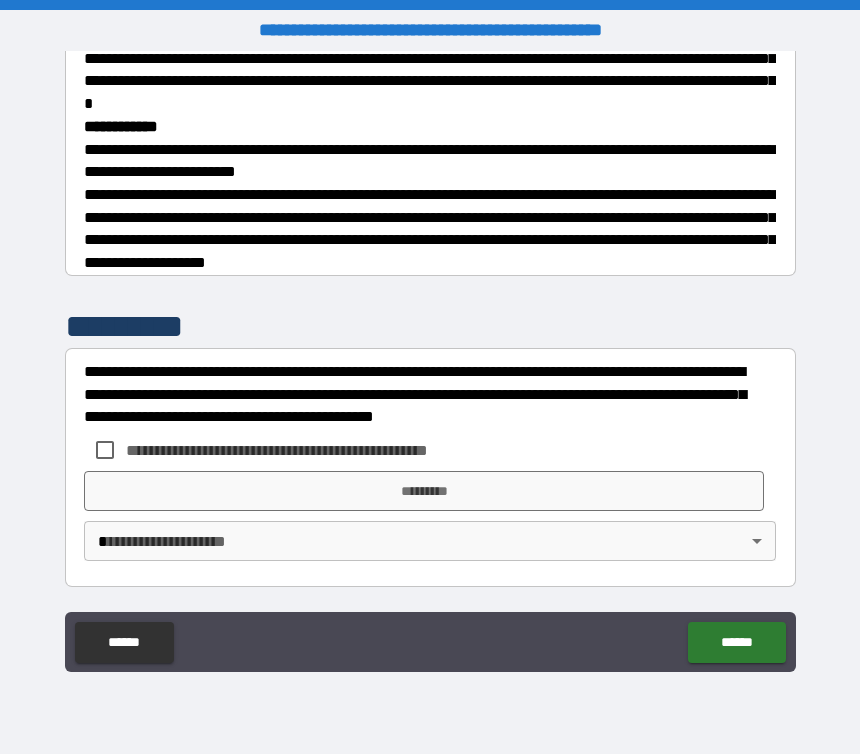 click on "**********" at bounding box center (310, 450) 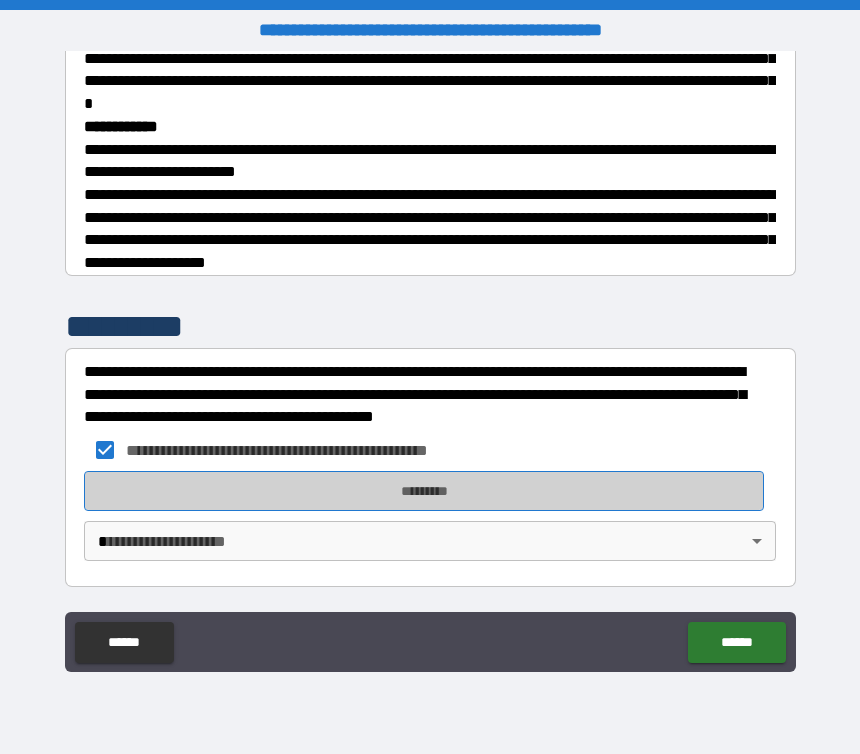 click on "*********" at bounding box center [424, 491] 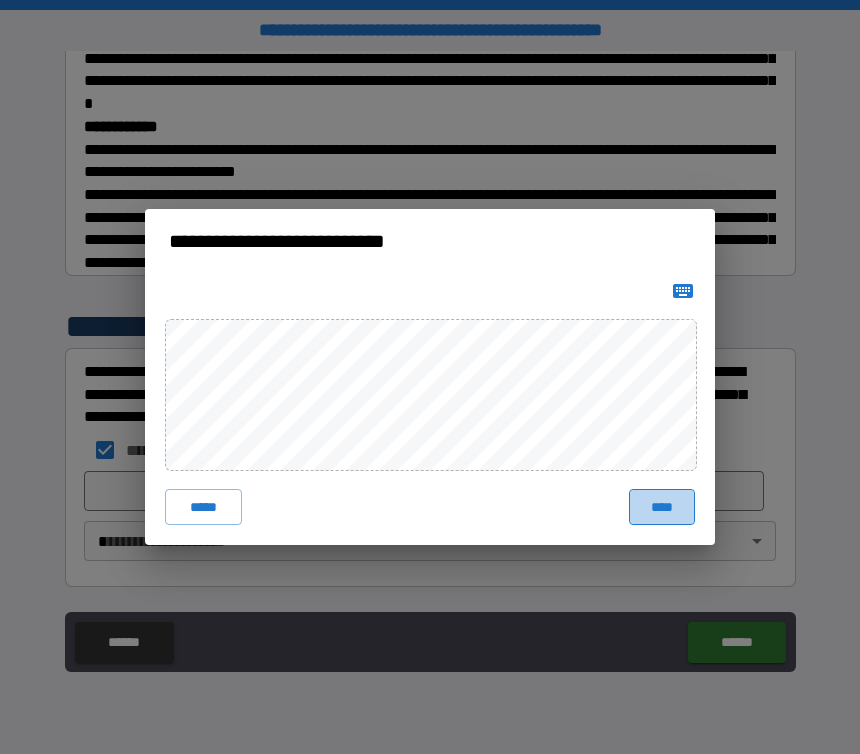click on "****" at bounding box center [662, 507] 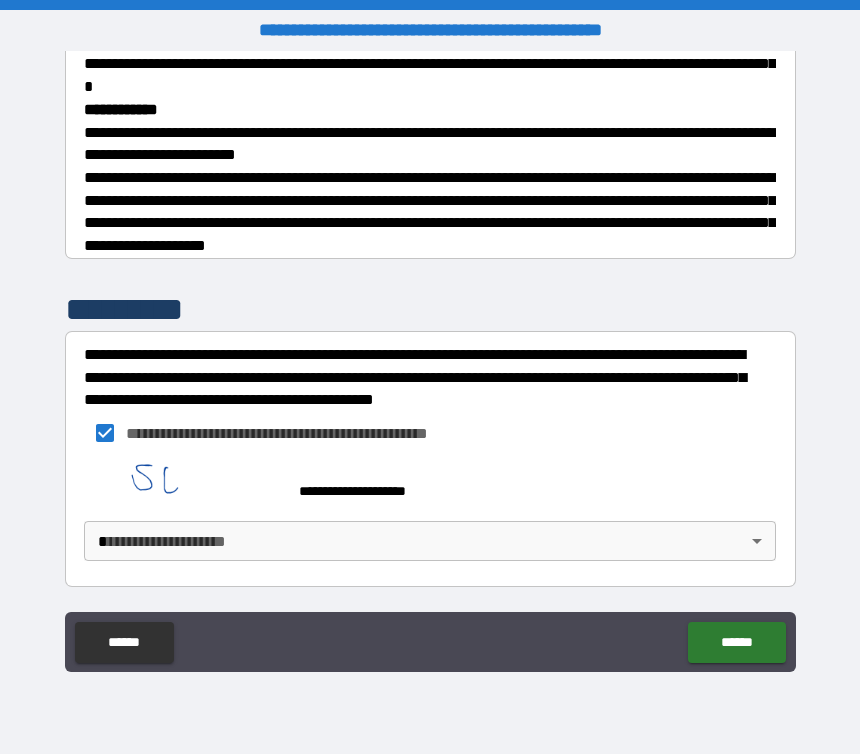 click on "**********" at bounding box center [430, 377] 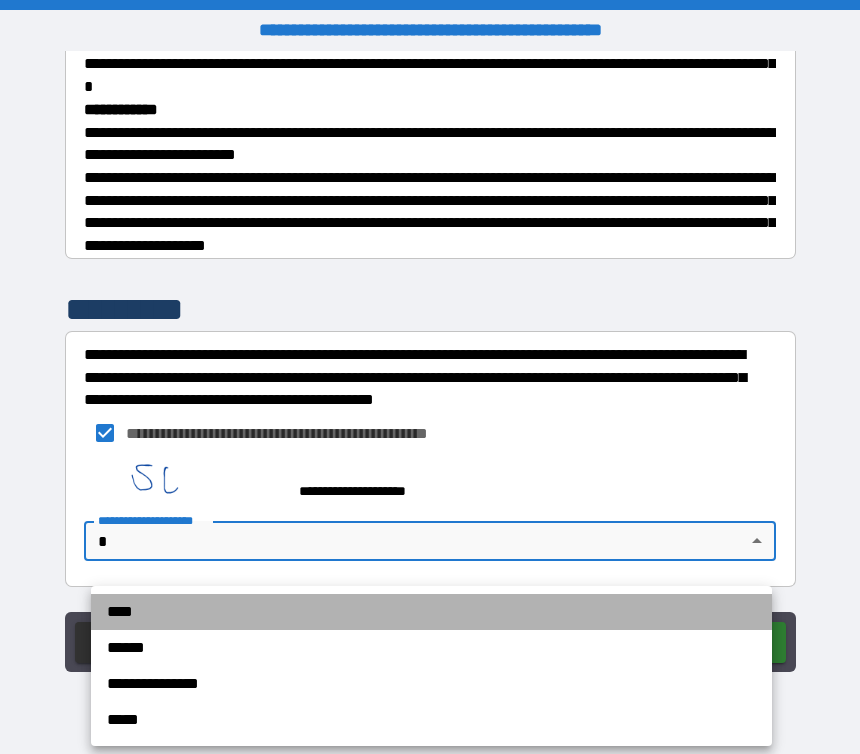 click on "****" at bounding box center (431, 612) 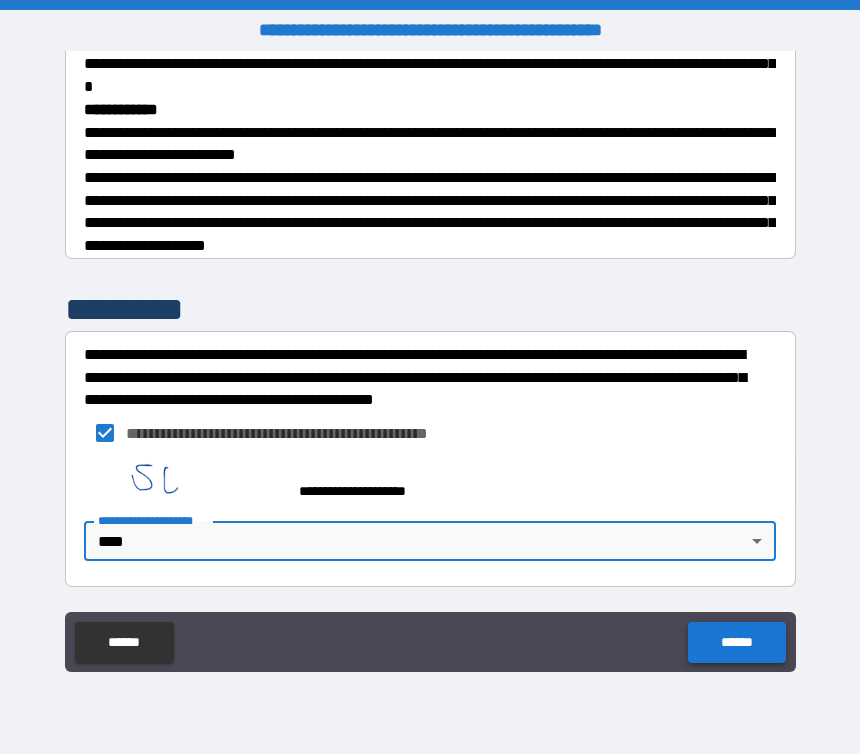 click on "******" at bounding box center (736, 642) 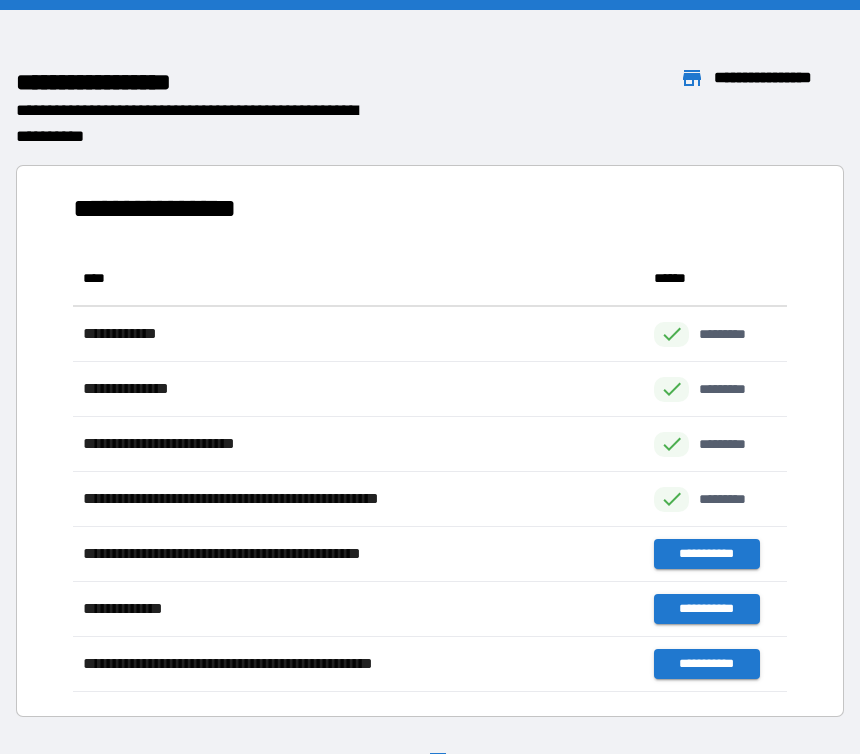 scroll, scrollTop: 1, scrollLeft: 1, axis: both 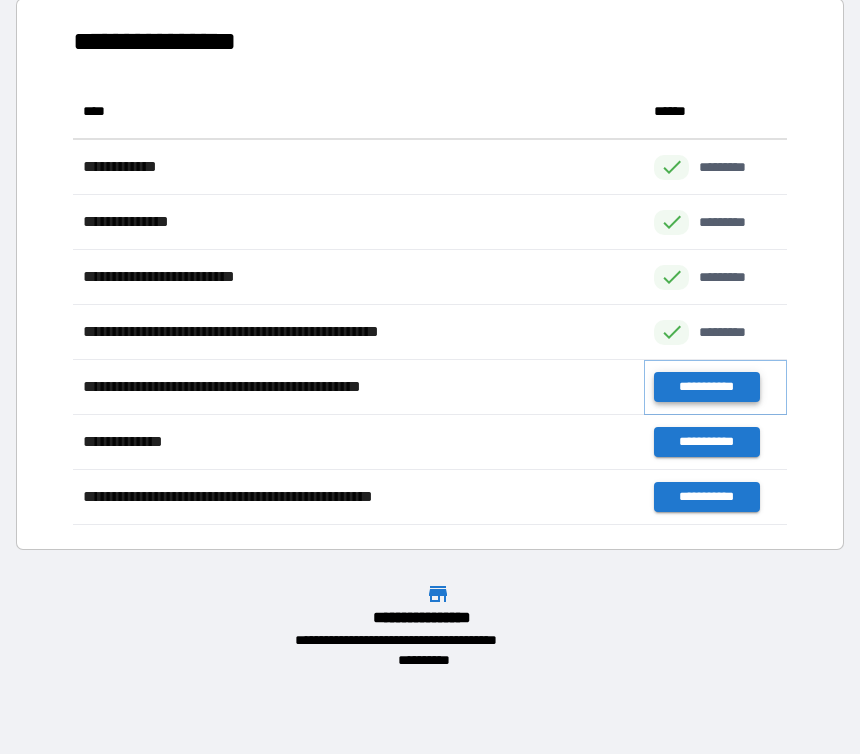 click on "**********" at bounding box center (706, 387) 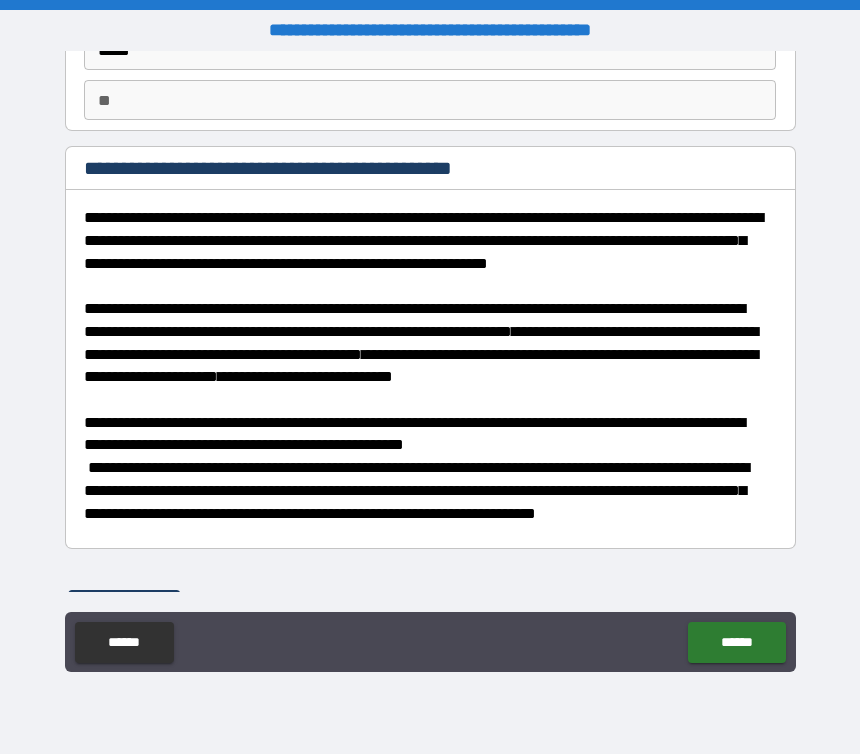 scroll, scrollTop: 176, scrollLeft: 0, axis: vertical 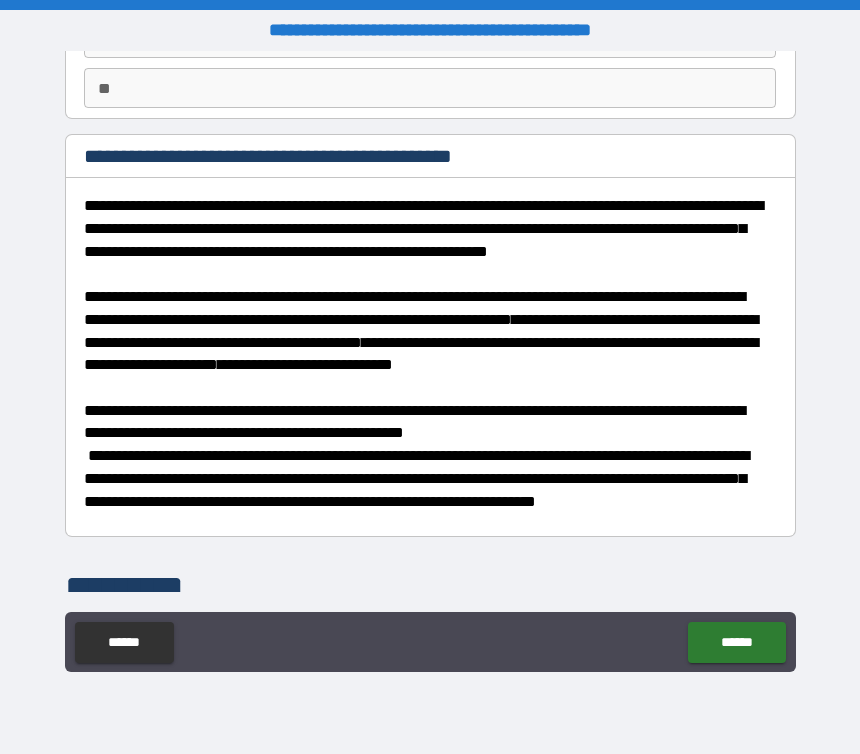 click on "*********" at bounding box center [143, 588] 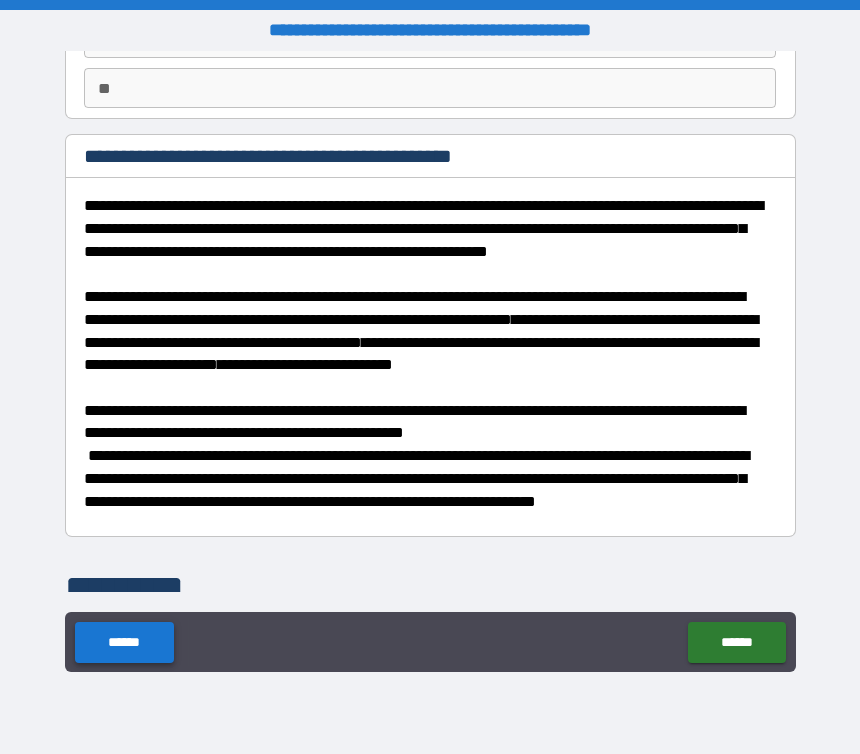 click on "******" at bounding box center (124, 642) 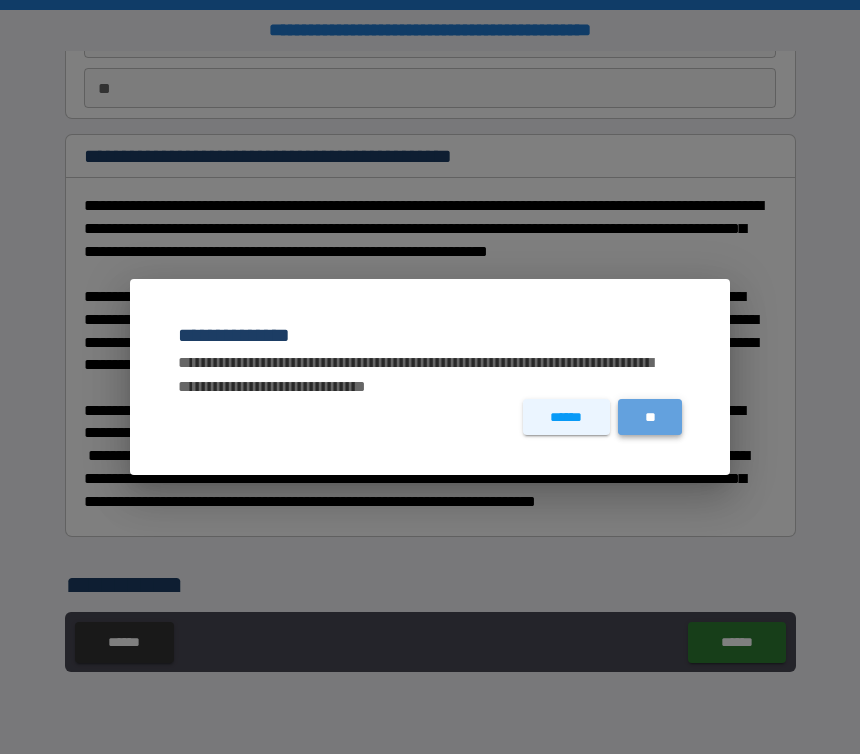 click on "**" at bounding box center [650, 417] 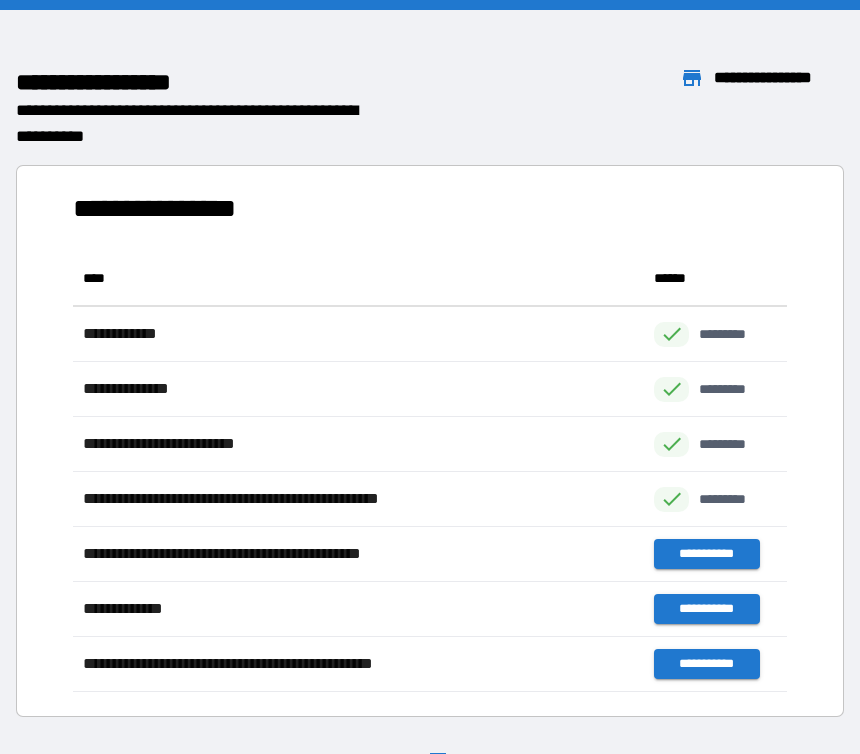 scroll, scrollTop: 1, scrollLeft: 1, axis: both 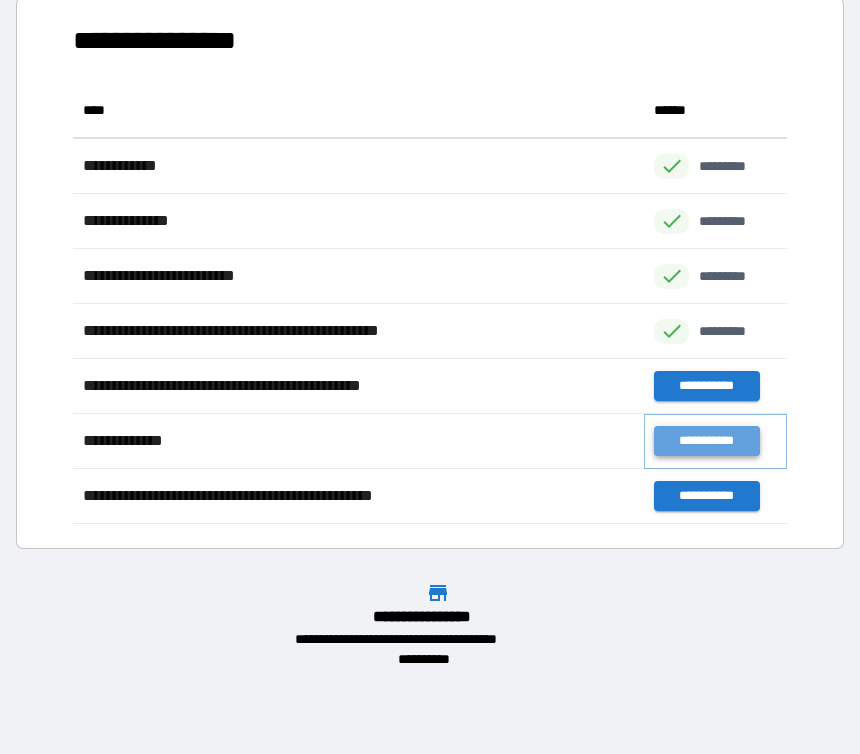 click on "**********" at bounding box center (706, 441) 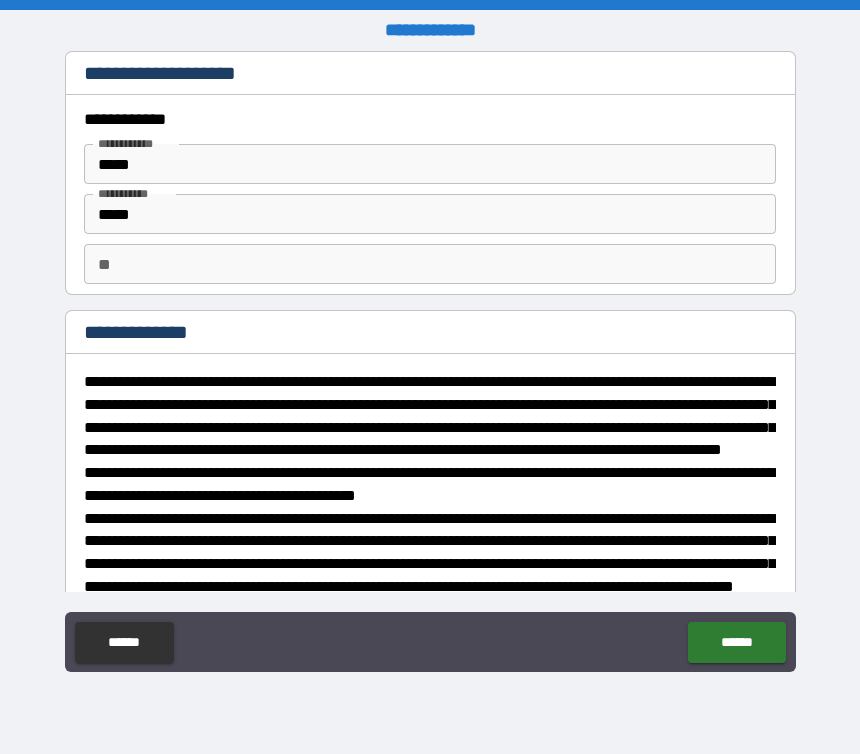 type on "*" 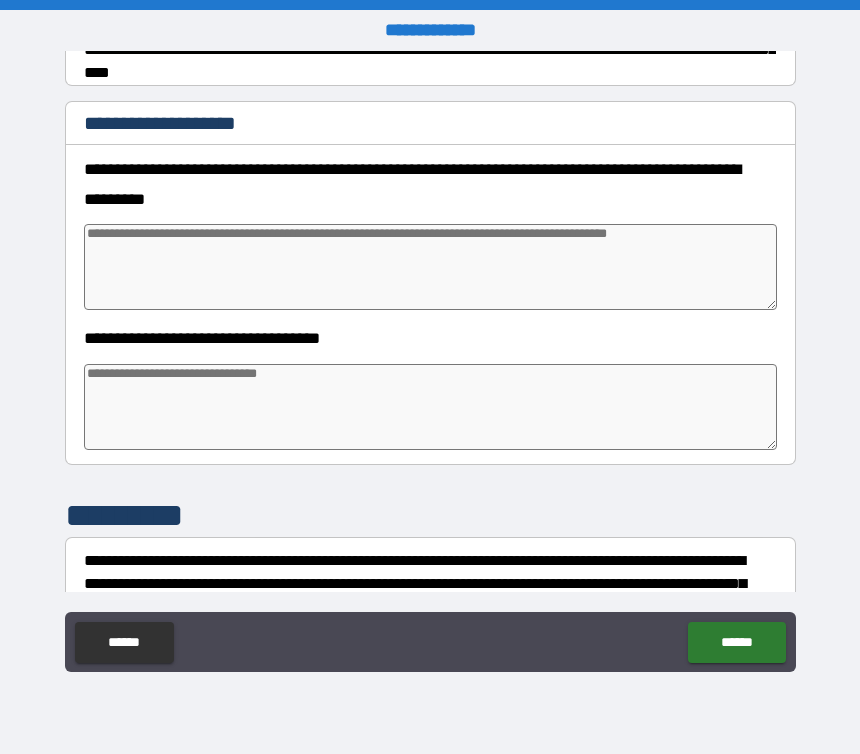 scroll, scrollTop: 1020, scrollLeft: 0, axis: vertical 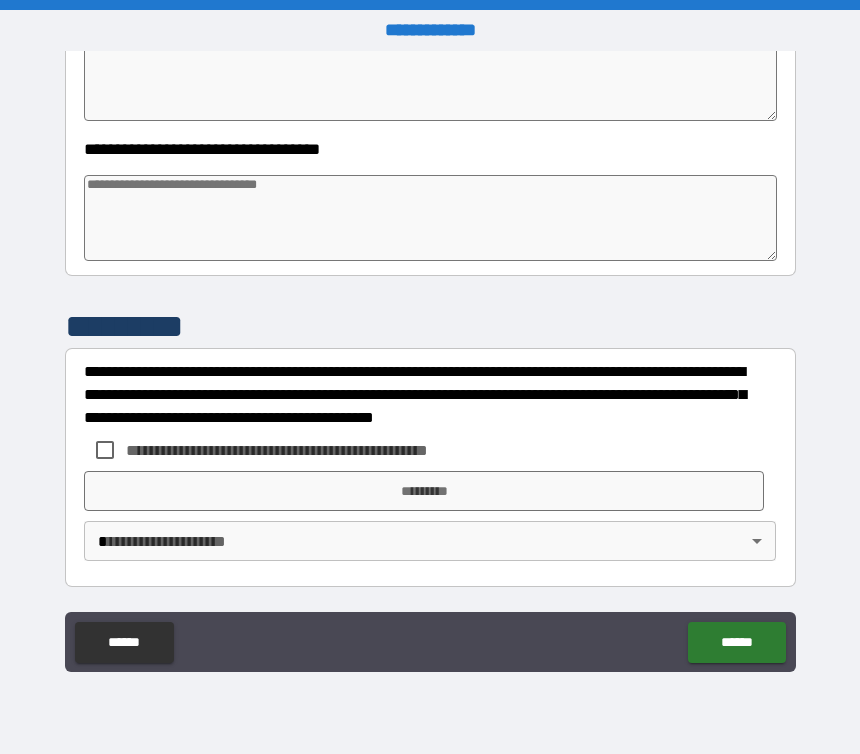 click on "**********" at bounding box center (310, 450) 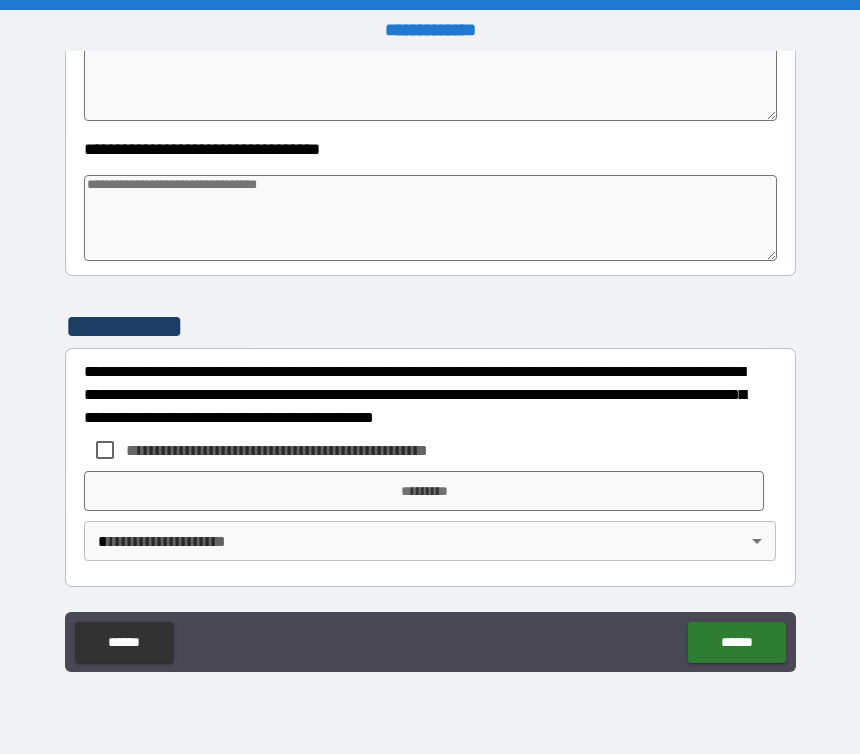 type on "*" 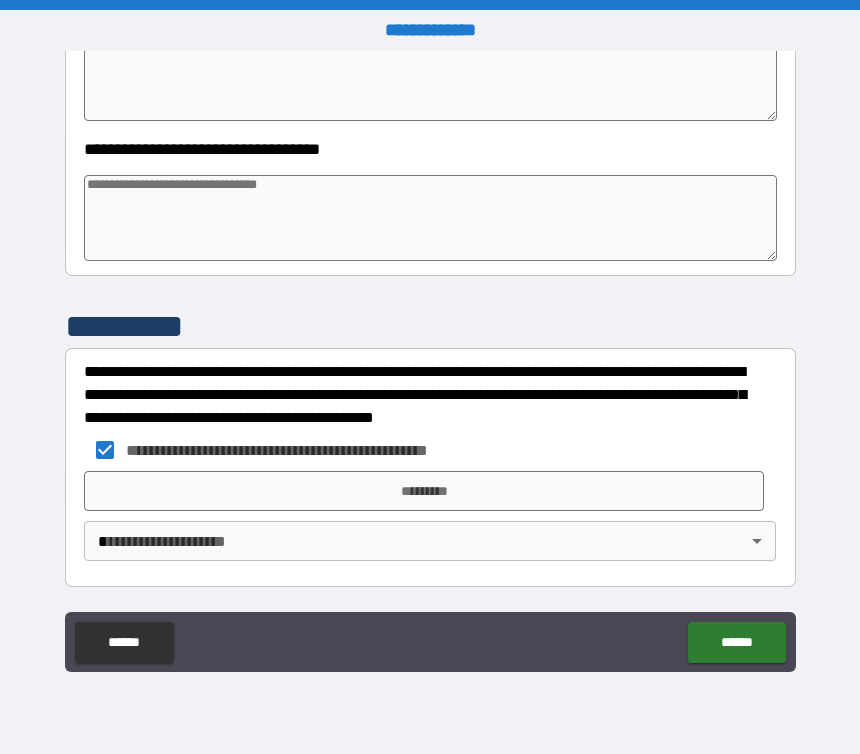 type on "*" 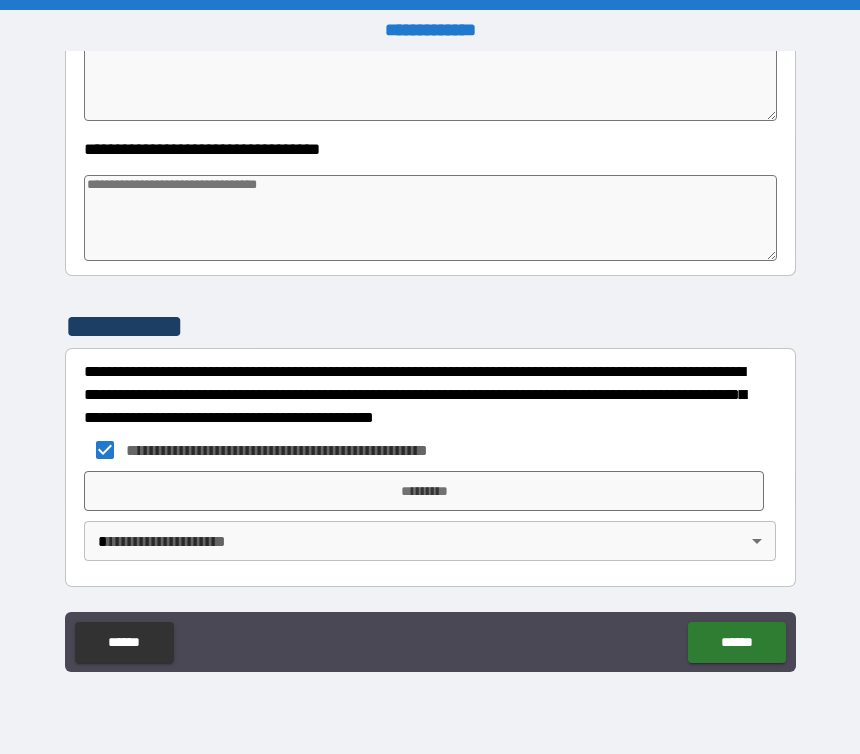 type on "*" 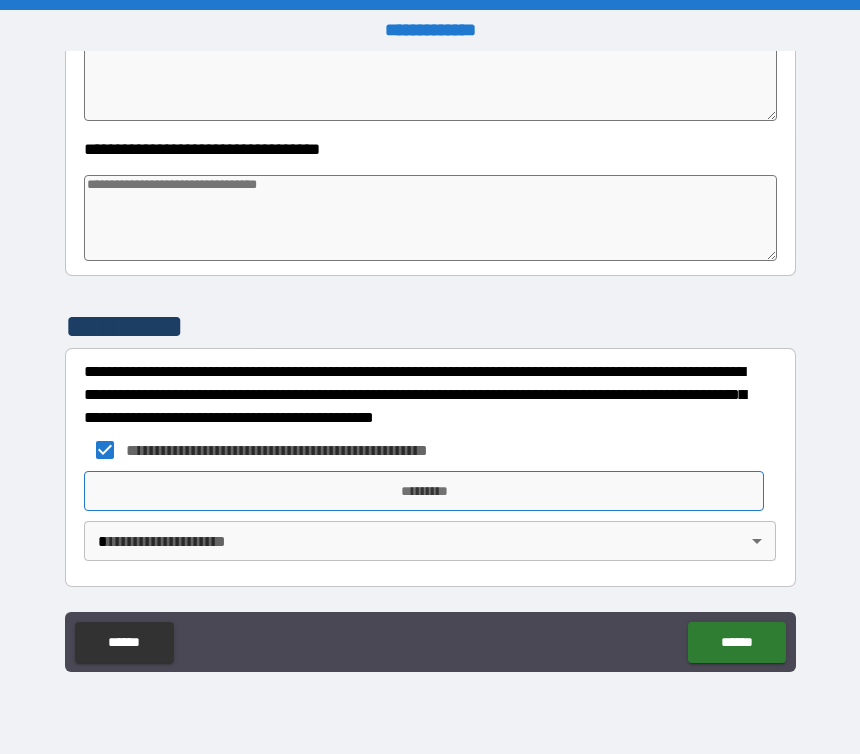 click on "*********" at bounding box center [424, 491] 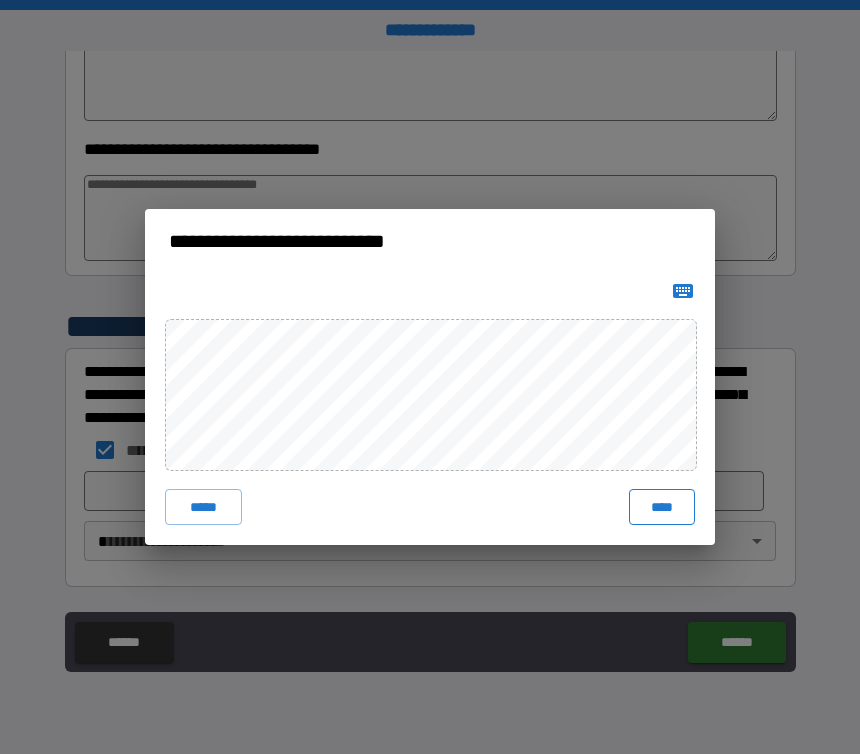 click on "****" at bounding box center [662, 507] 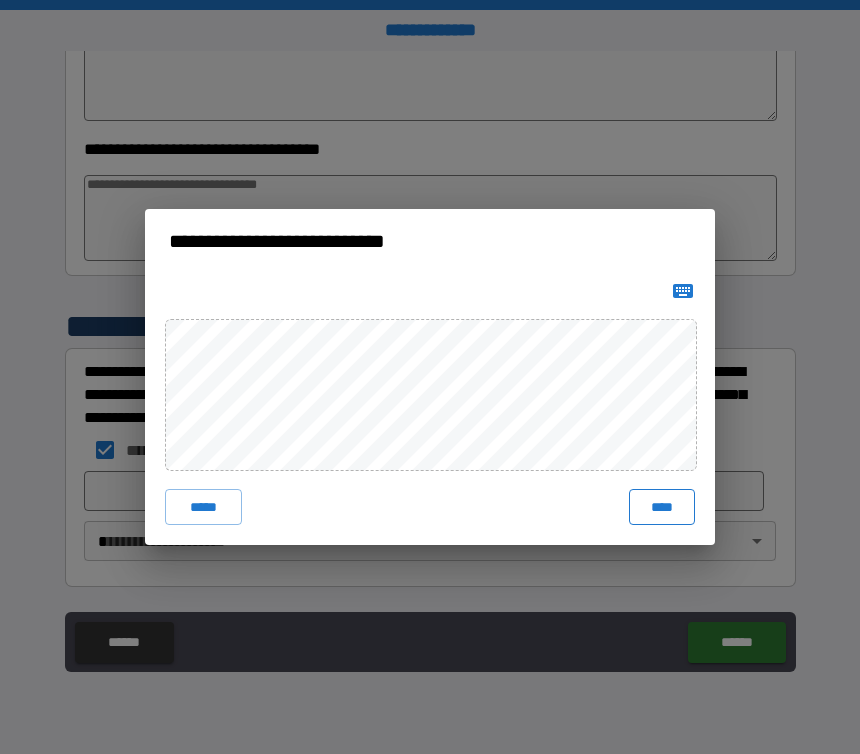 type on "*" 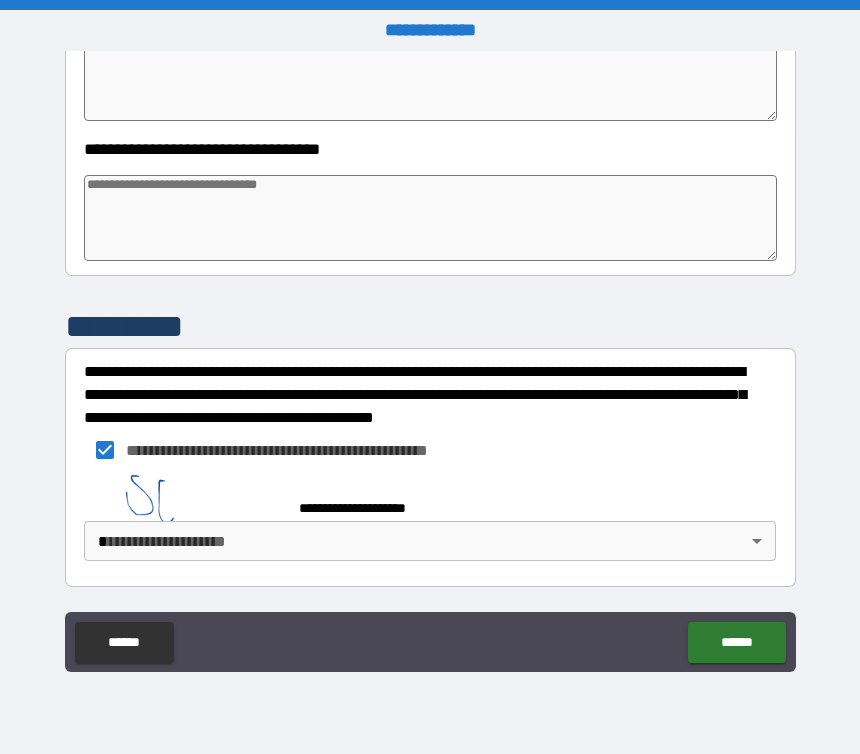 type on "*" 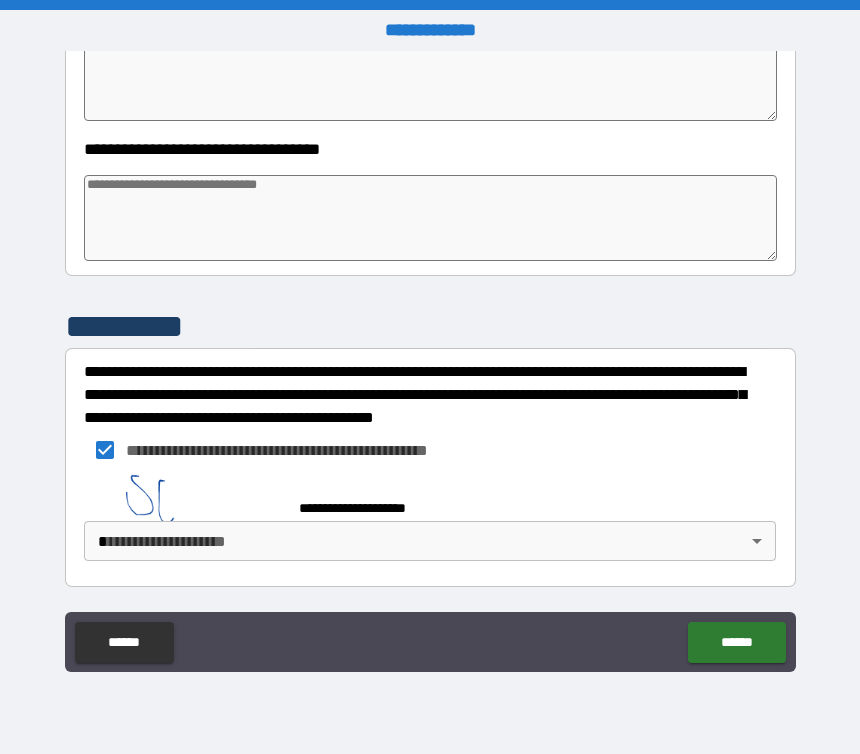 type on "*" 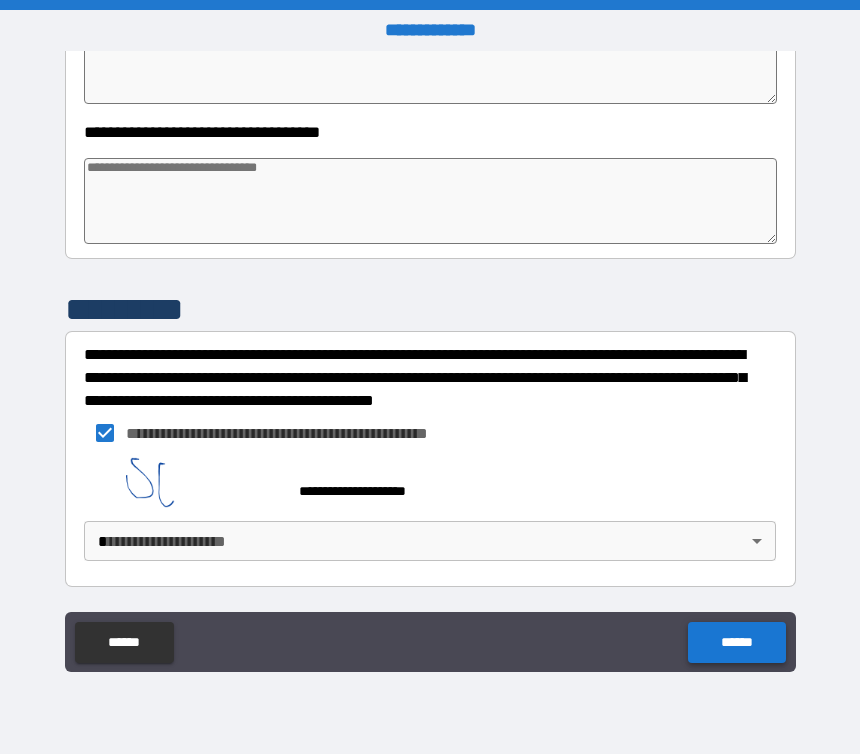 click on "******" at bounding box center (736, 642) 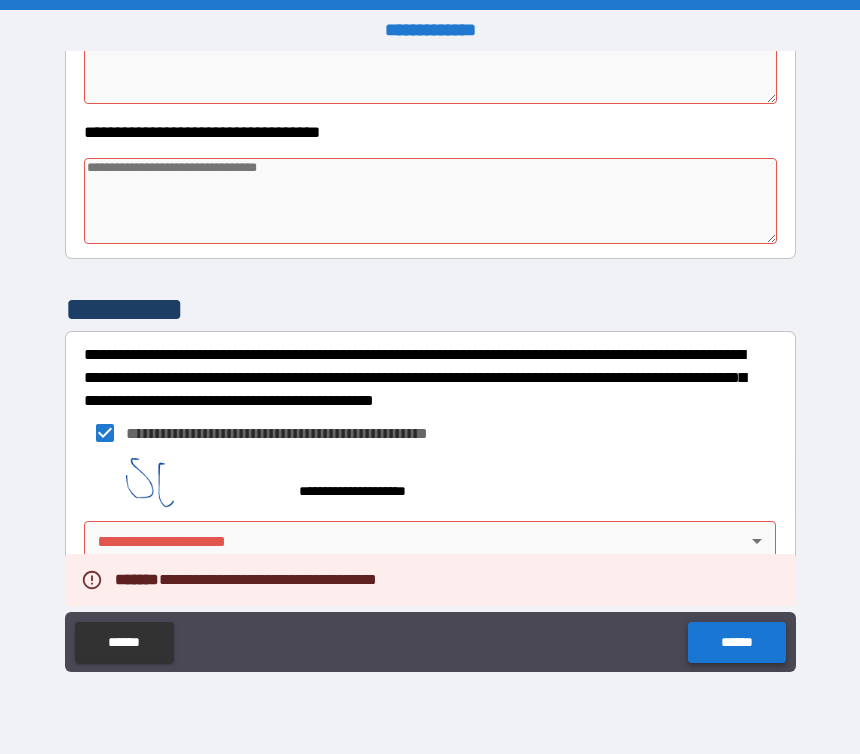 type on "*" 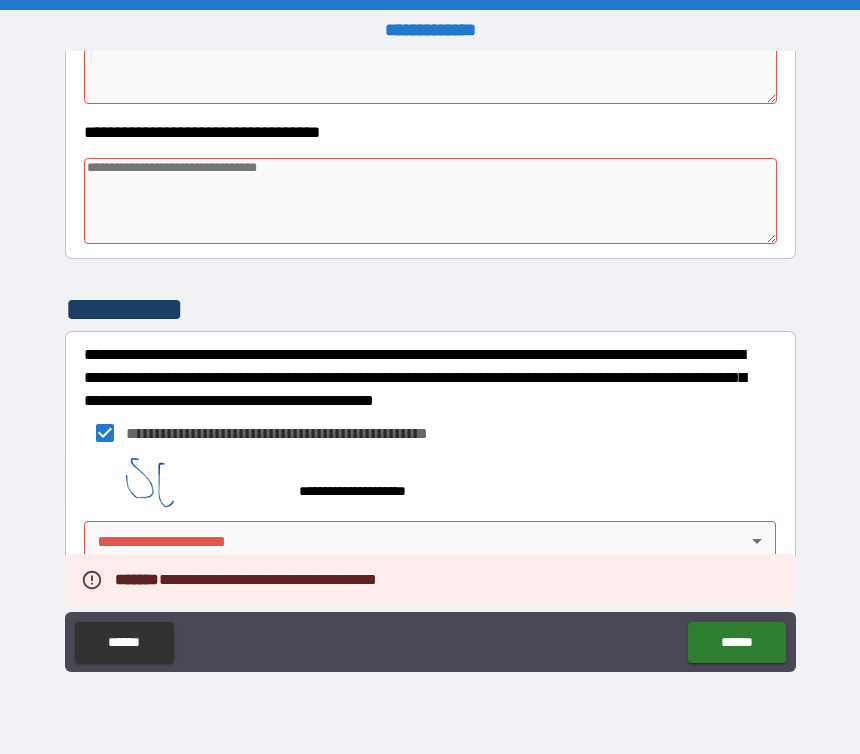 scroll, scrollTop: 1037, scrollLeft: 0, axis: vertical 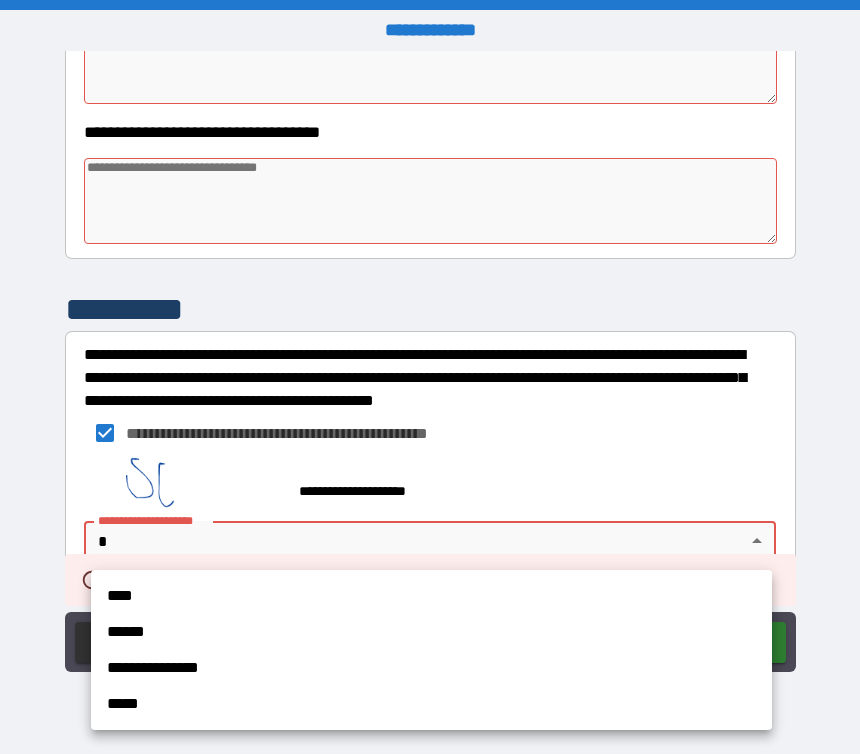 click on "**********" at bounding box center (430, 377) 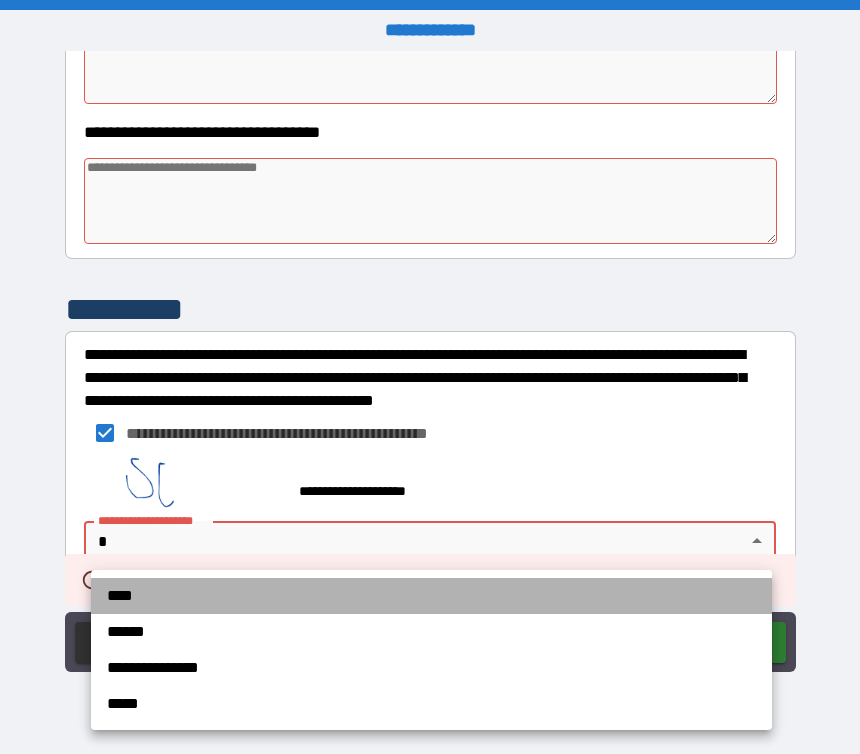 click on "****" at bounding box center [431, 596] 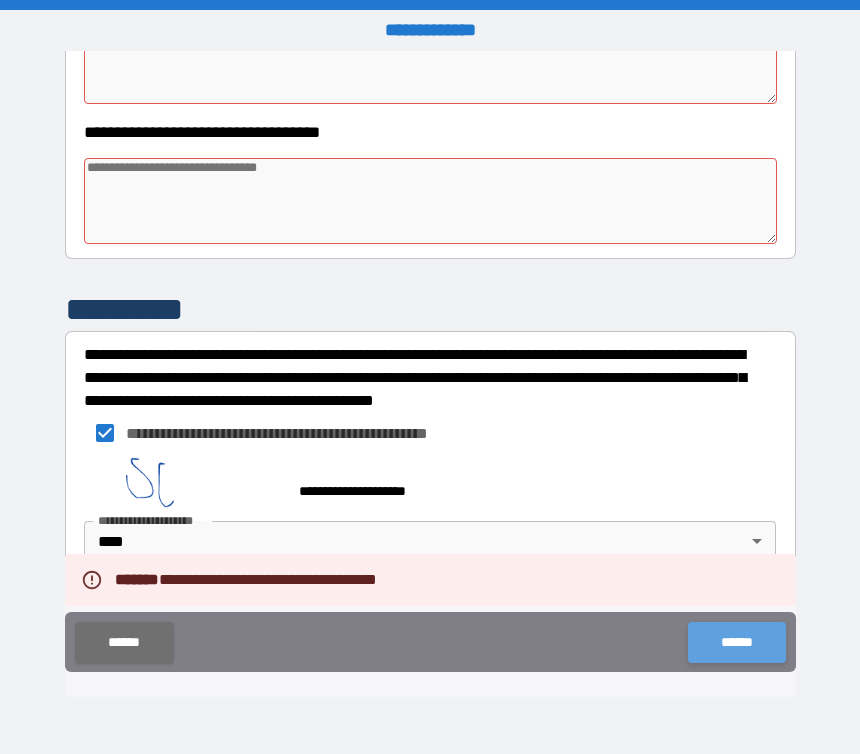 click on "******" at bounding box center (736, 642) 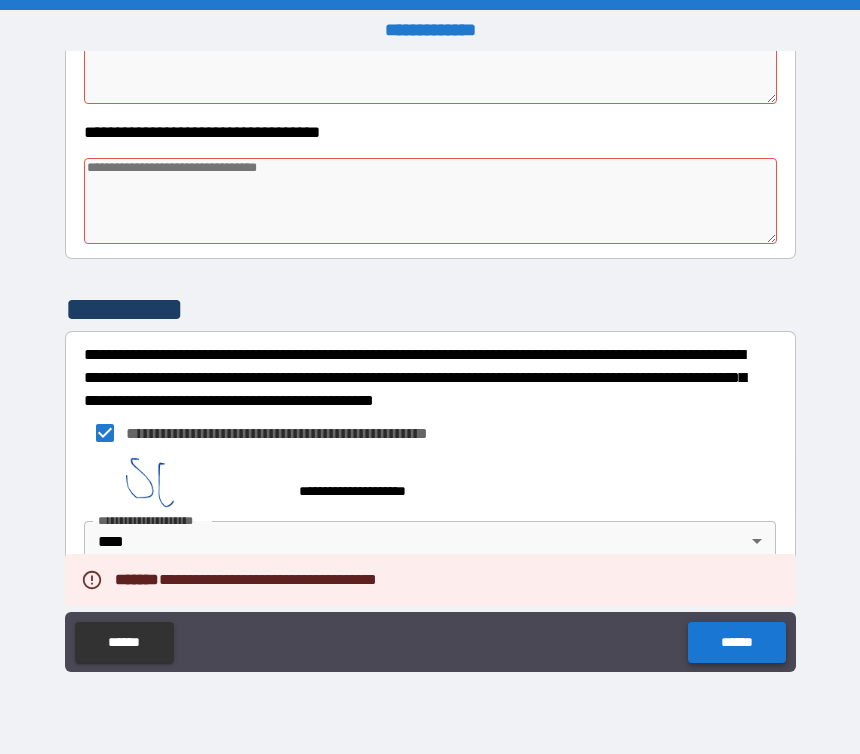 type on "*" 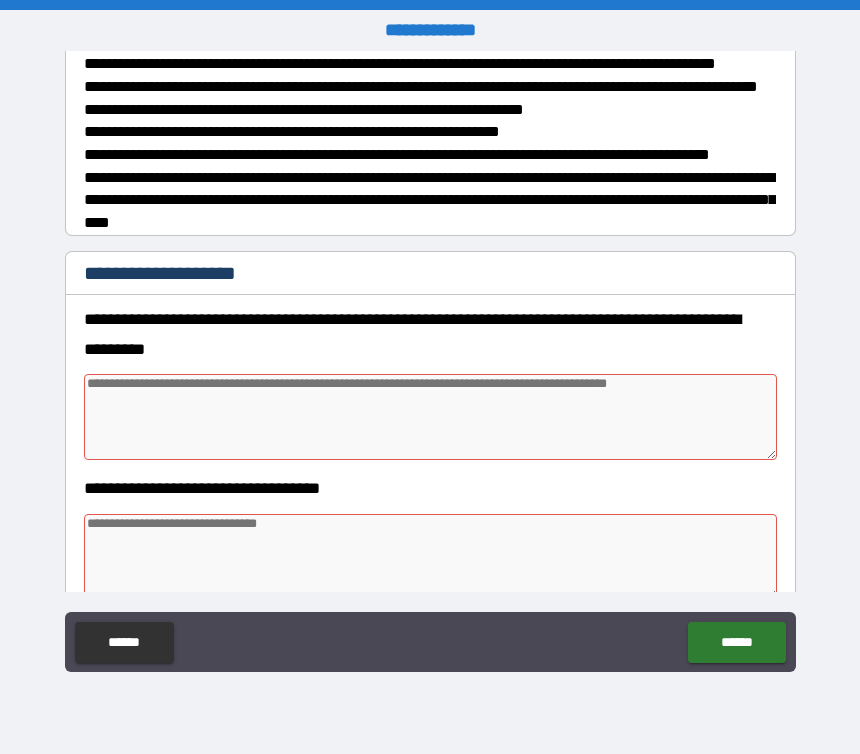 scroll, scrollTop: 722, scrollLeft: 0, axis: vertical 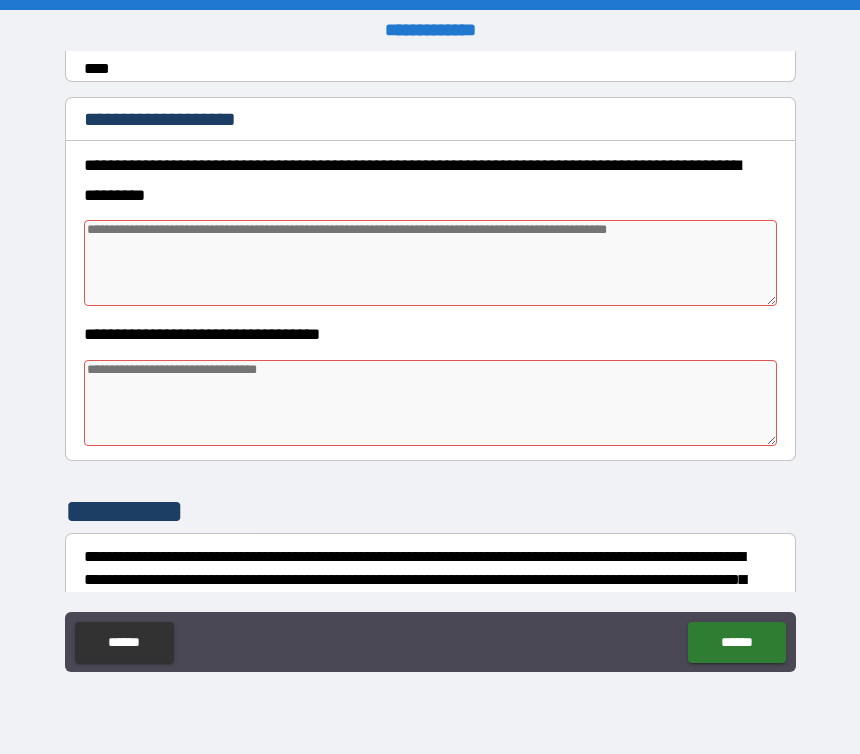 click at bounding box center [431, 263] 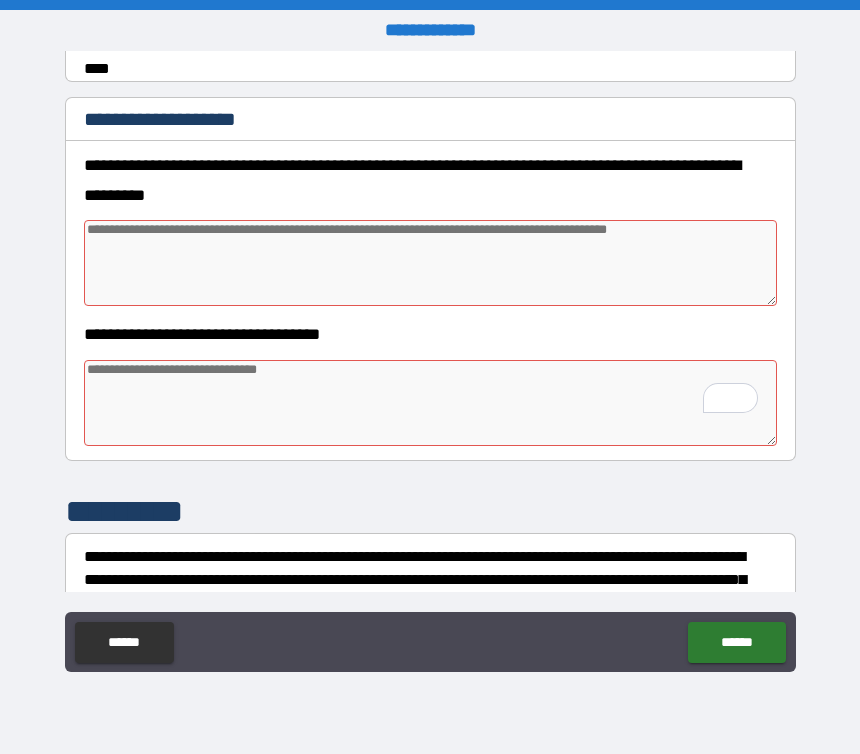 scroll, scrollTop: 761, scrollLeft: 0, axis: vertical 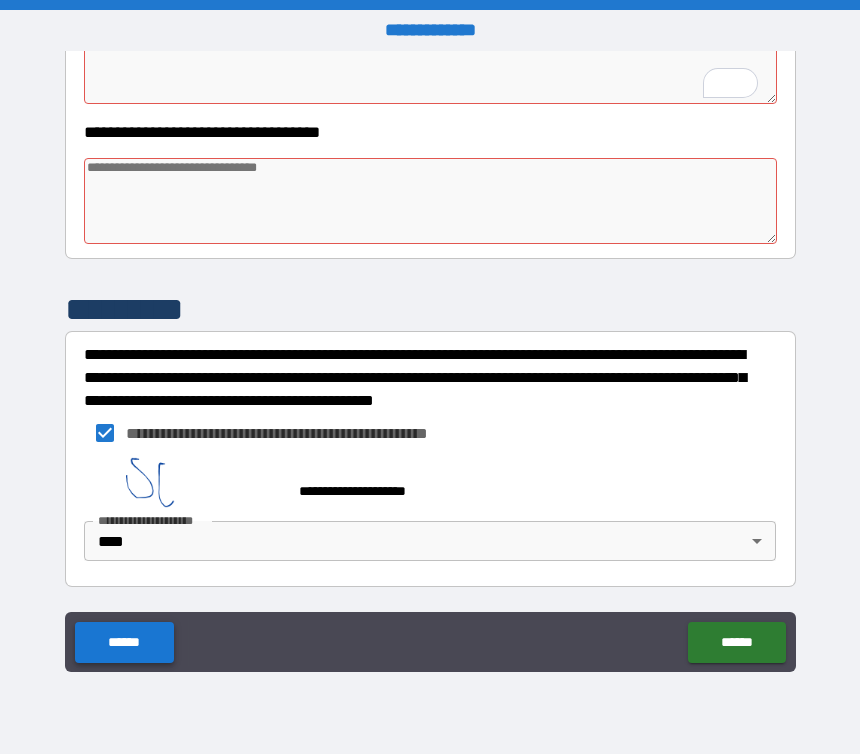 click on "******" at bounding box center (124, 642) 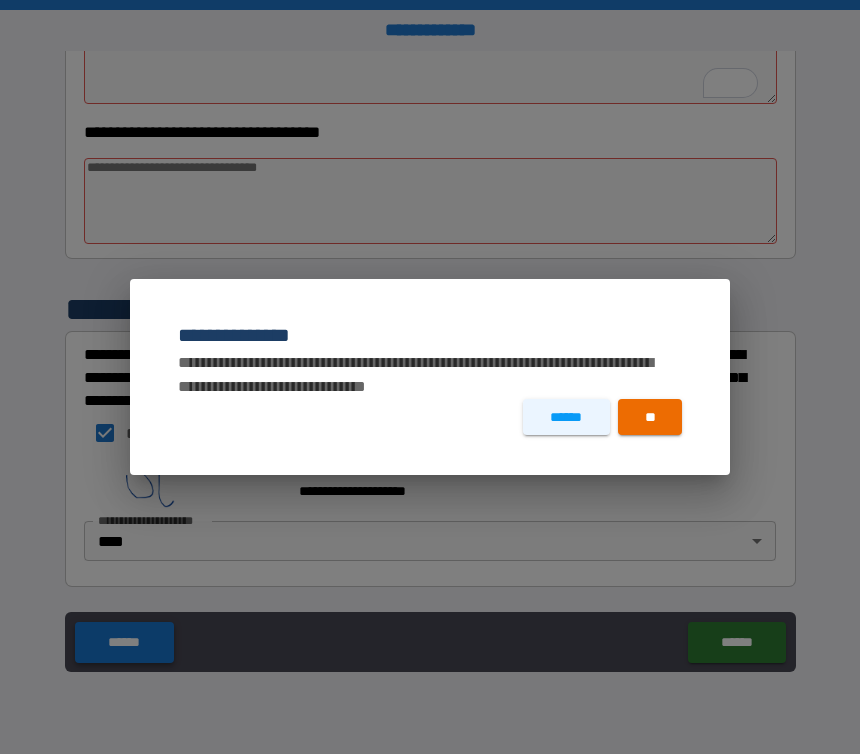 type on "*" 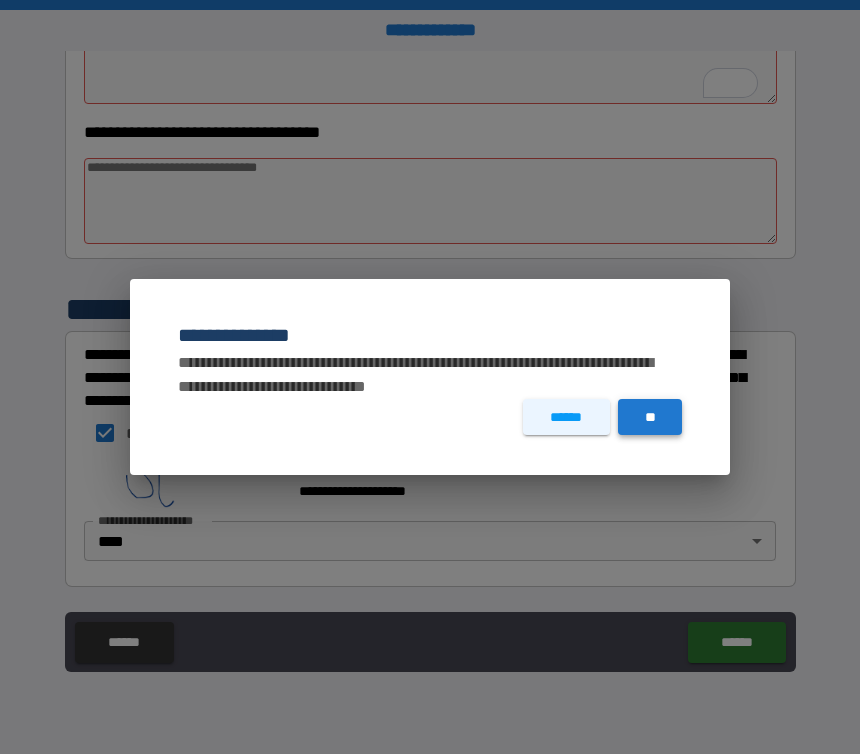 click on "**" at bounding box center [650, 417] 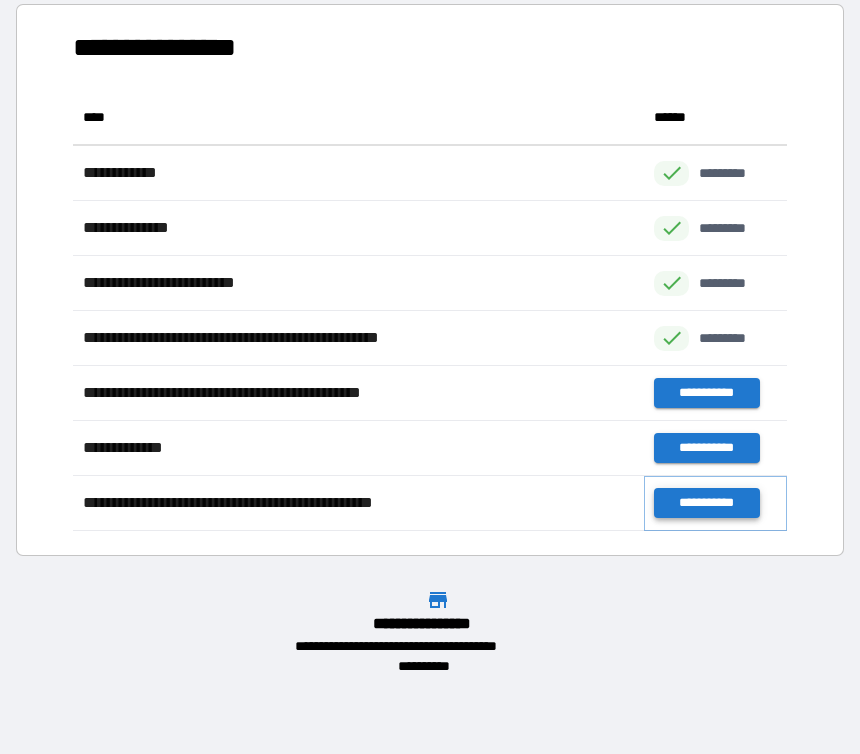 click on "**********" at bounding box center (706, 503) 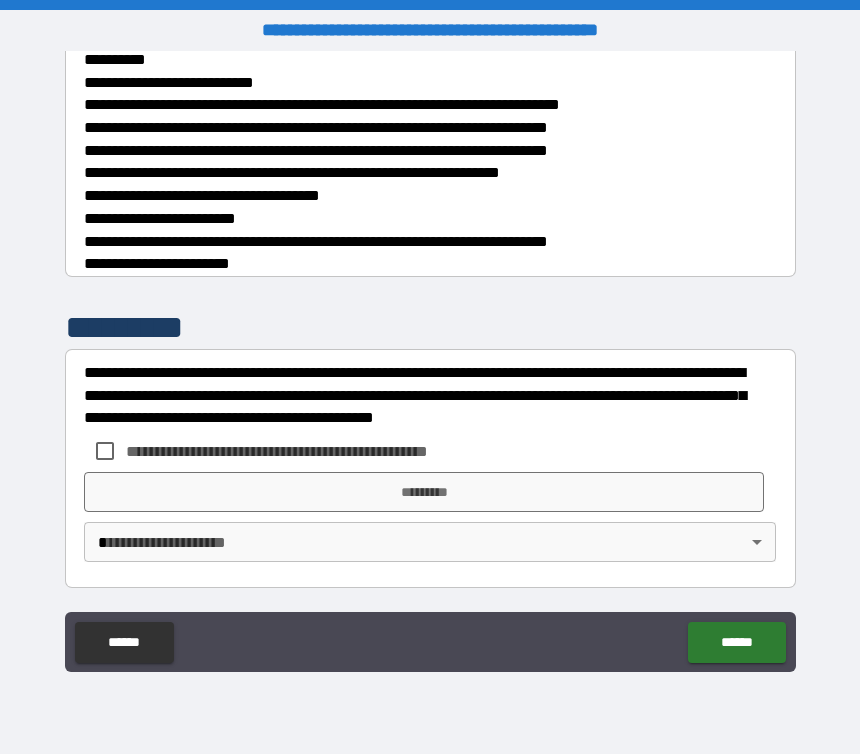 click on "**********" at bounding box center [310, 451] 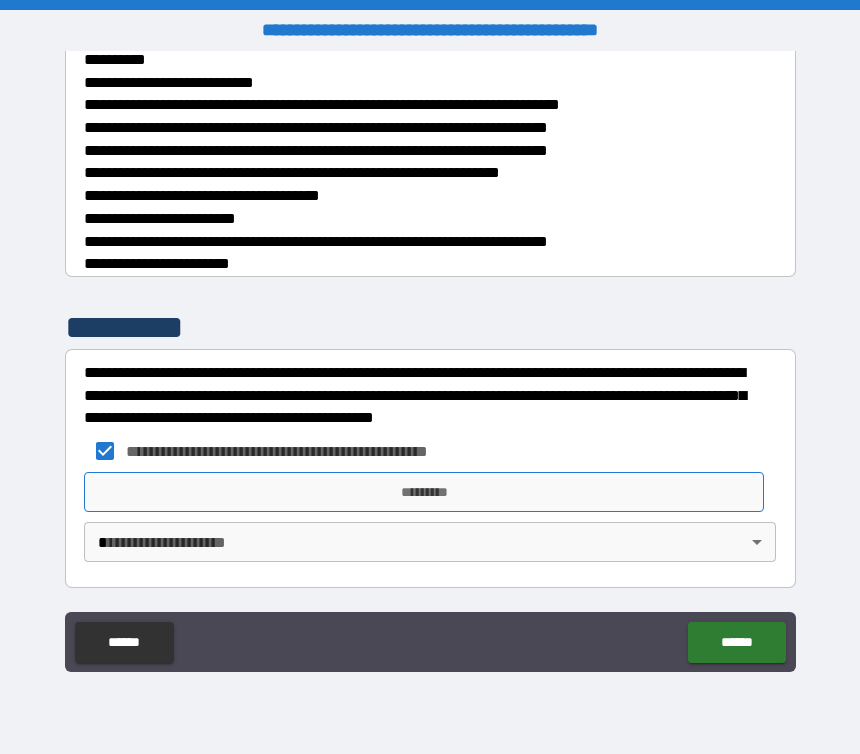 click on "*********" at bounding box center [424, 492] 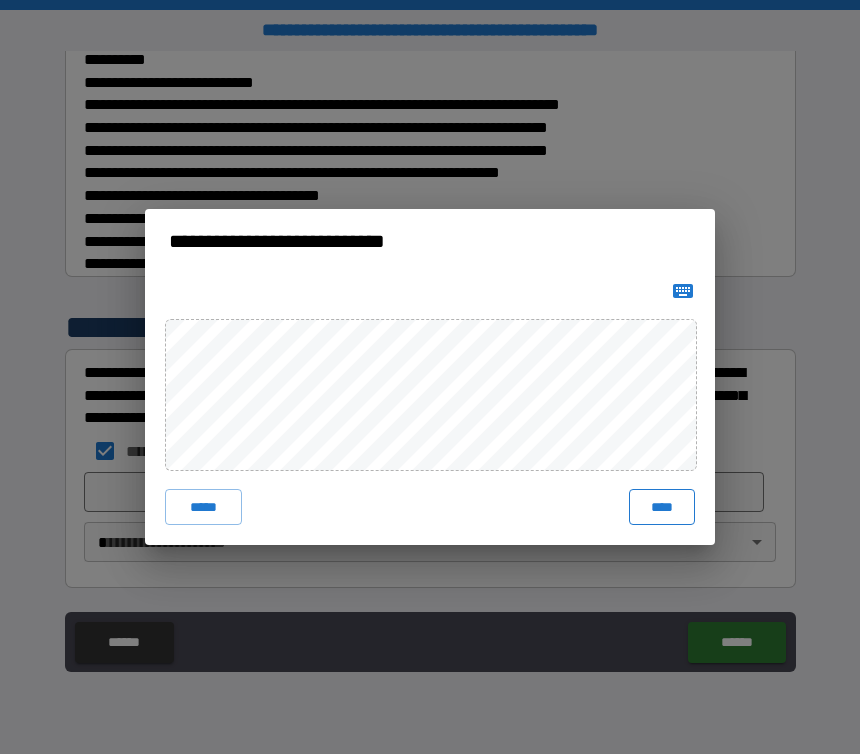 click on "****" at bounding box center [662, 507] 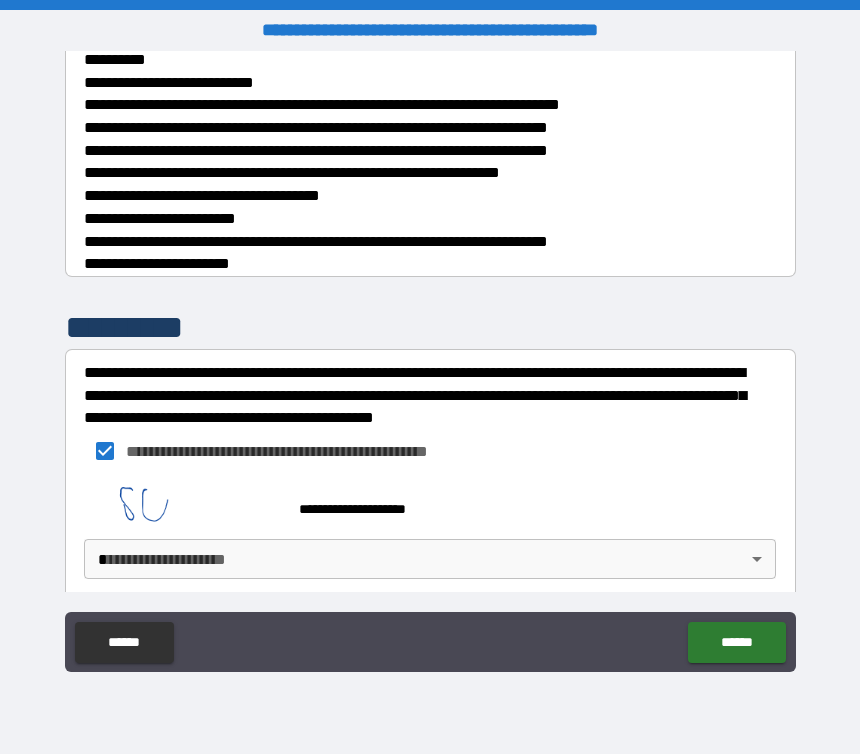 click on "**********" at bounding box center [430, 377] 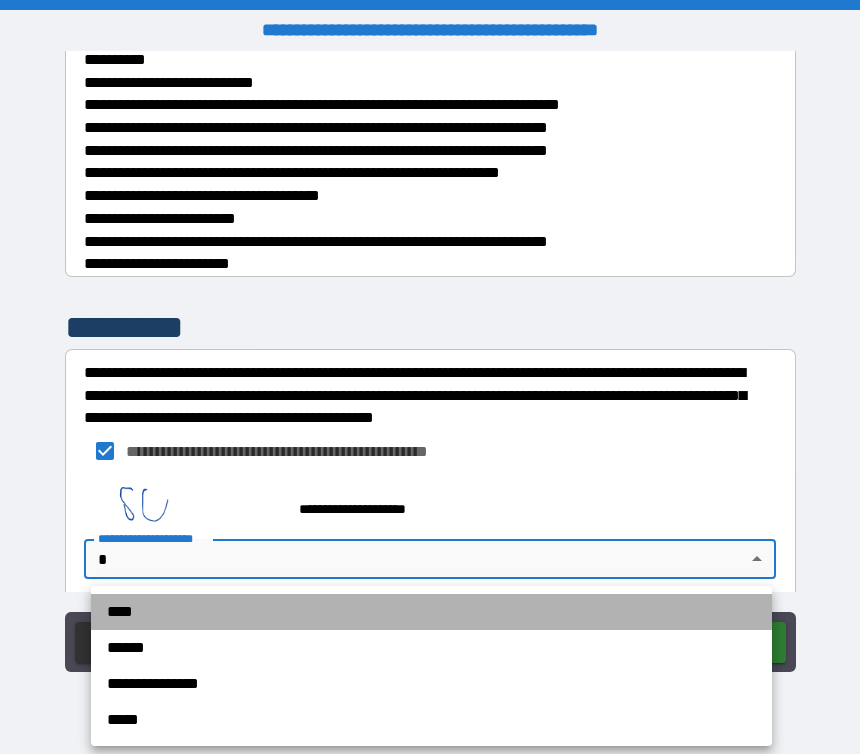 click on "****" at bounding box center [431, 612] 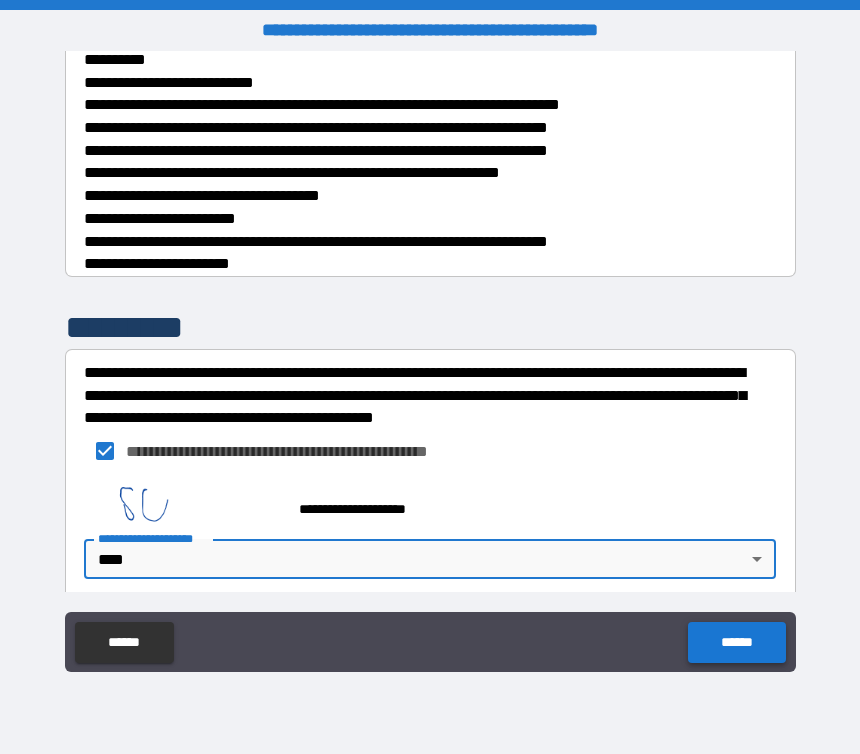 click on "******" at bounding box center [736, 642] 